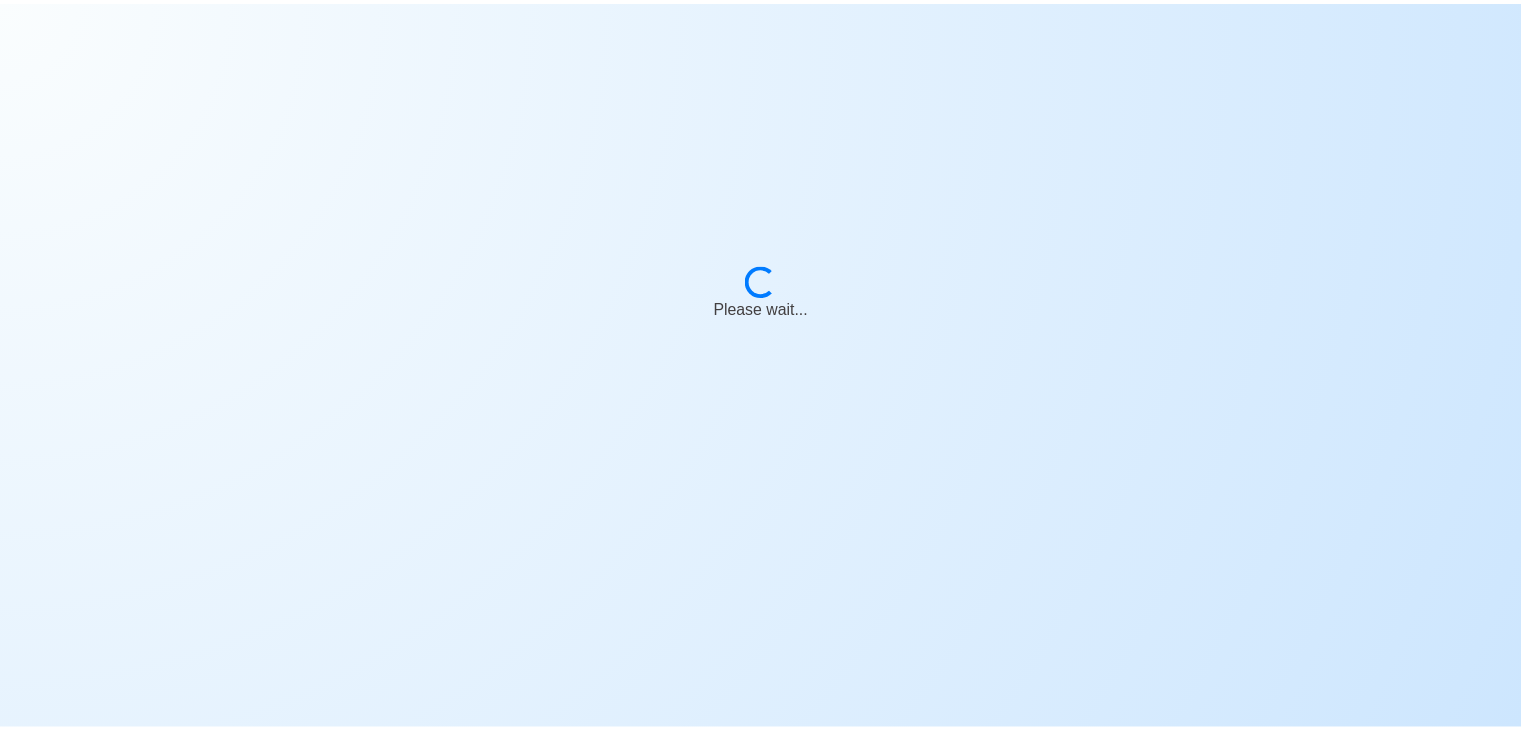 scroll, scrollTop: 0, scrollLeft: 0, axis: both 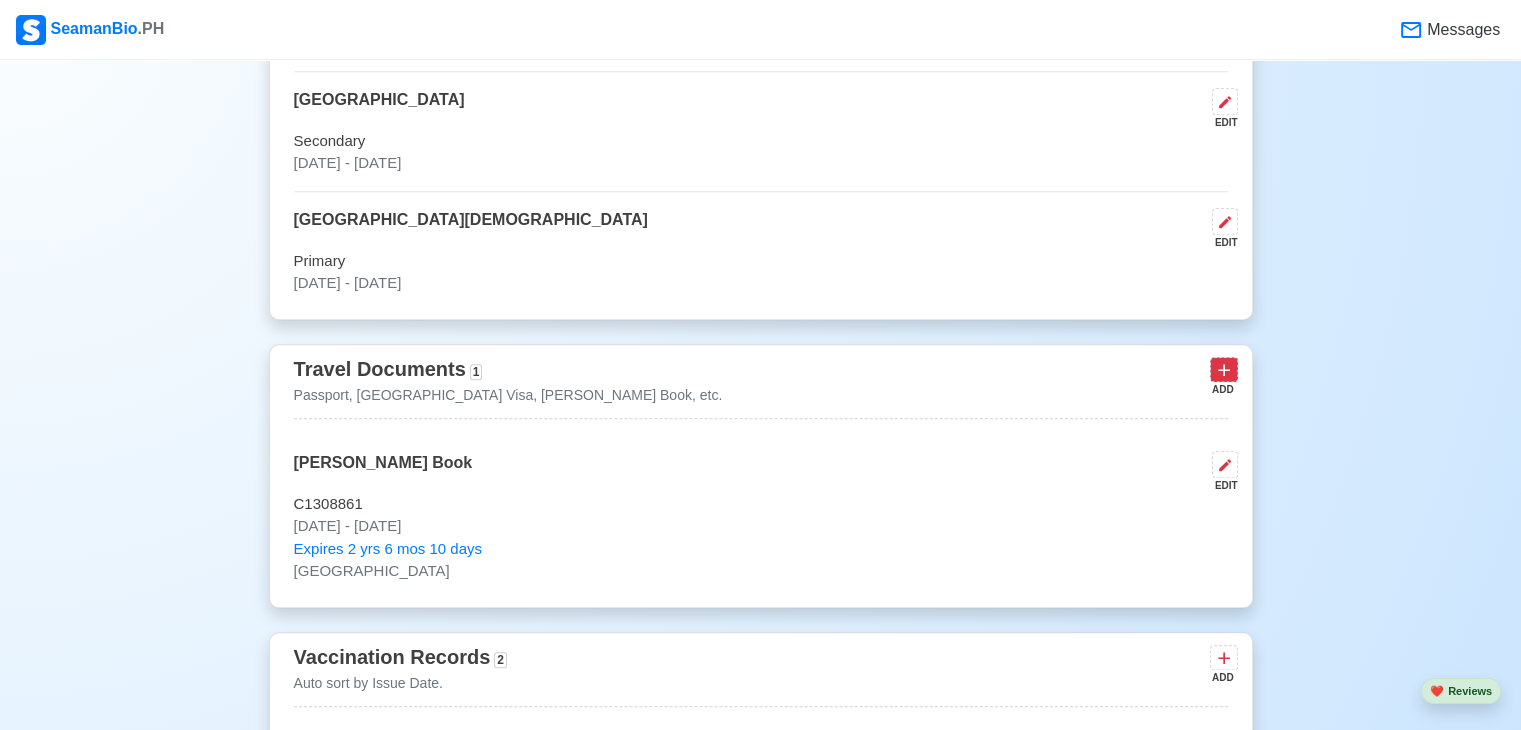 click 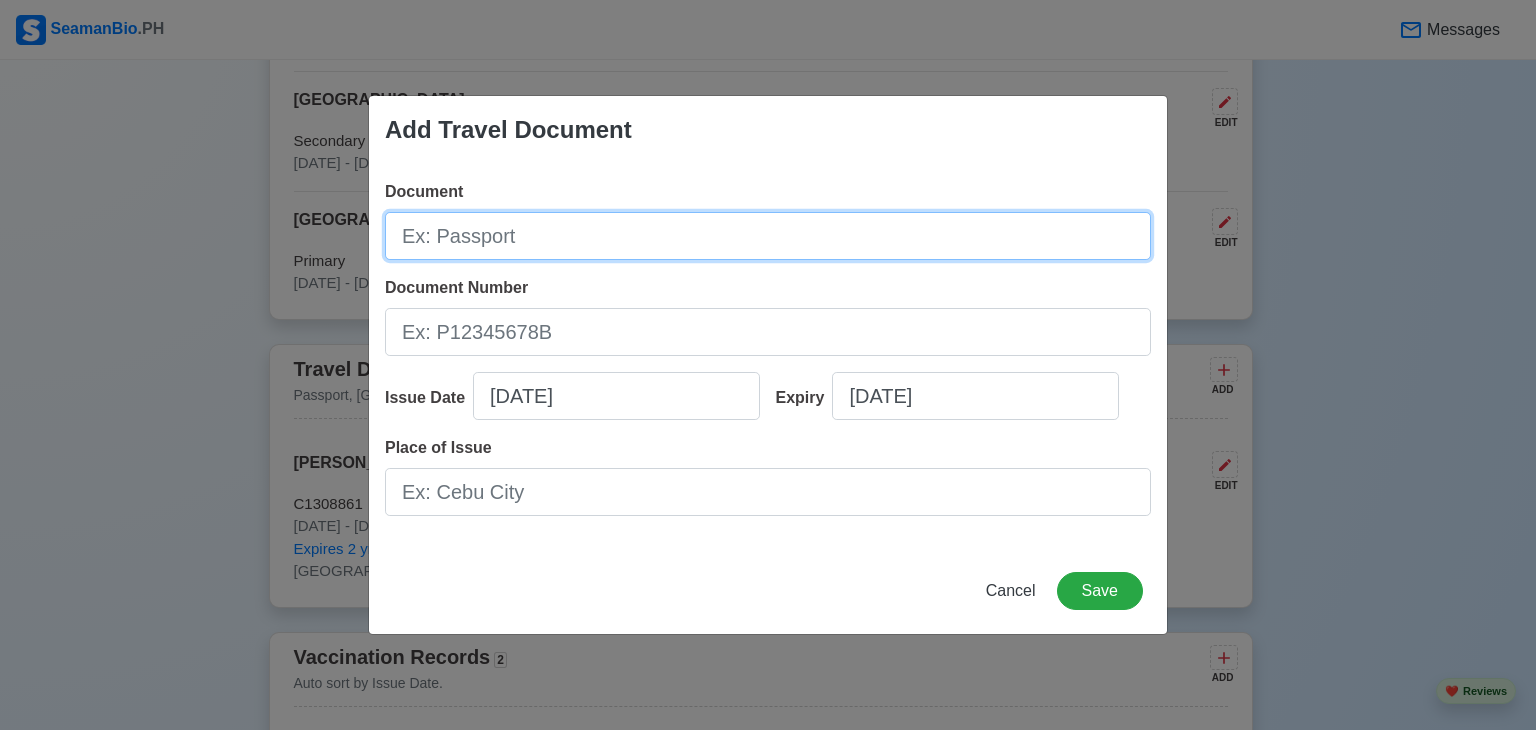 click on "Document" at bounding box center (768, 236) 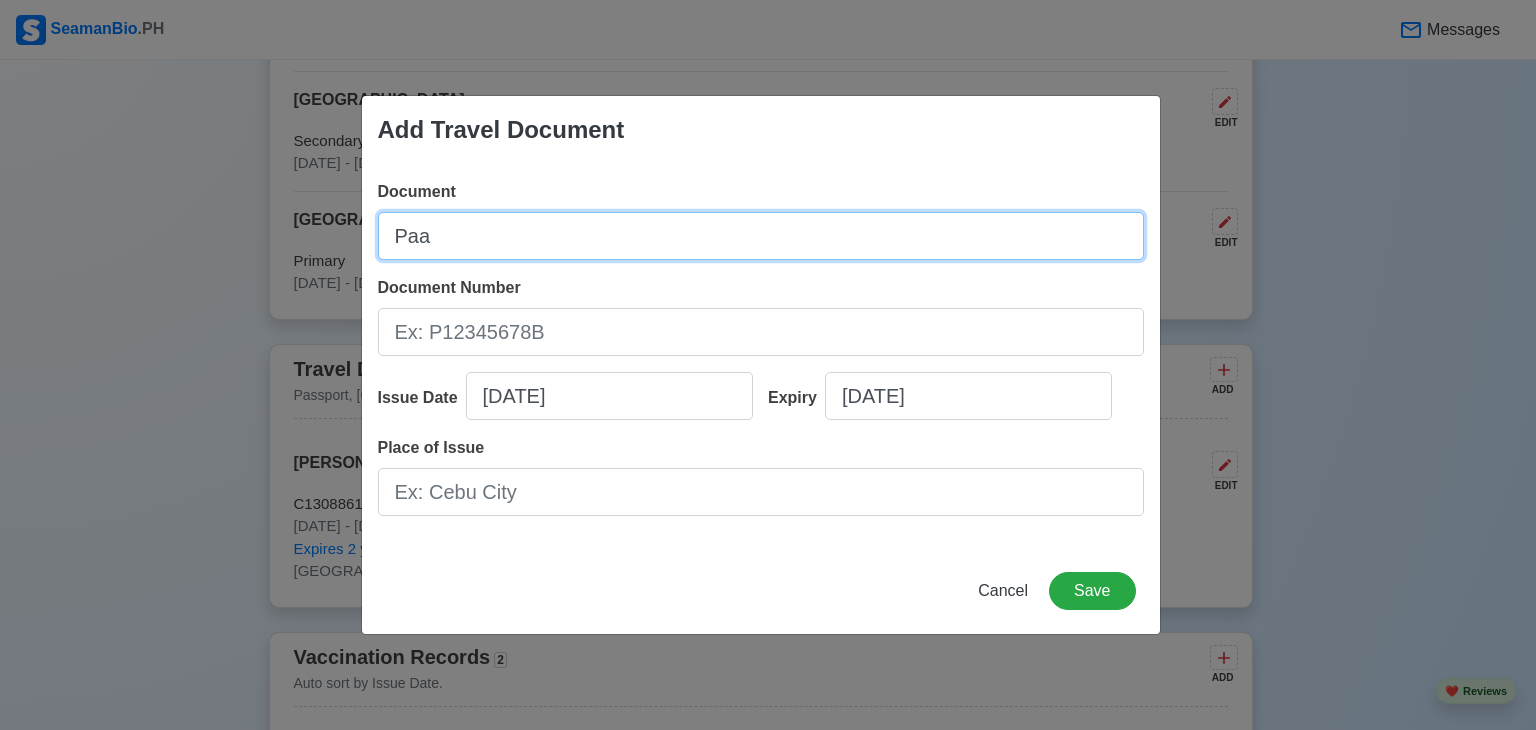 click on "Paa" at bounding box center (761, 236) 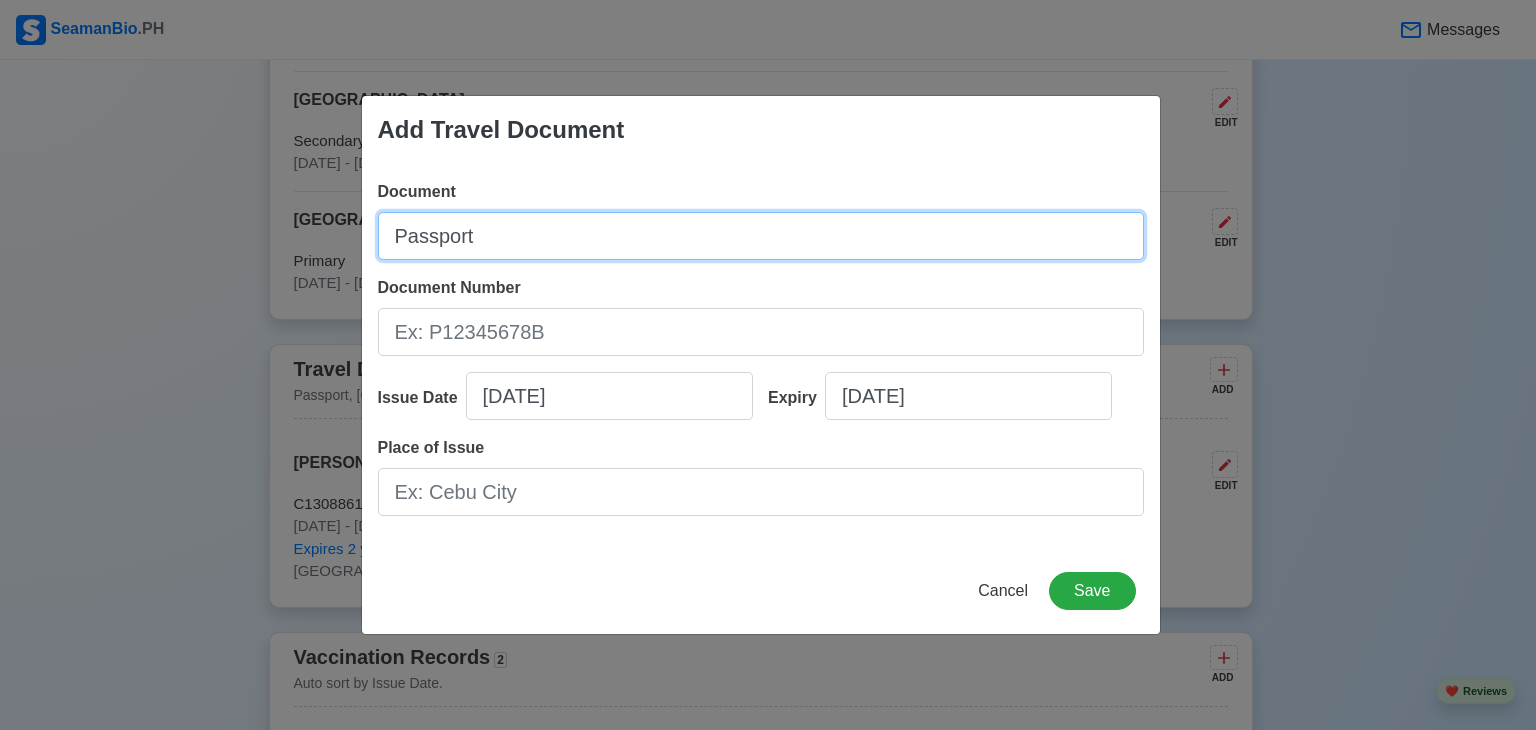 type on "Passport" 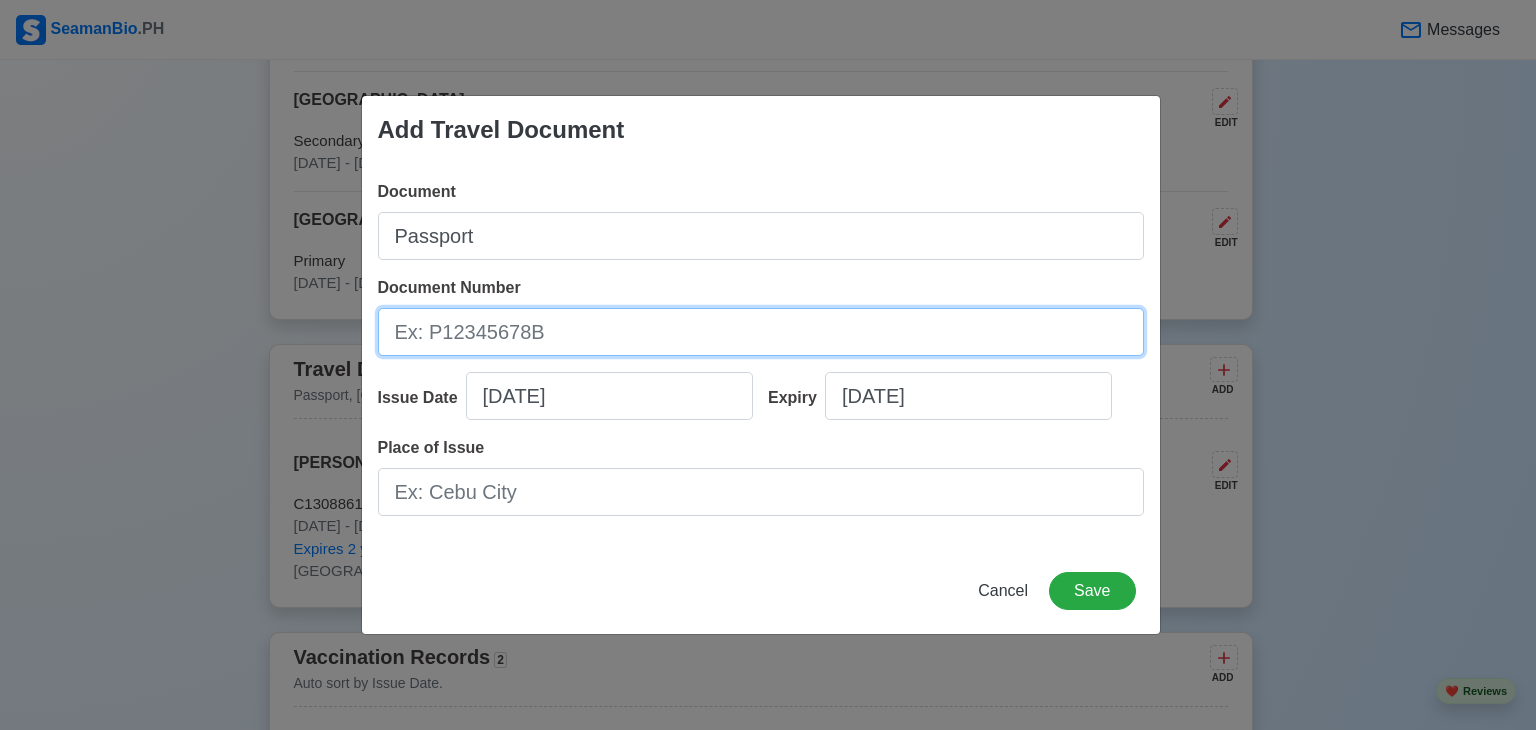 click on "Document Number" at bounding box center [761, 332] 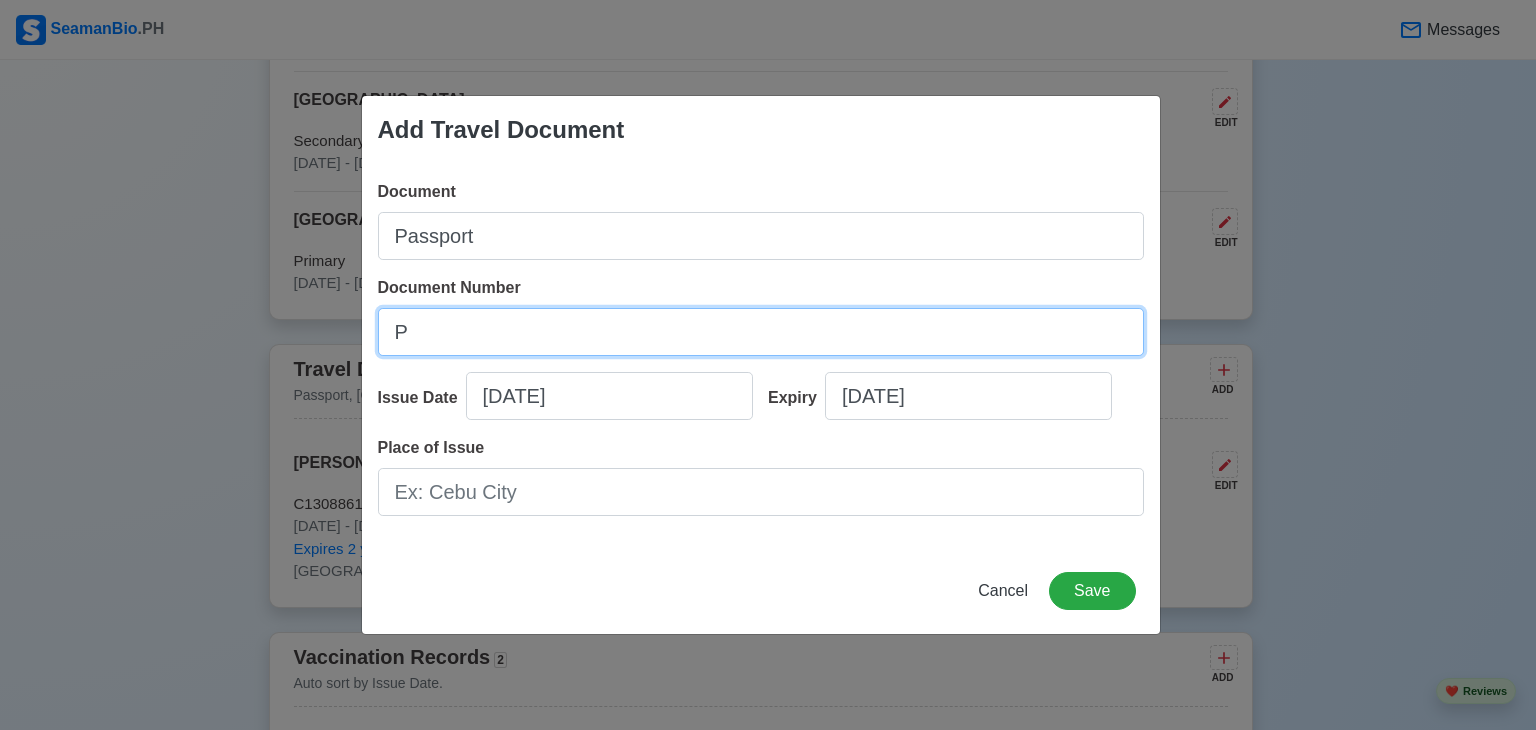 type on "CP" 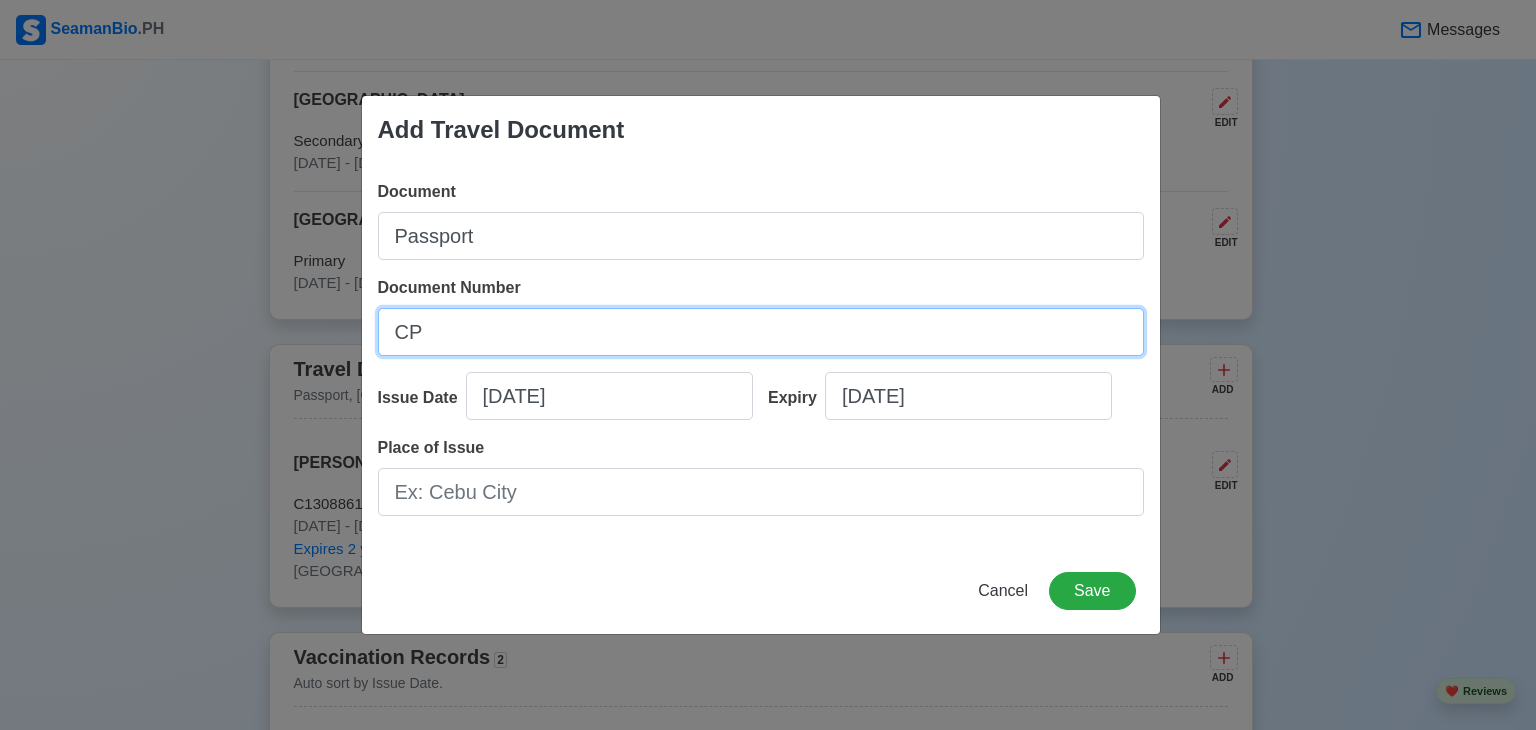 click on "CP" at bounding box center (761, 332) 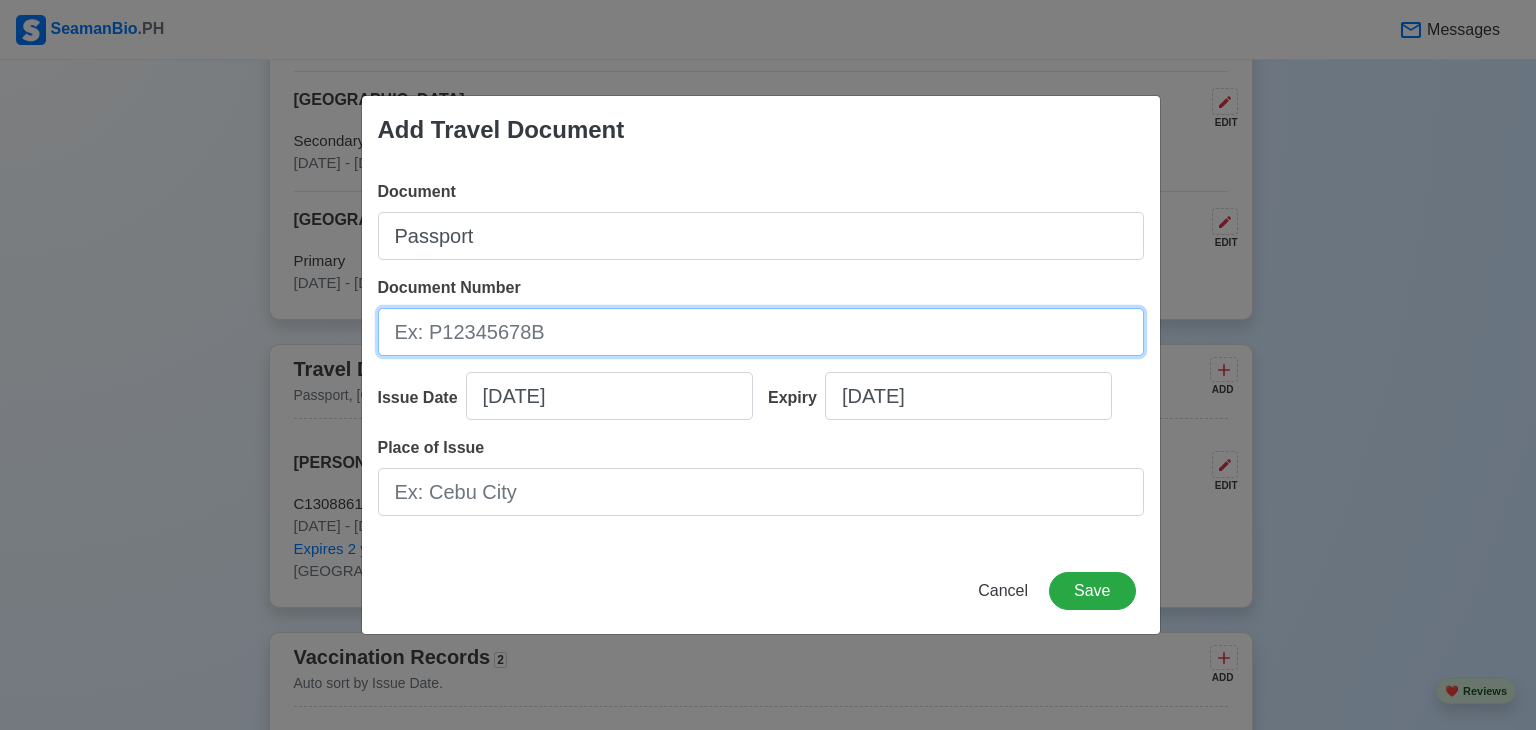 click on "Document Number" at bounding box center [761, 332] 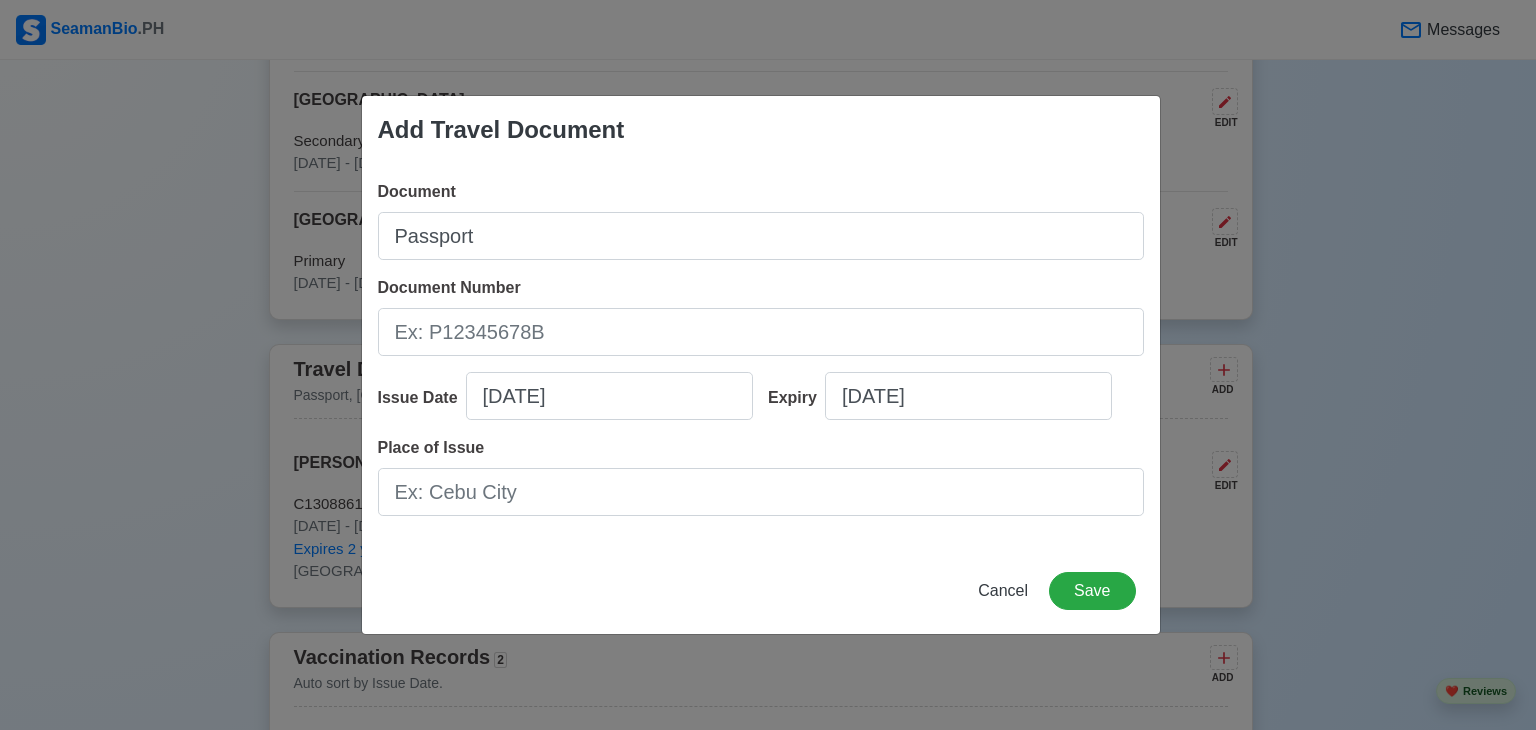click on "Document Passport Document Number Issue Date 07/28/2025 Expiry 07/28/2025 Place of Issue" at bounding box center [761, 356] 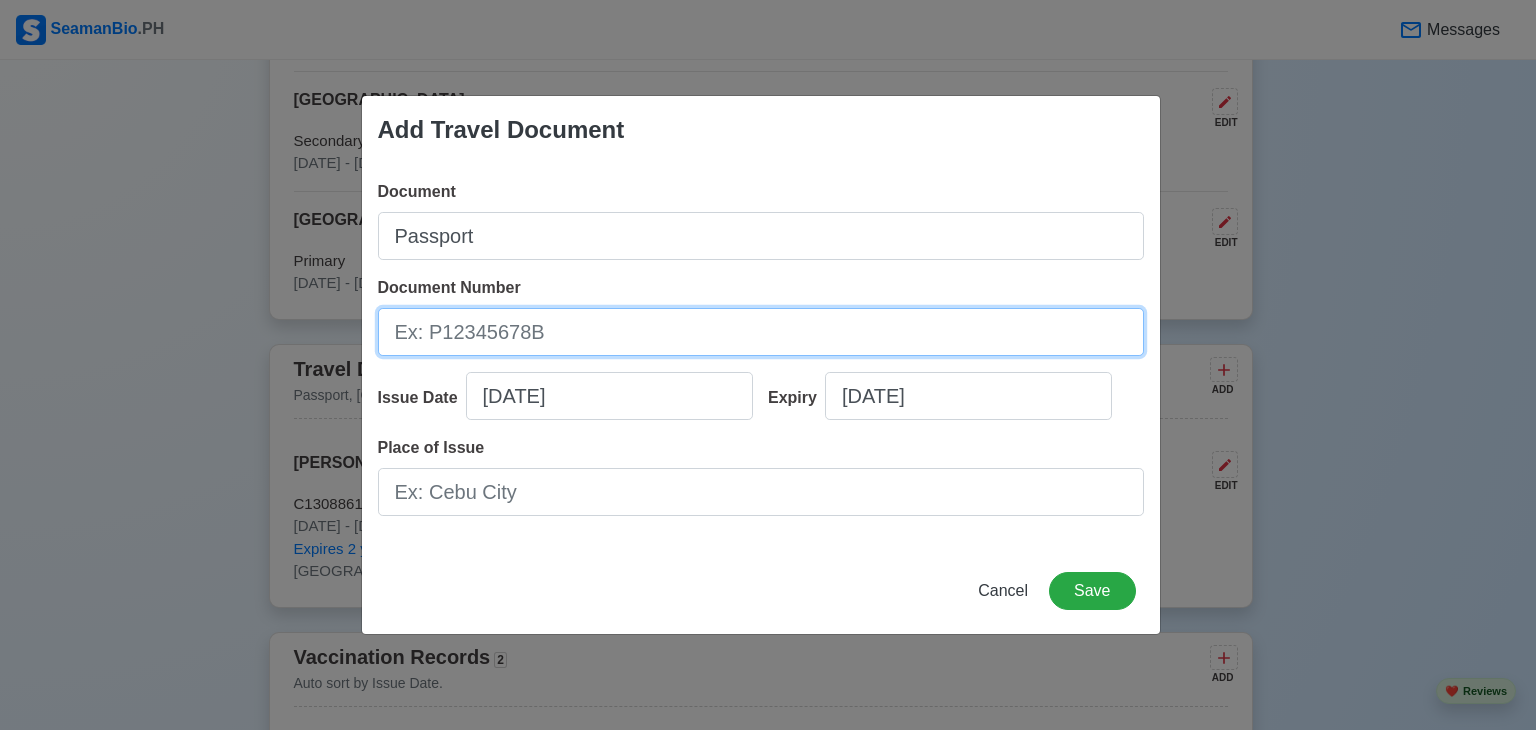 click on "Document Number" at bounding box center [761, 332] 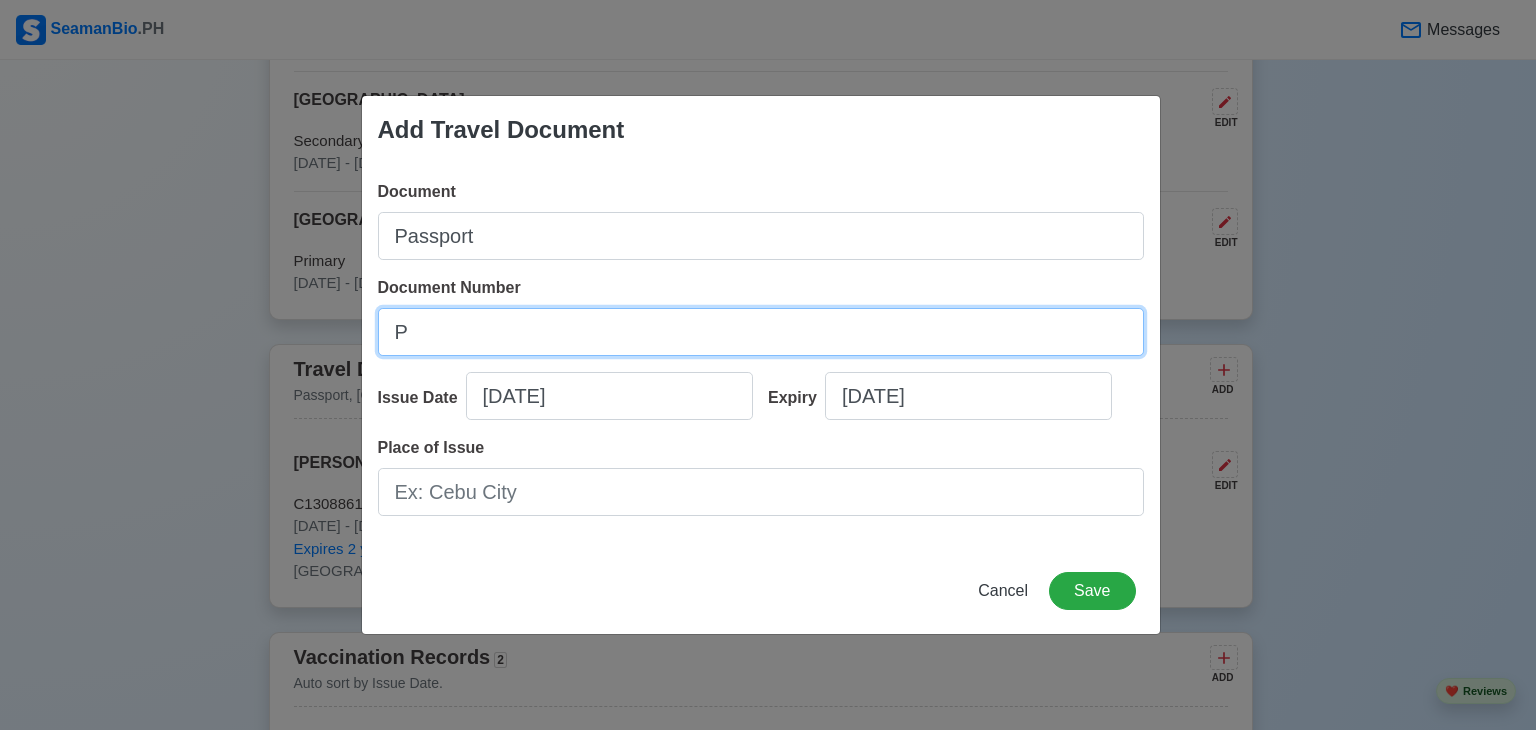 click on "P" at bounding box center (761, 332) 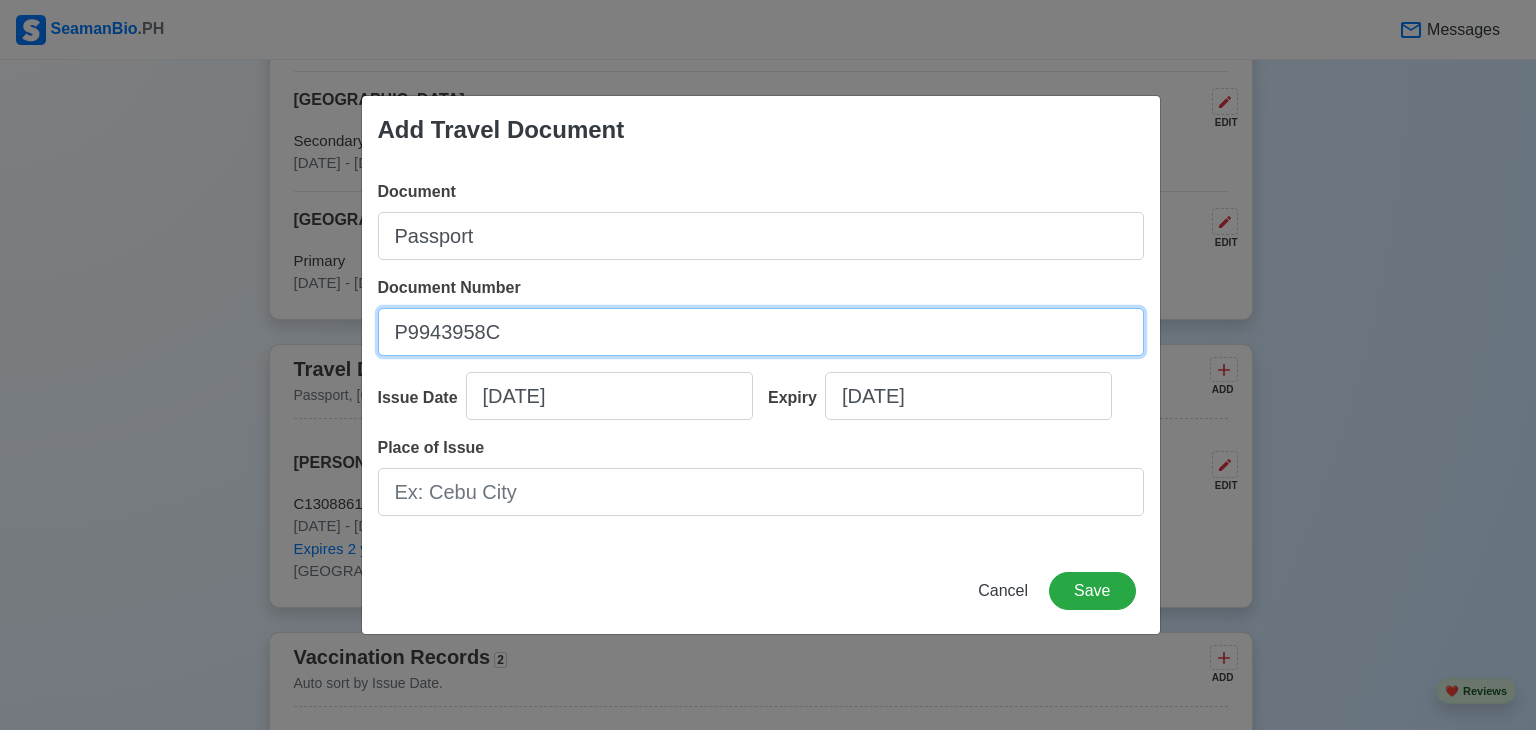 type on "P9943958C" 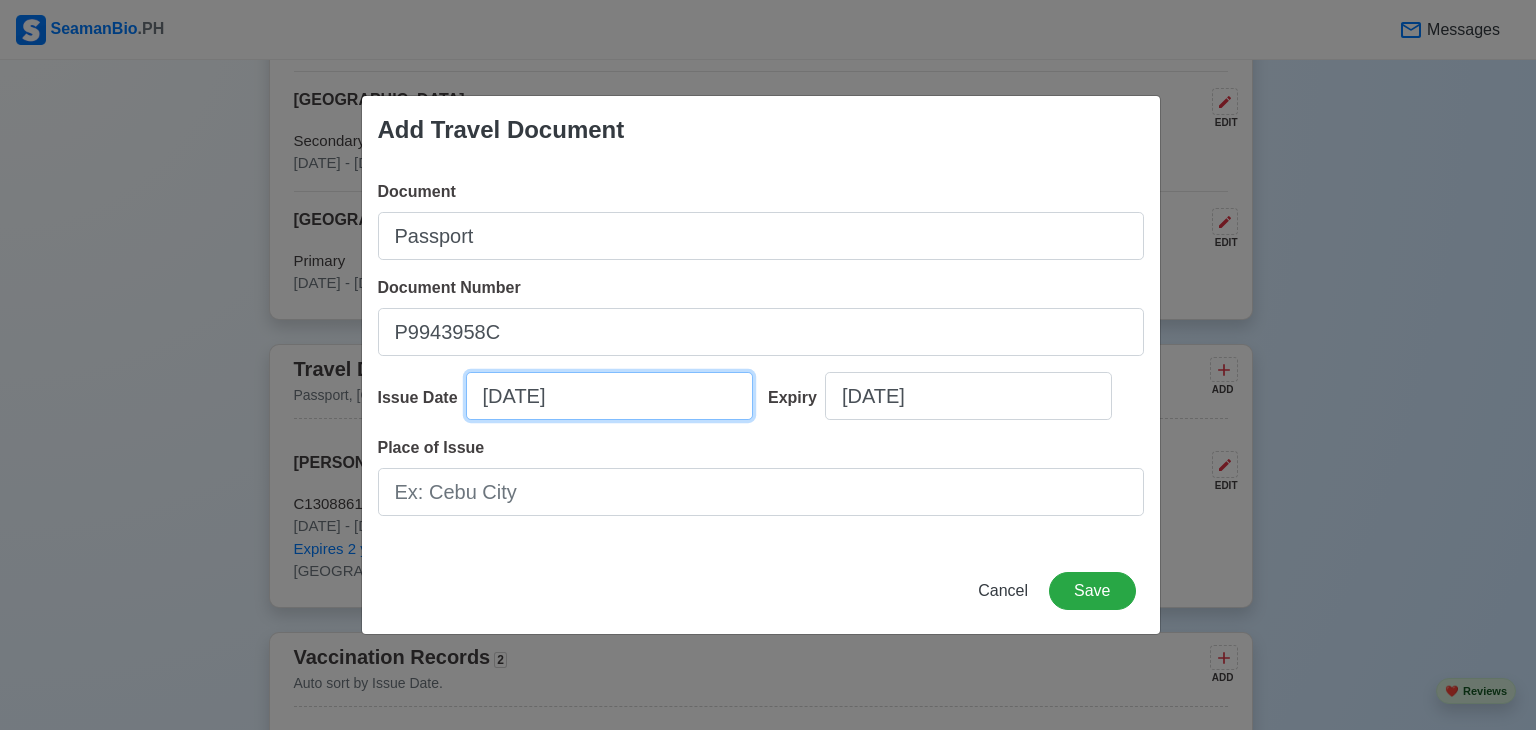 select on "****" 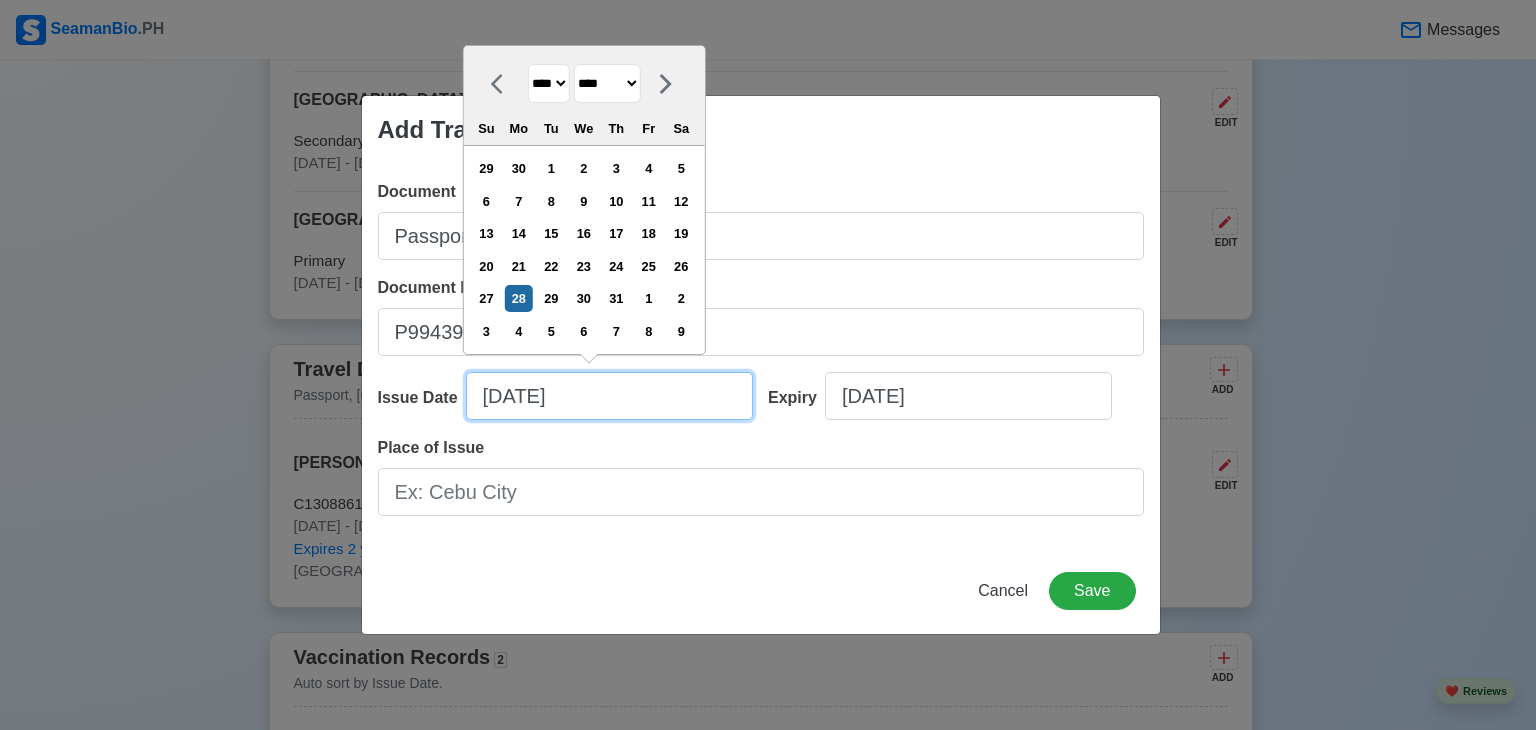 click on "07/28/2025" at bounding box center (609, 396) 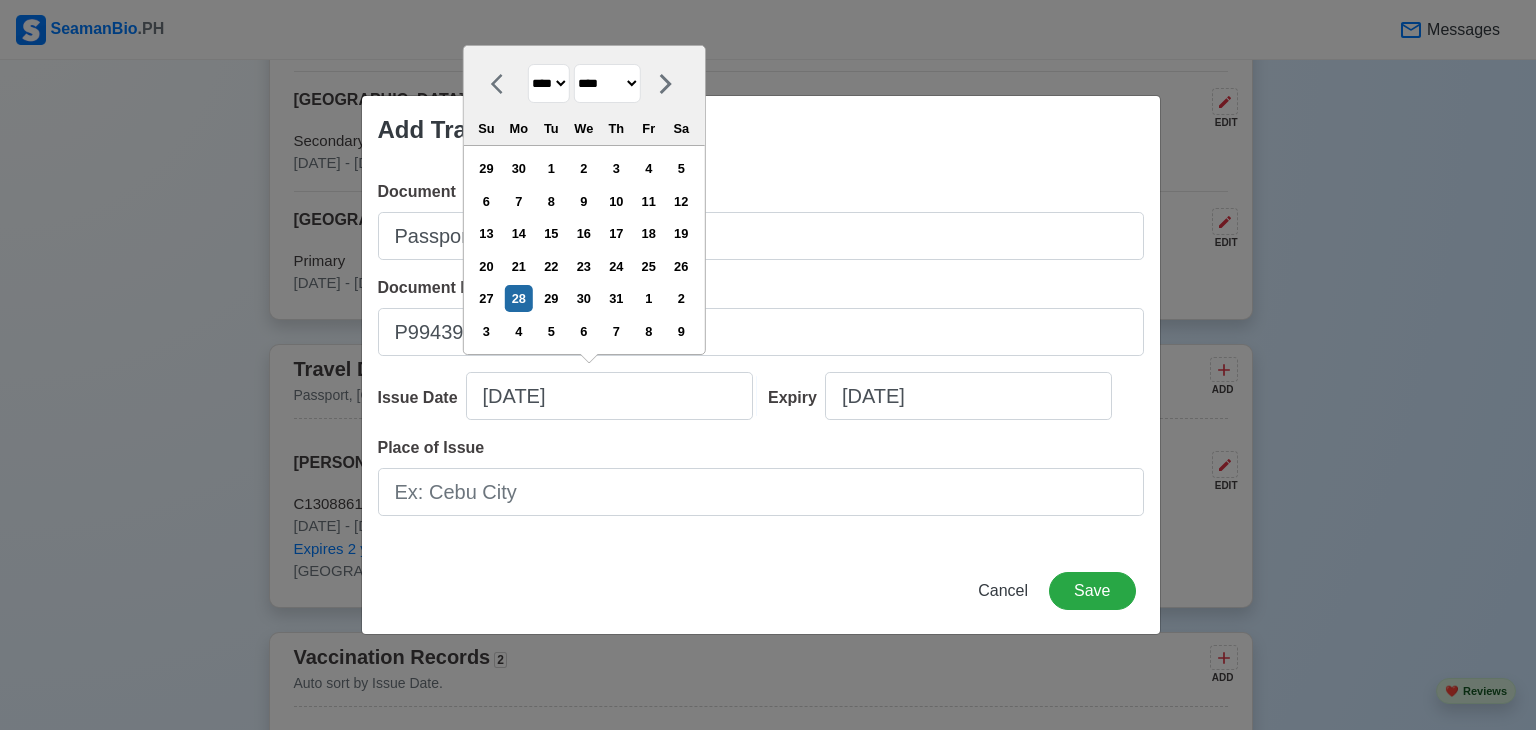 click 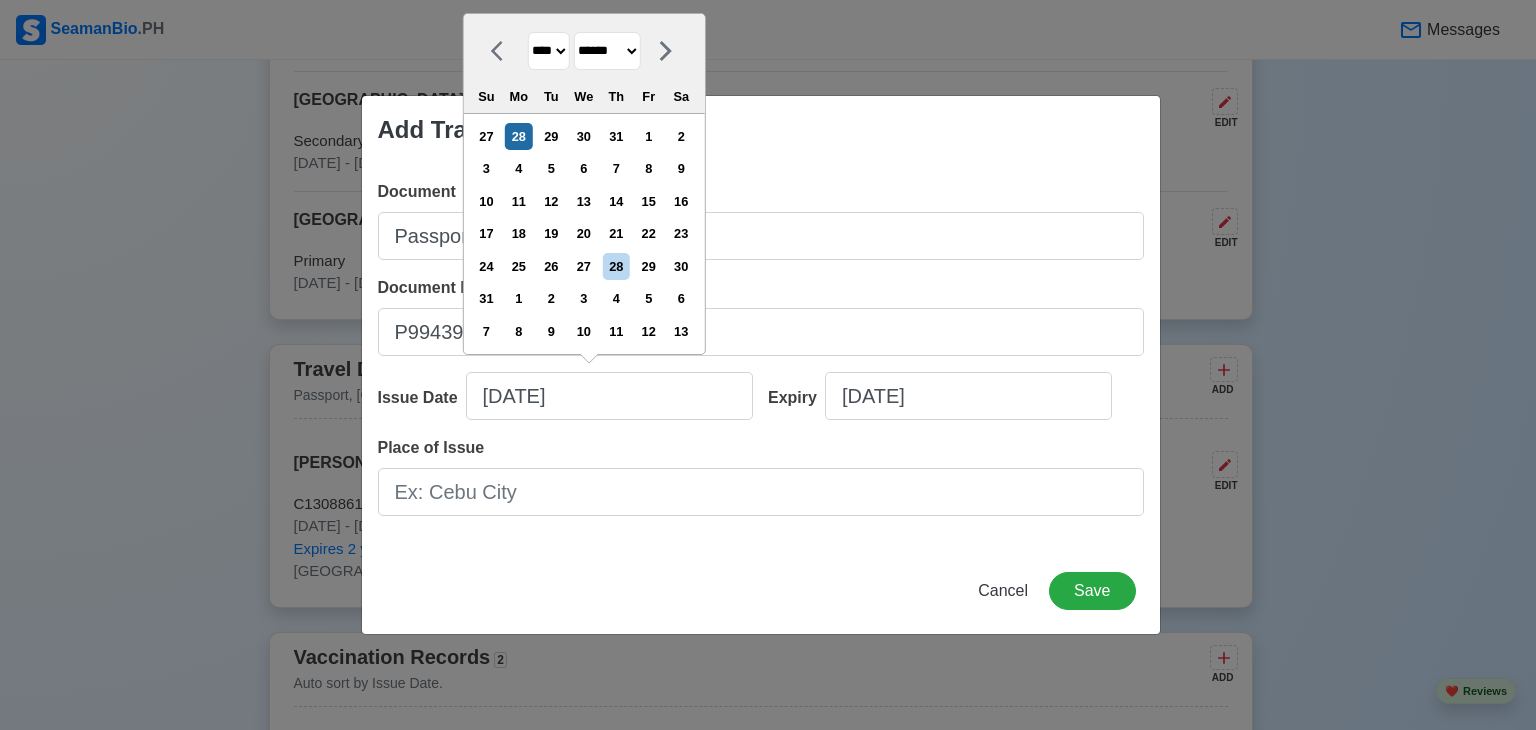 click 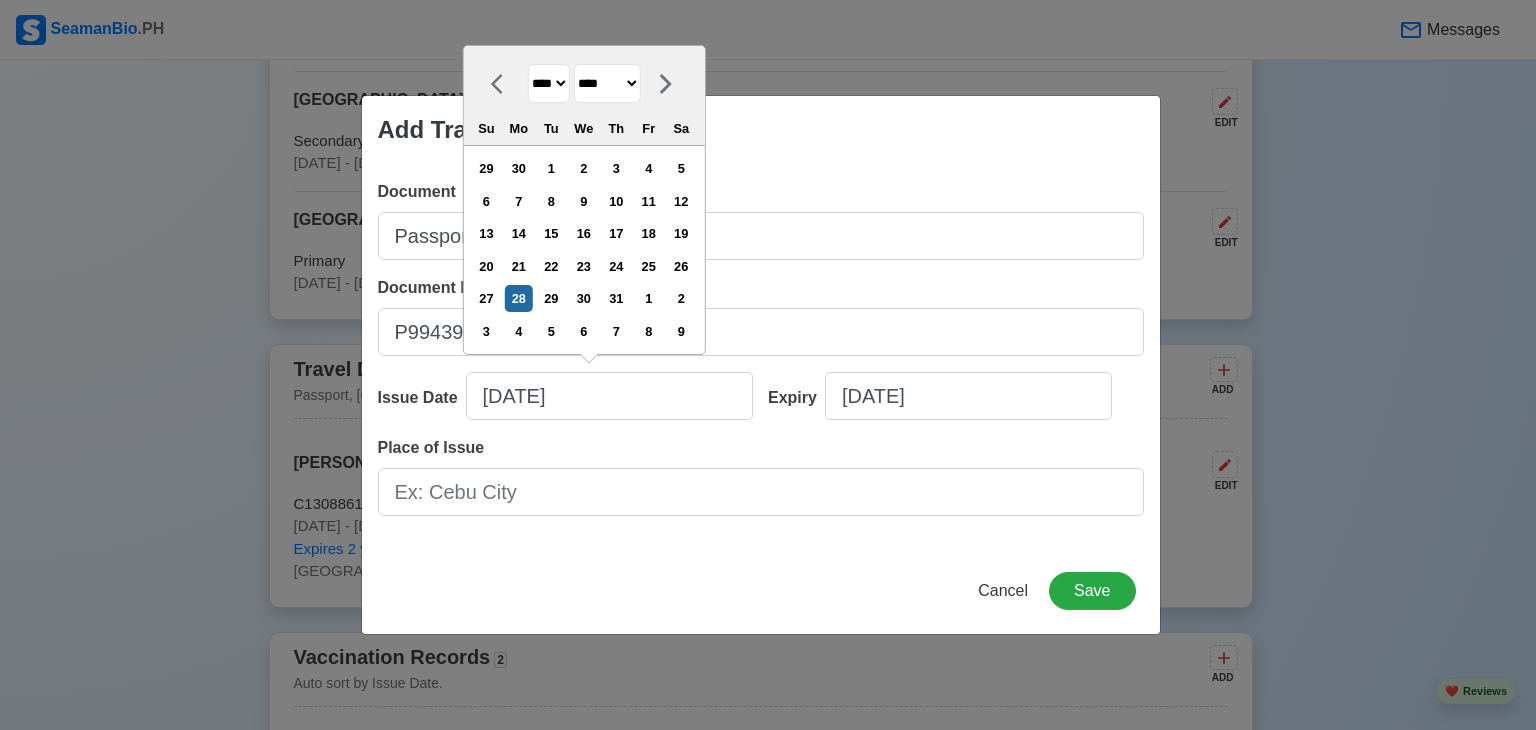 click 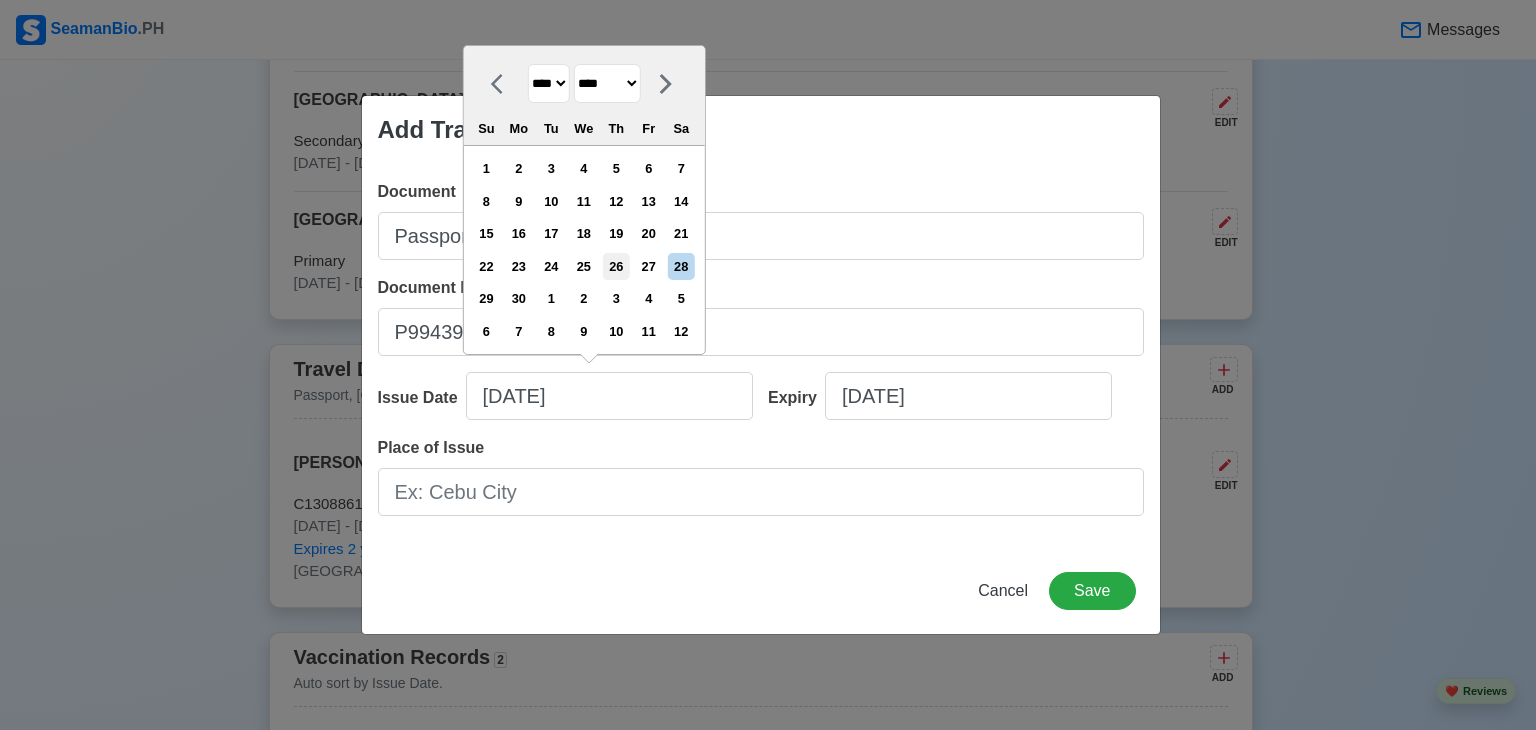 click on "26" at bounding box center (616, 266) 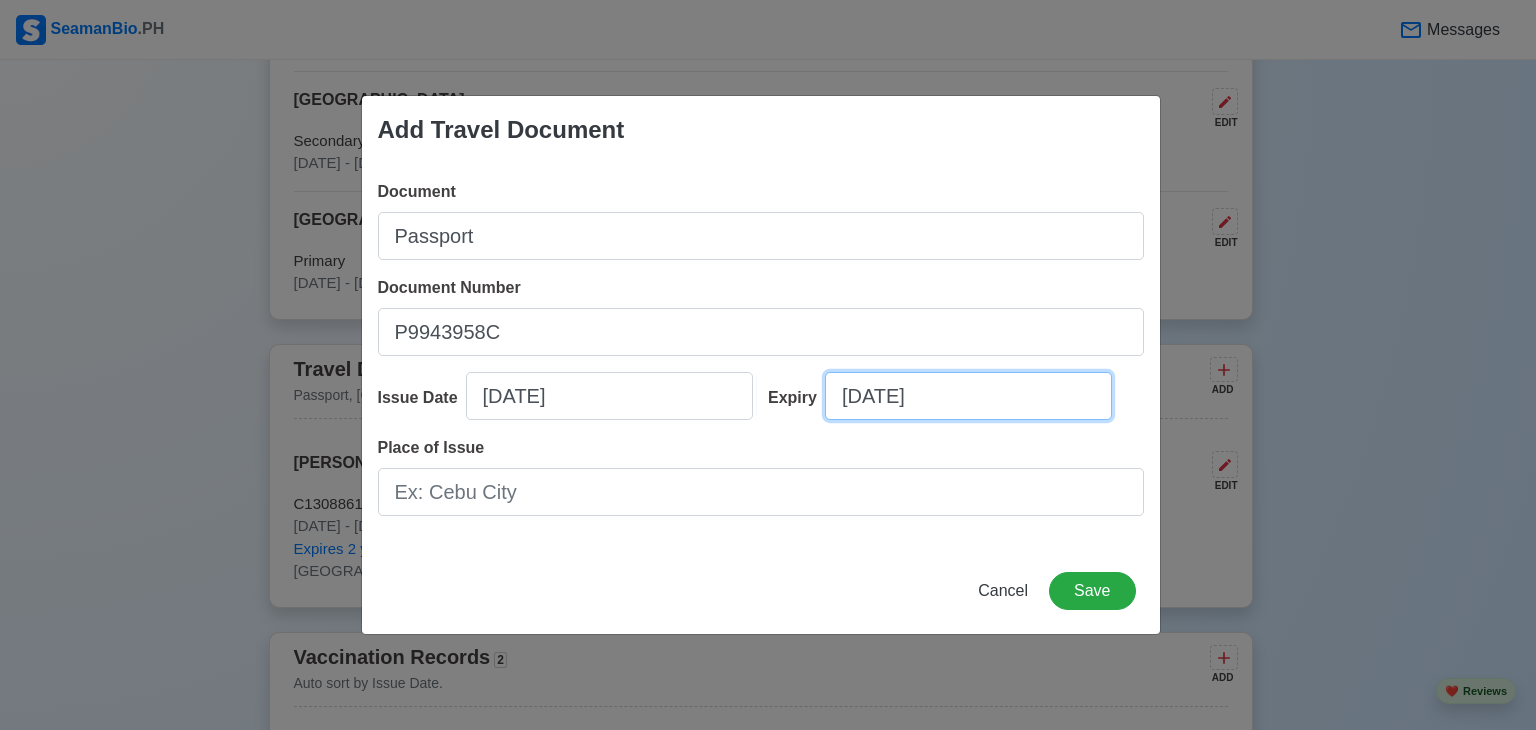 click on "07/28/2025" at bounding box center (968, 396) 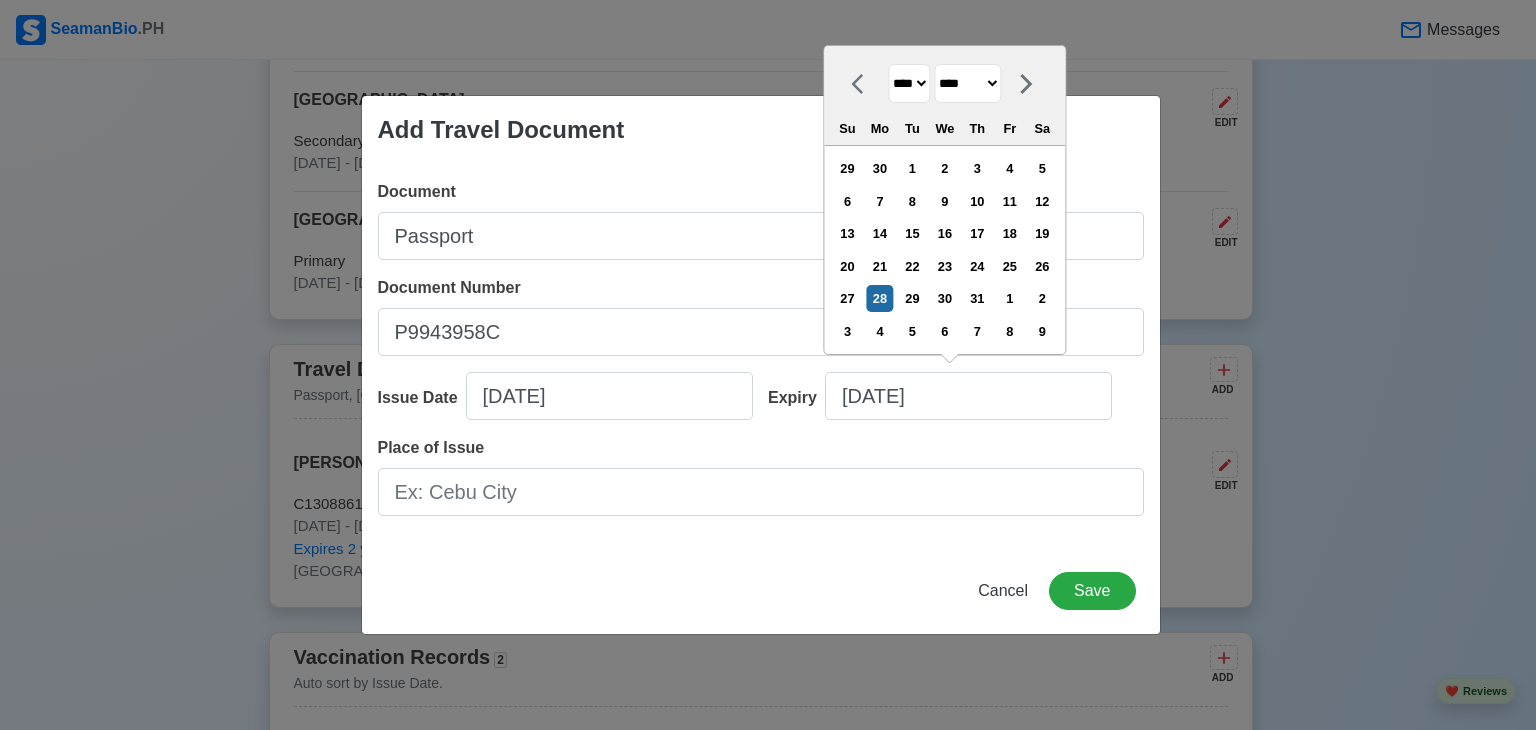 drag, startPoint x: 929, startPoint y: 88, endPoint x: 924, endPoint y: 100, distance: 13 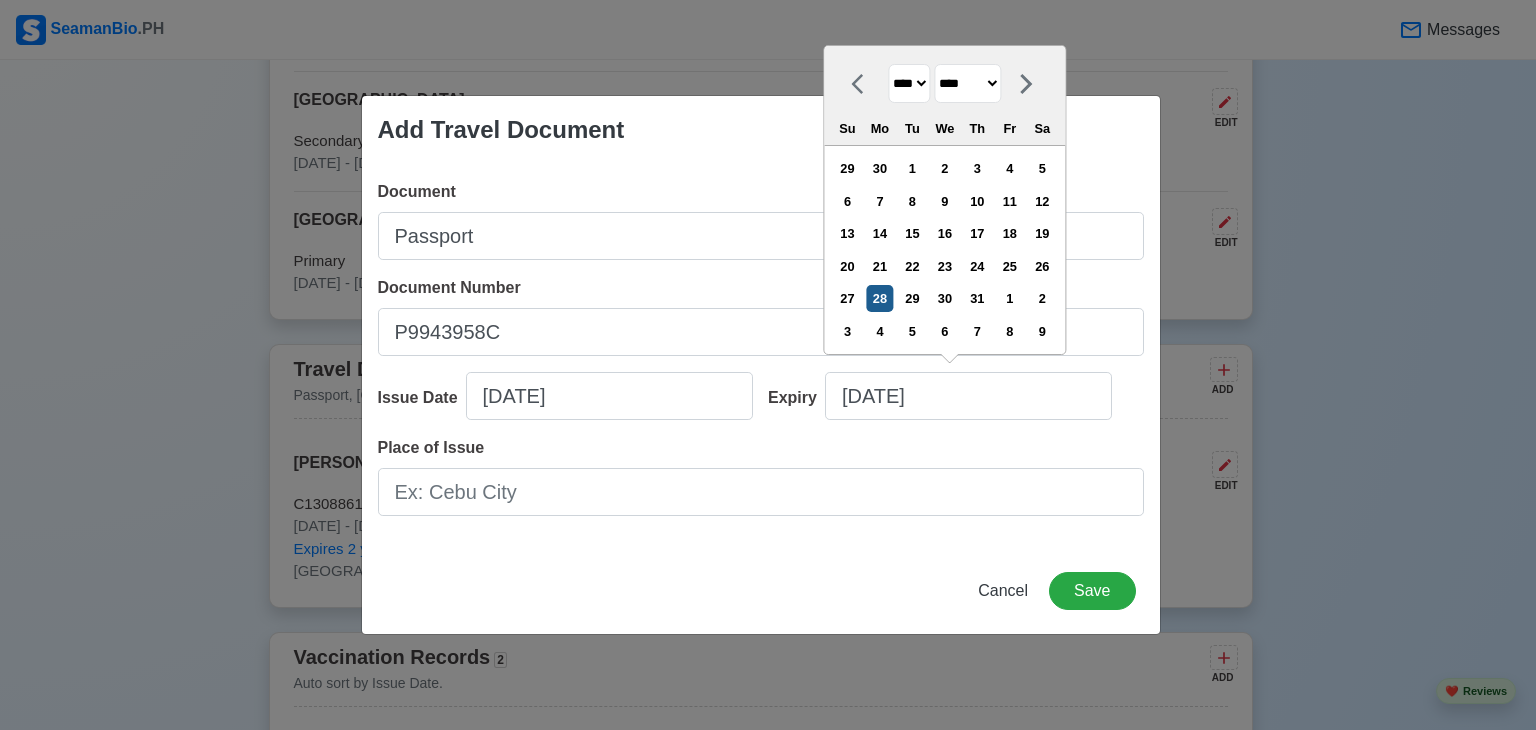select on "****" 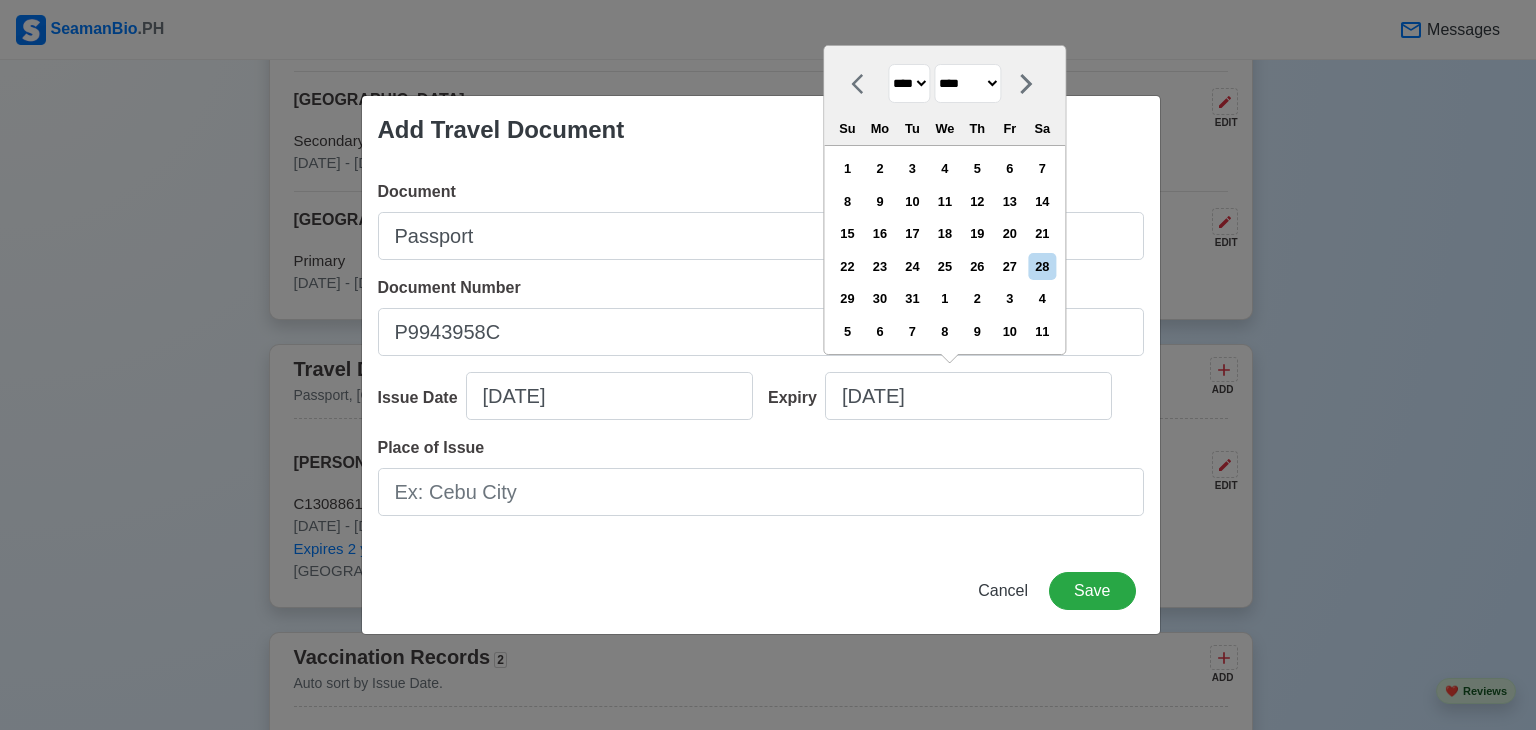 click 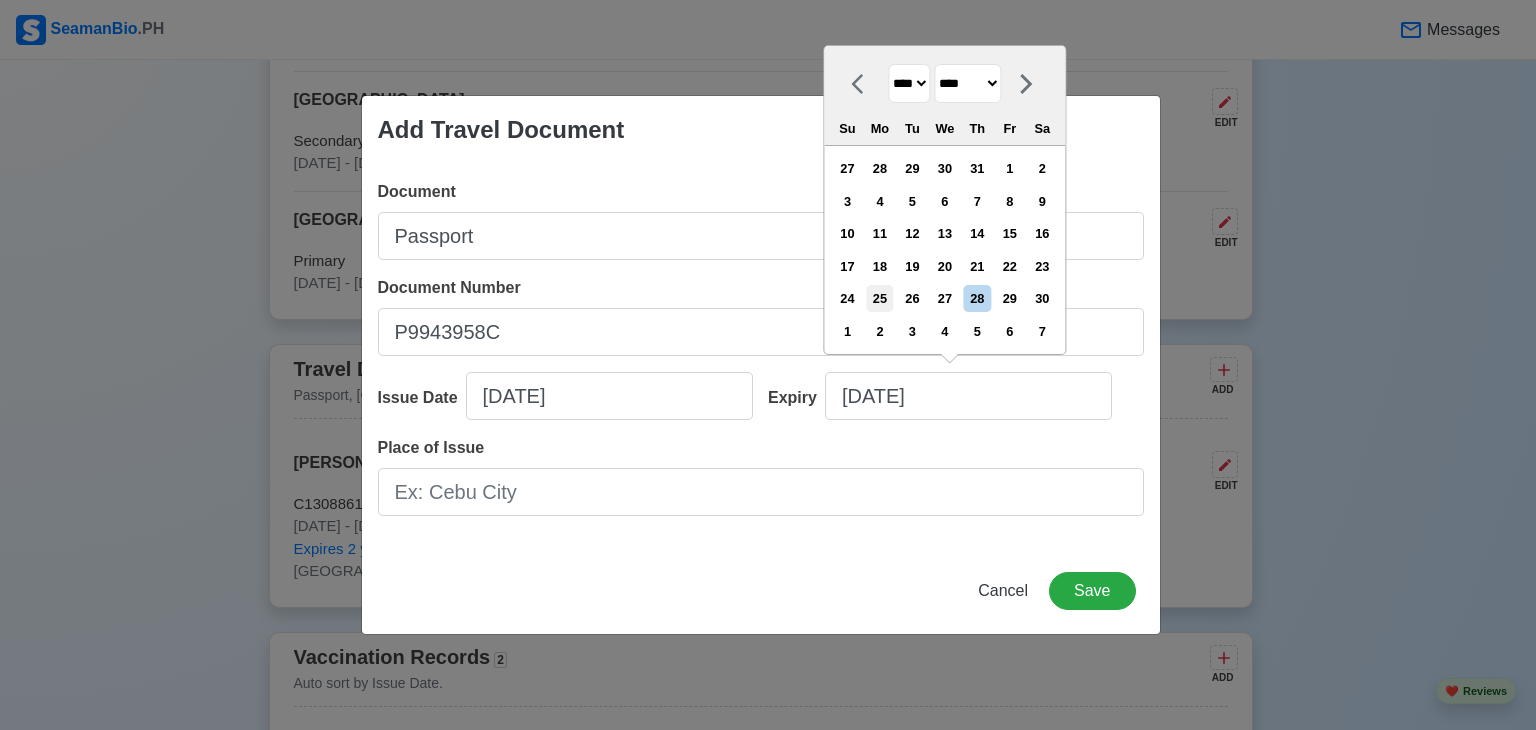 click on "25" at bounding box center [879, 298] 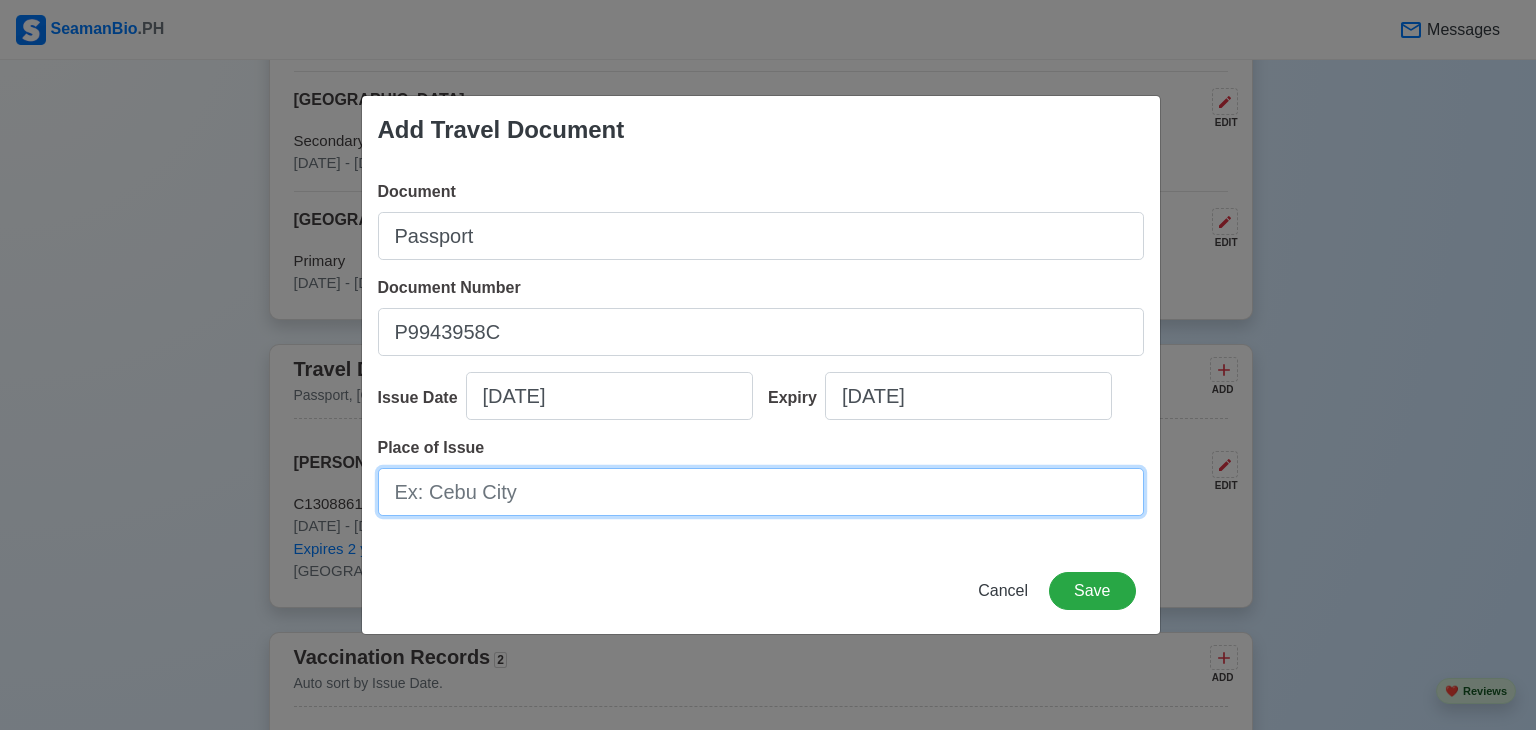 click on "Place of Issue" at bounding box center (761, 492) 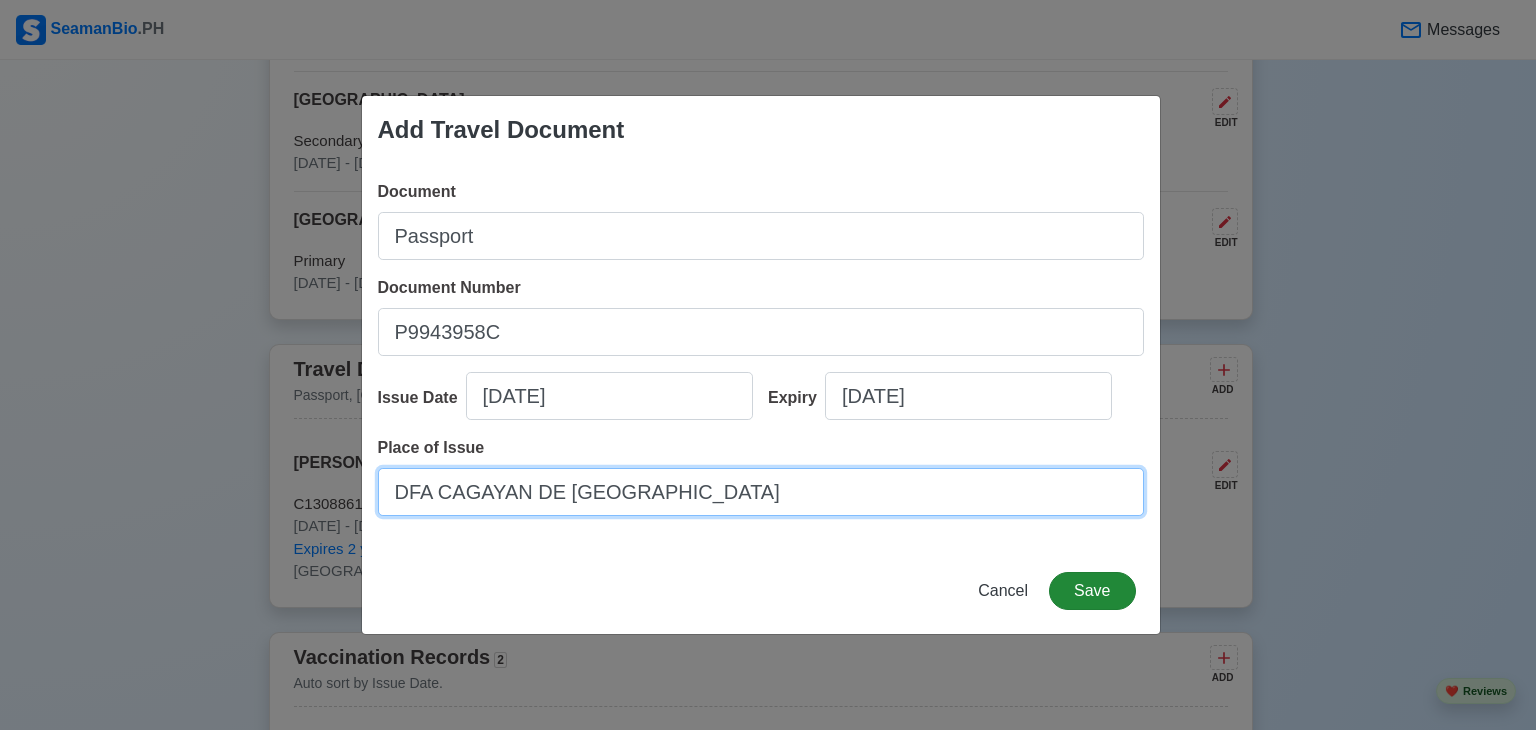 type on "DFA CAGAYAN DE [GEOGRAPHIC_DATA]" 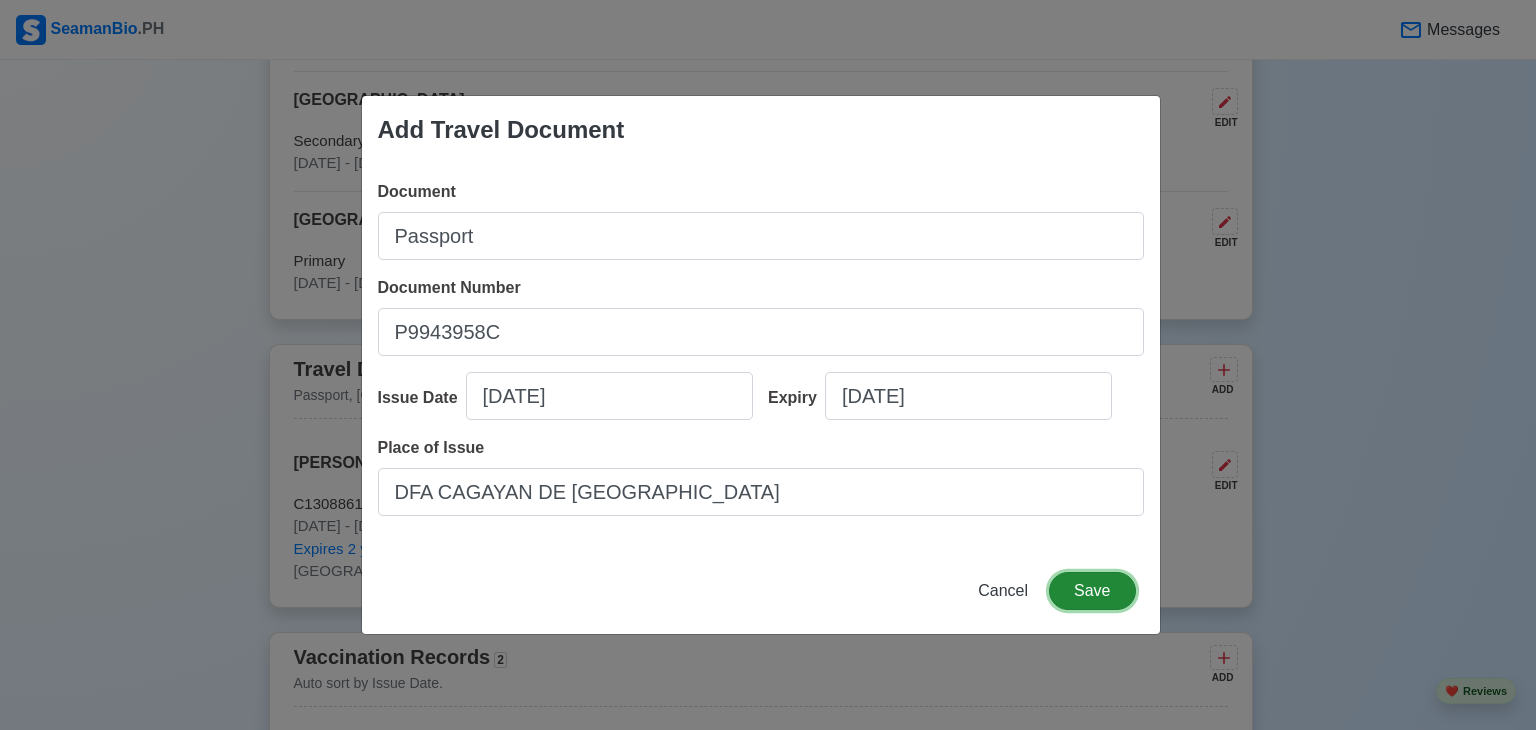 click on "Save" at bounding box center (1092, 591) 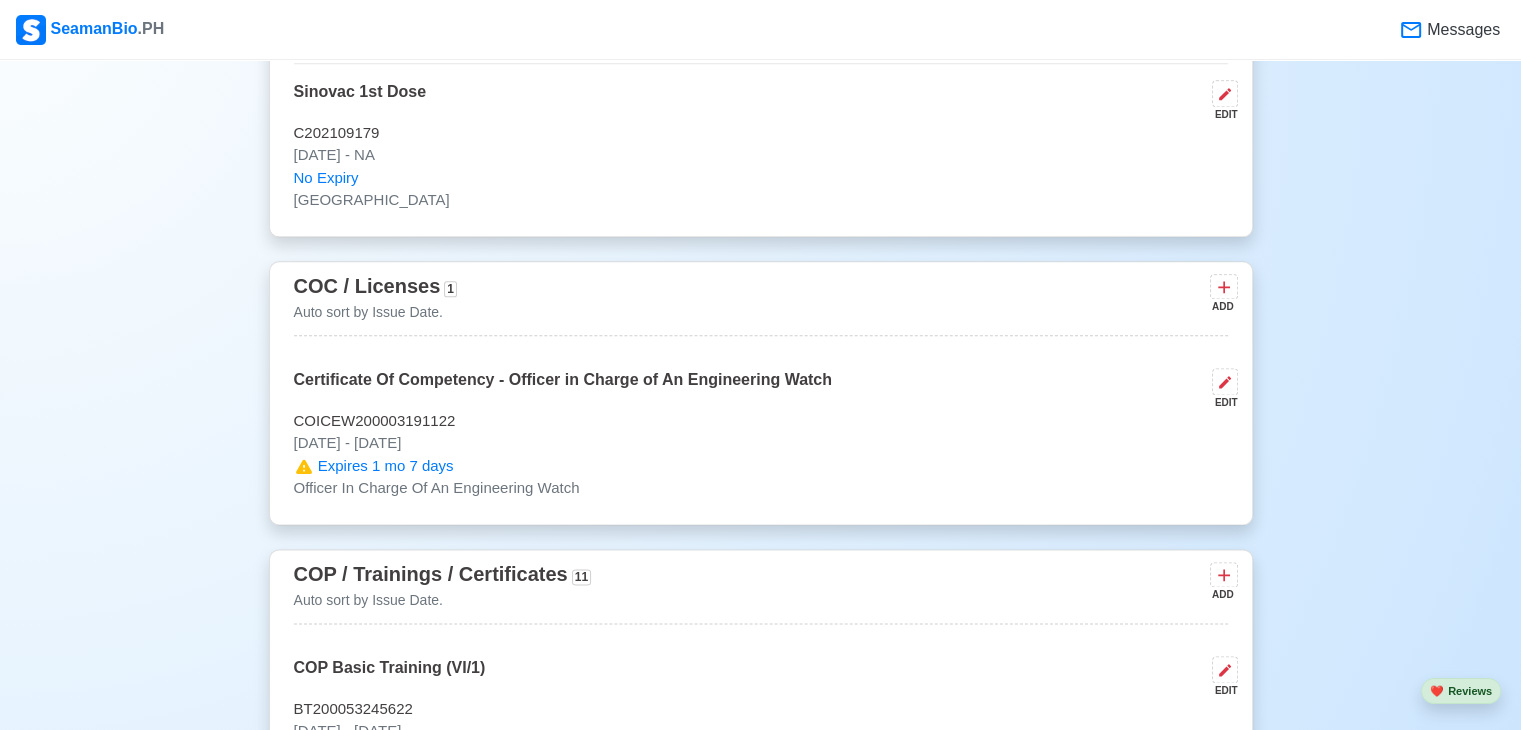 scroll, scrollTop: 2500, scrollLeft: 0, axis: vertical 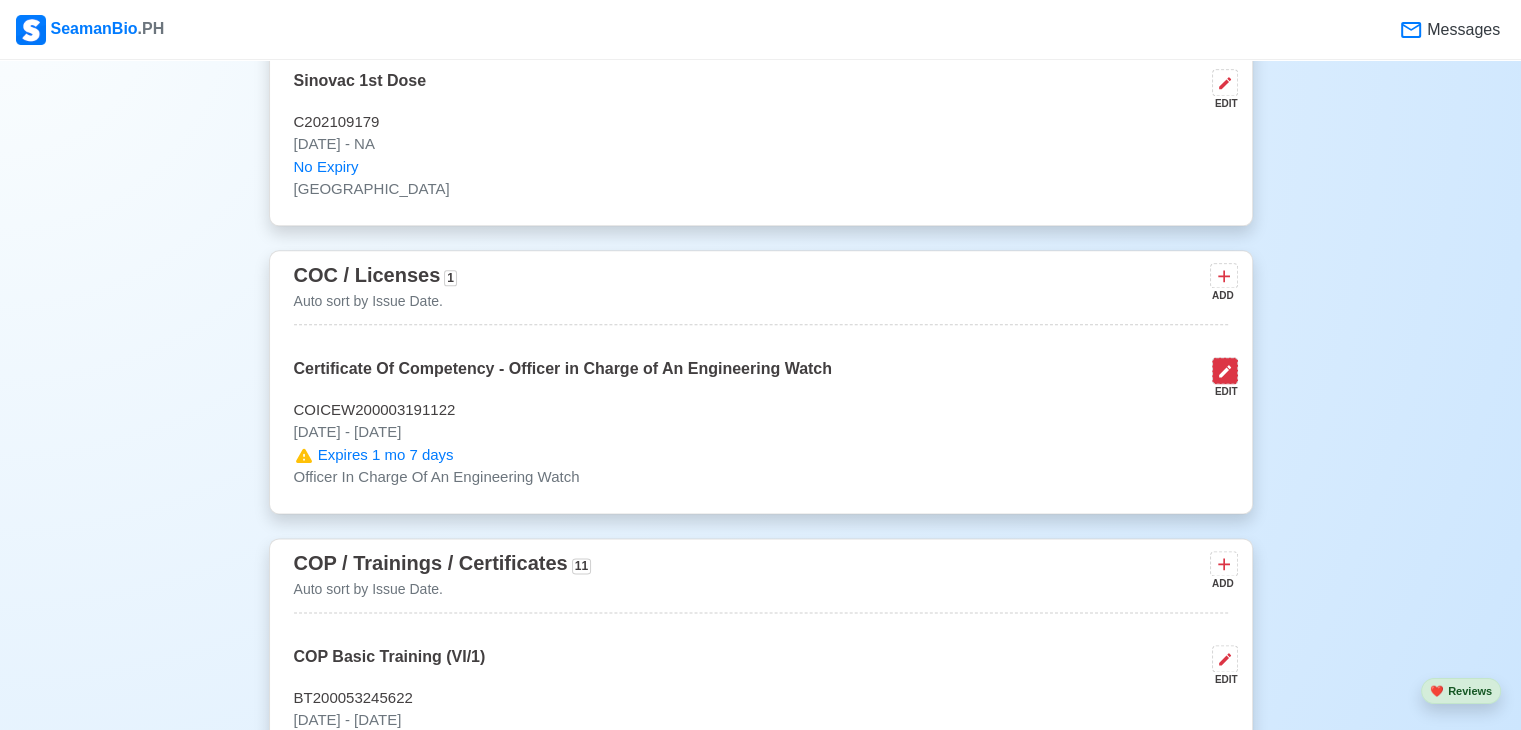 click 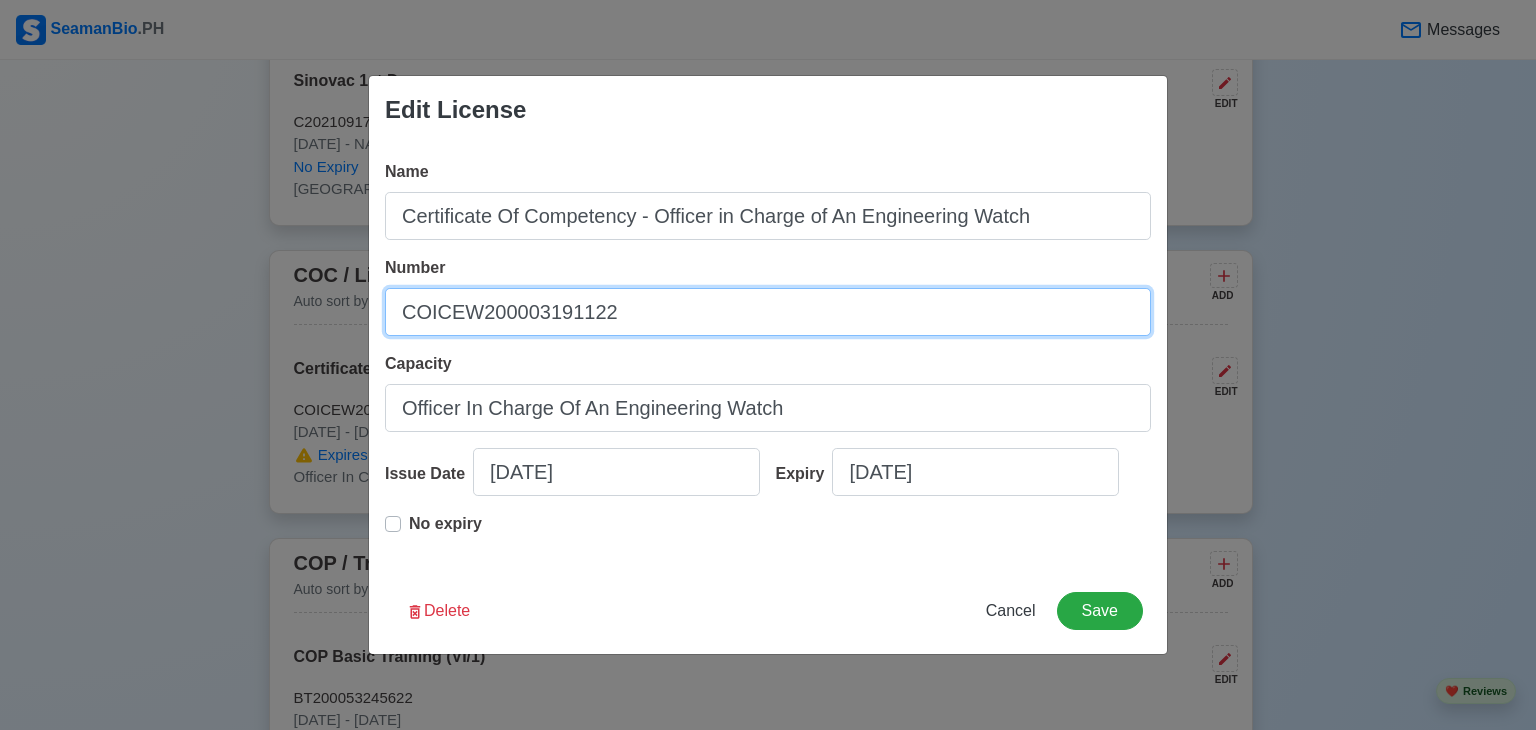 drag, startPoint x: 620, startPoint y: 312, endPoint x: 280, endPoint y: 320, distance: 340.09412 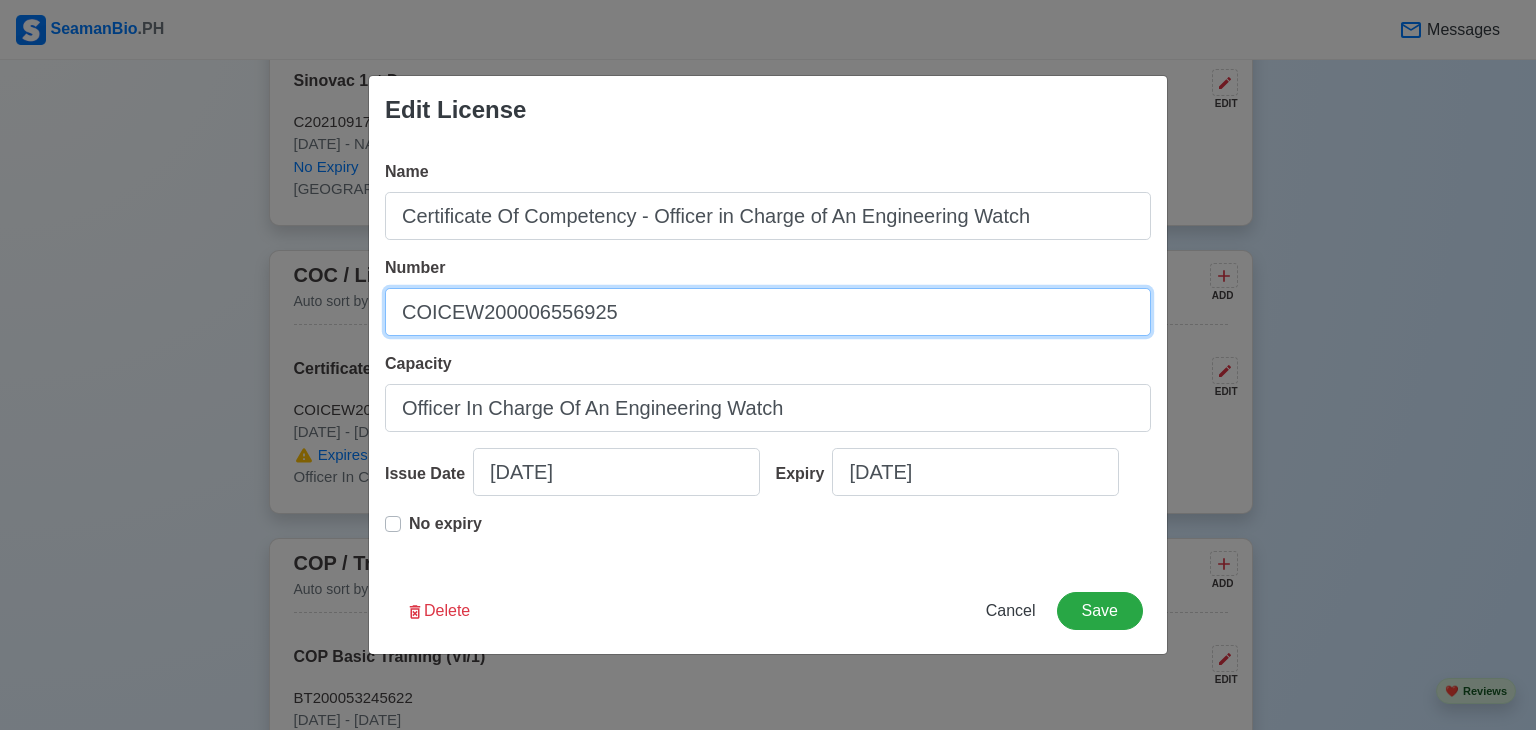 type on "COICEW200006556925" 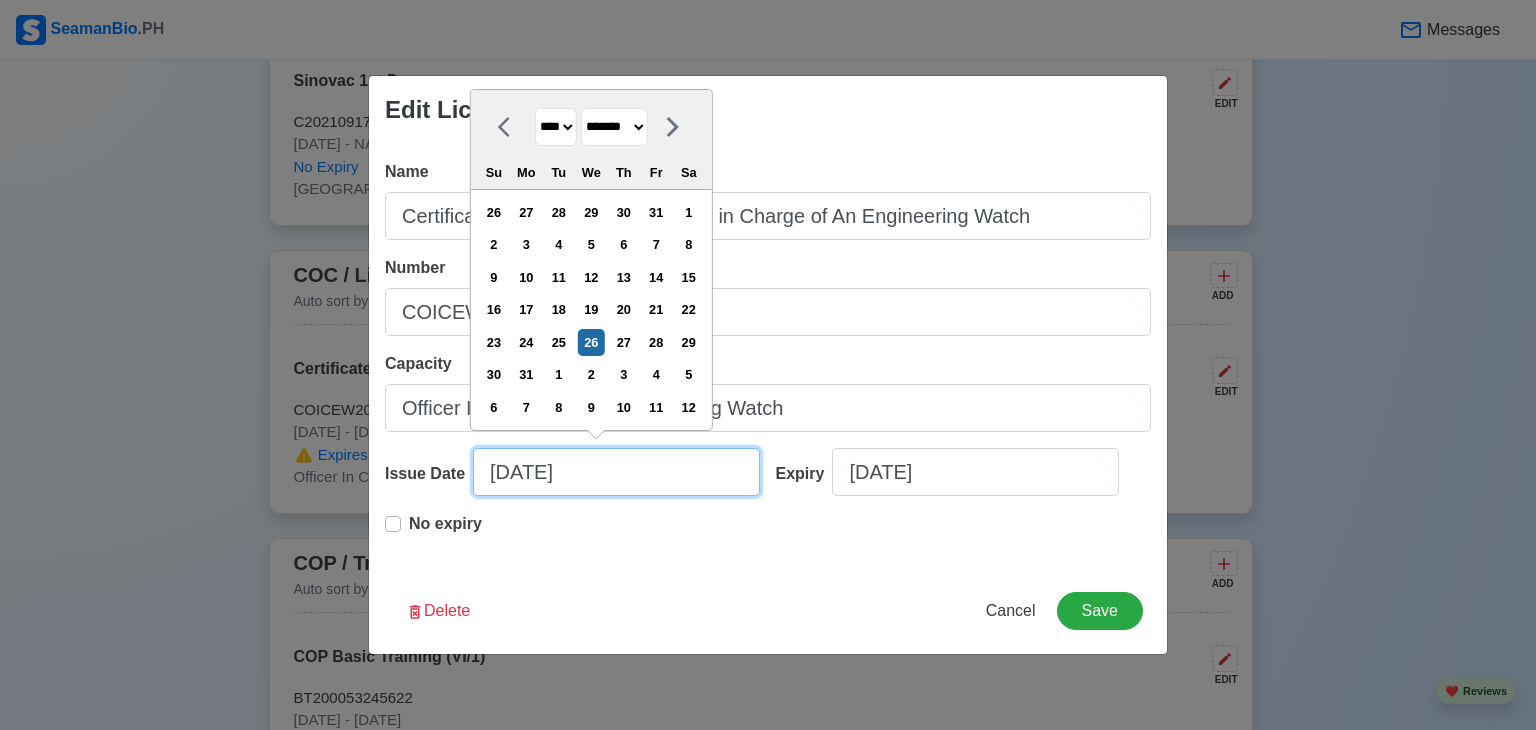 click on "[DATE]" at bounding box center (616, 472) 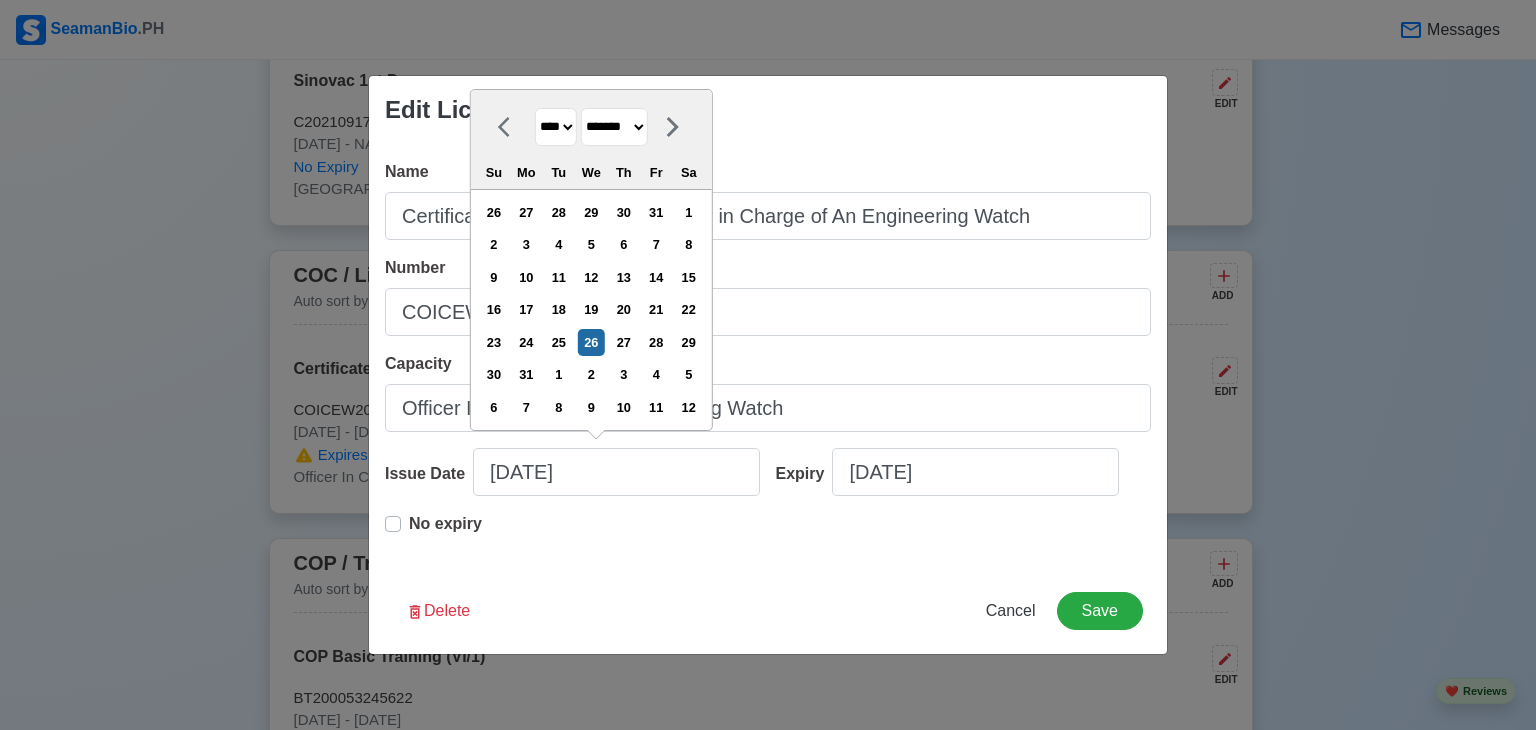 drag, startPoint x: 579, startPoint y: 135, endPoint x: 576, endPoint y: 145, distance: 10.440307 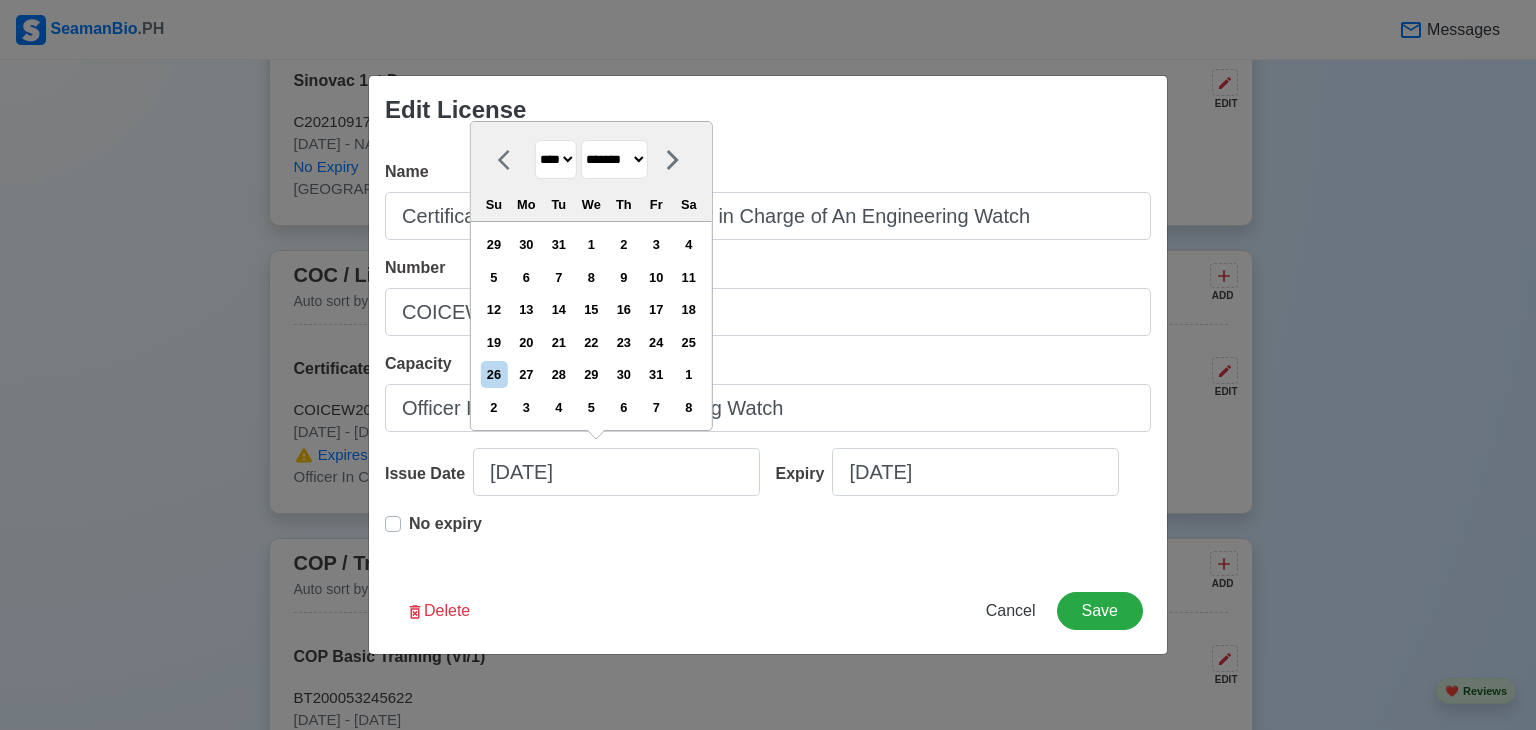 click on "******* ******** ***** ***** *** **** **** ****** ********* ******* ******** ********" at bounding box center [614, 159] 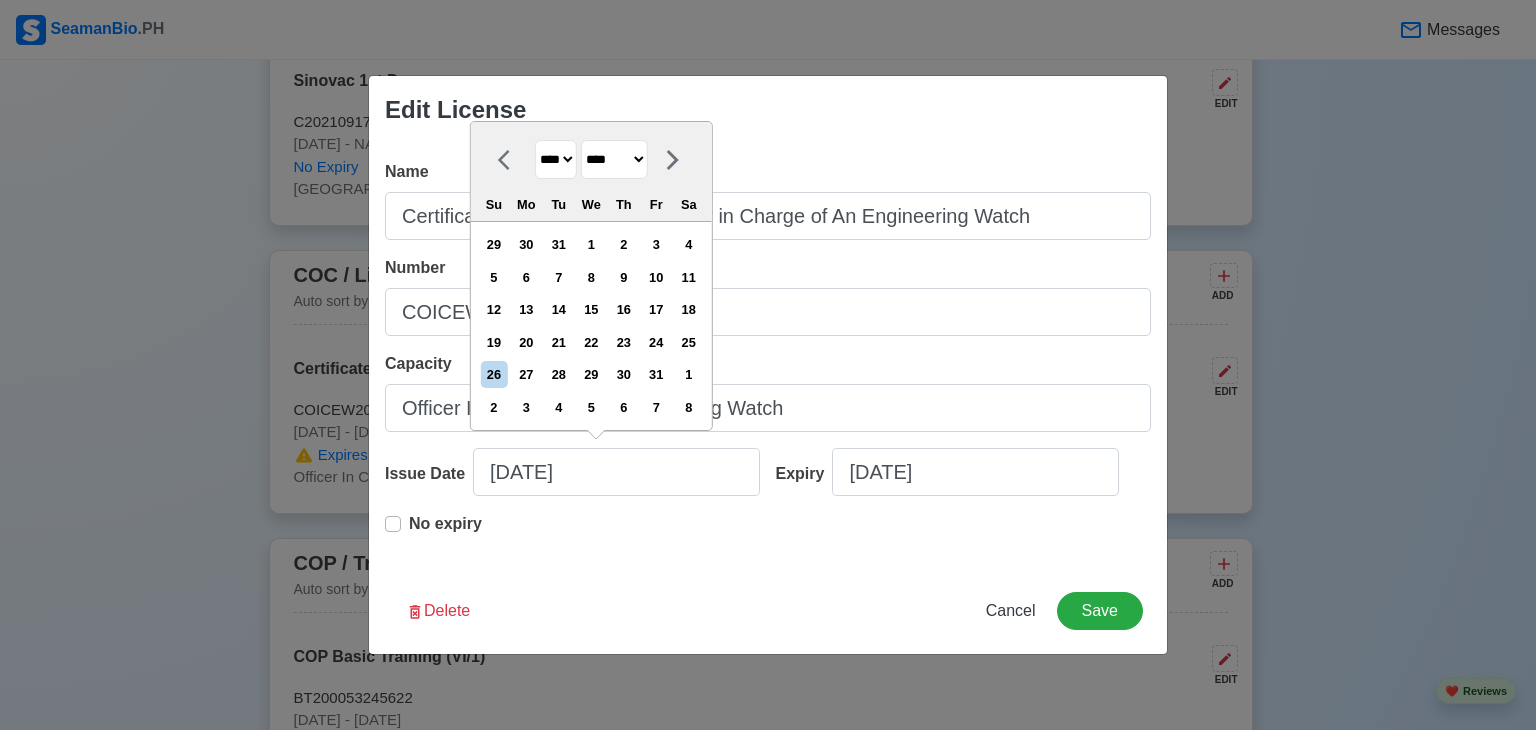 click on "******* ******** ***** ***** *** **** **** ****** ********* ******* ******** ********" at bounding box center [614, 159] 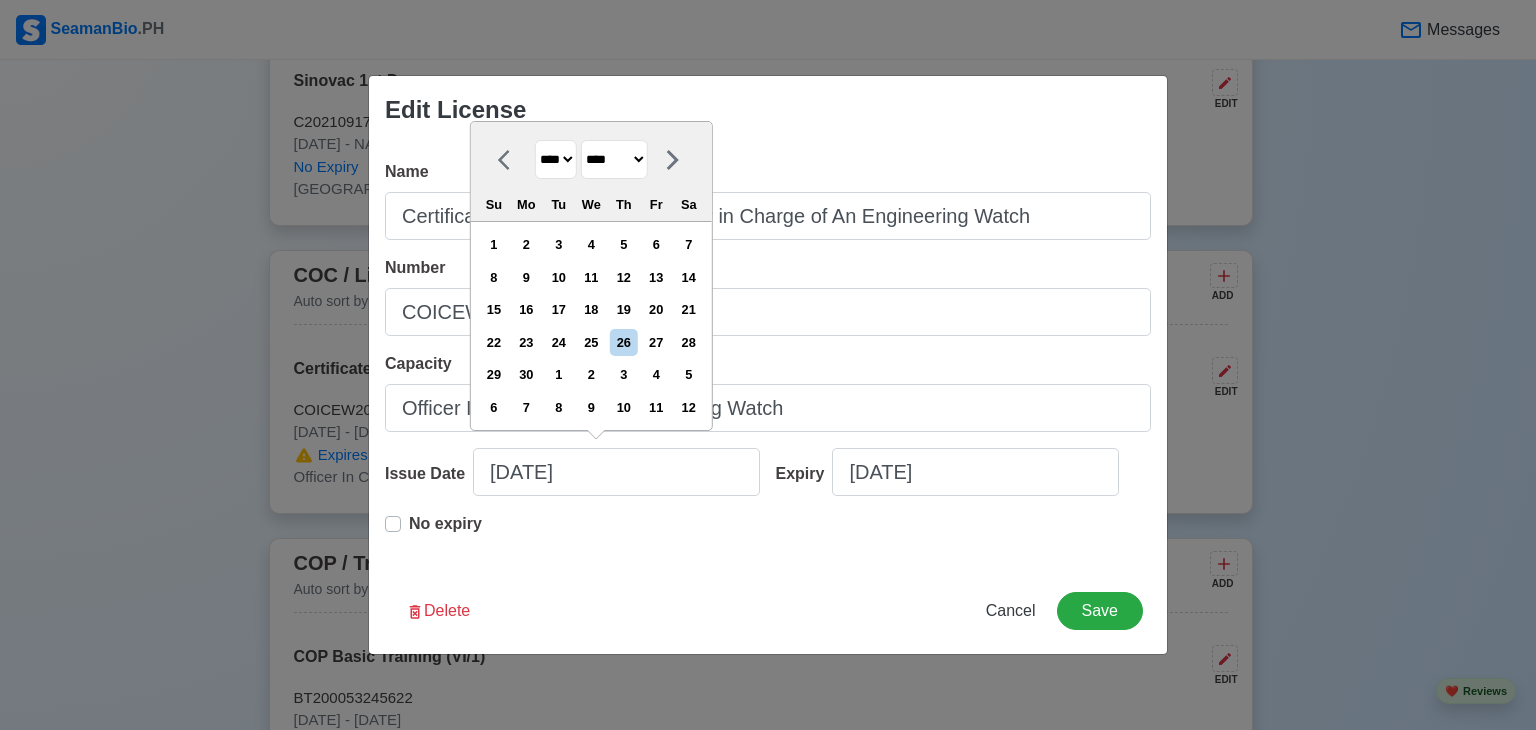 click on "******* ******** ***** ***** *** **** **** ****** ********* ******* ******** ********" at bounding box center (614, 159) 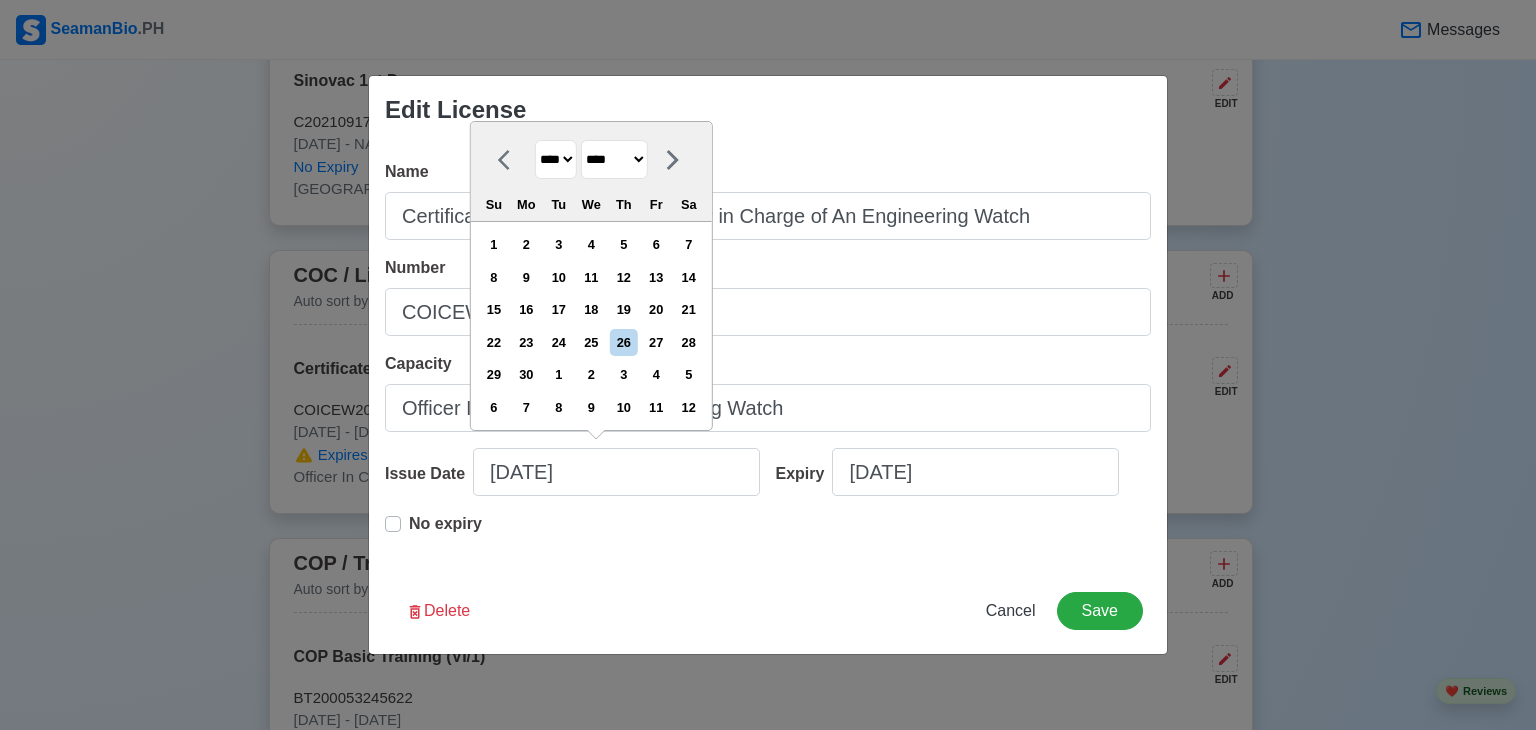 select on "****" 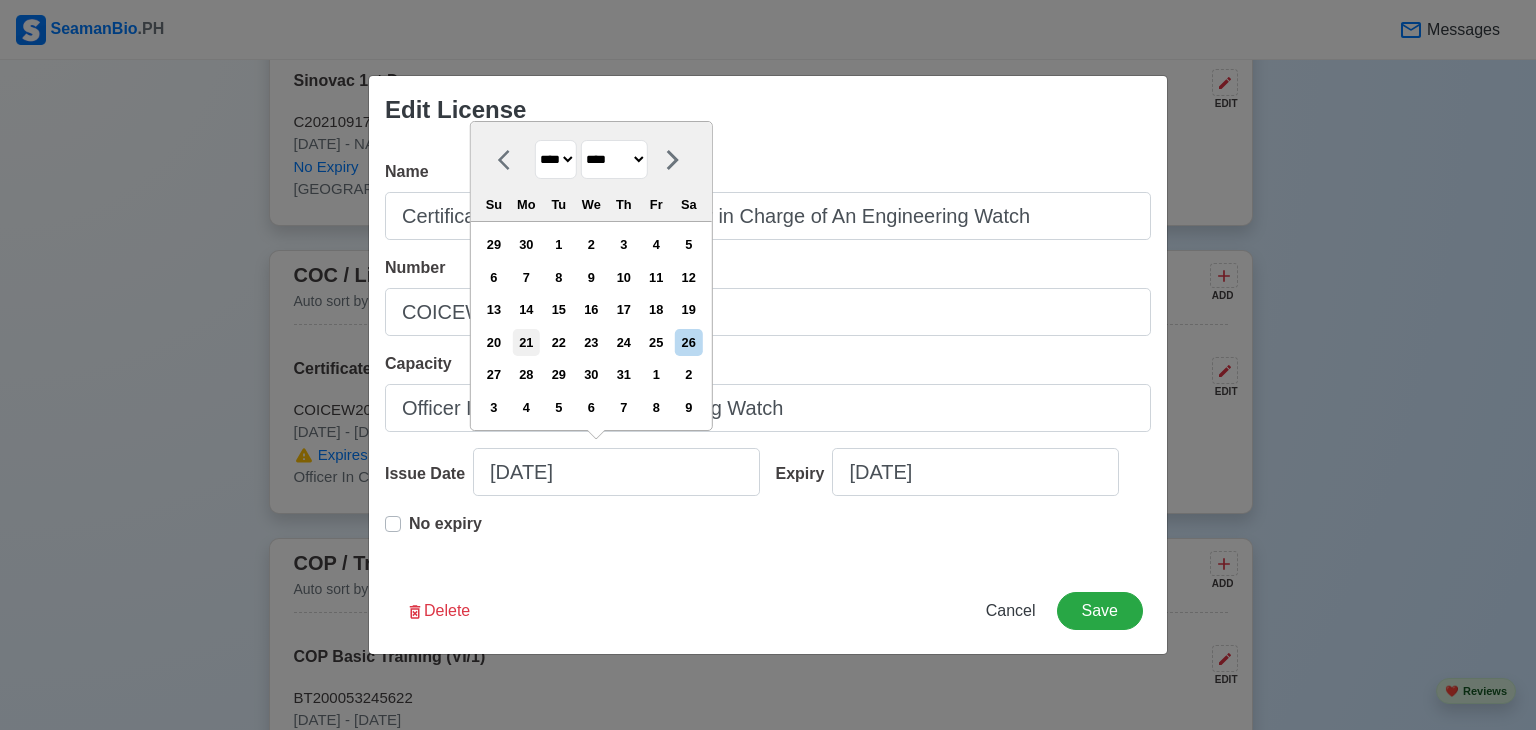 click on "21" at bounding box center [526, 342] 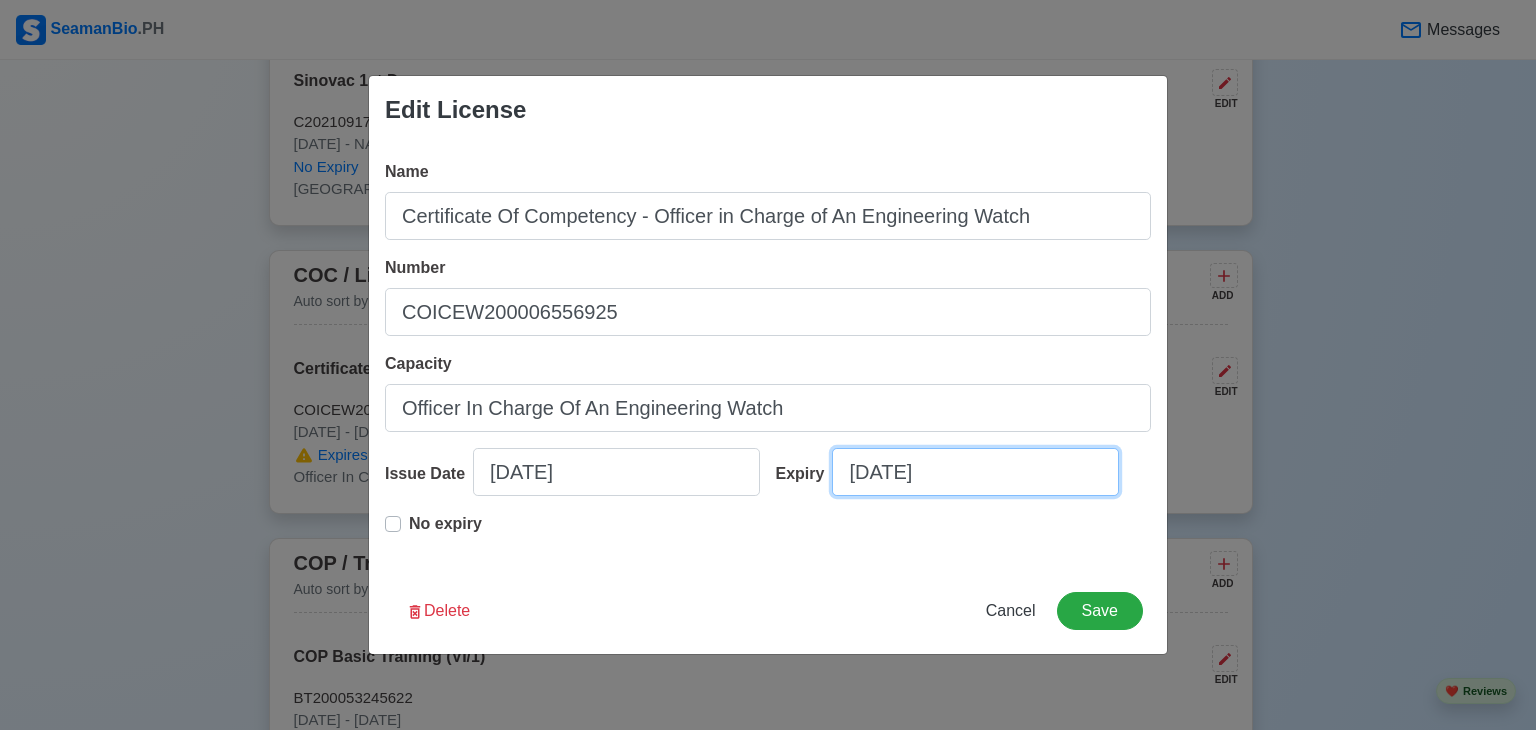 click on "09/04/2025" at bounding box center [975, 472] 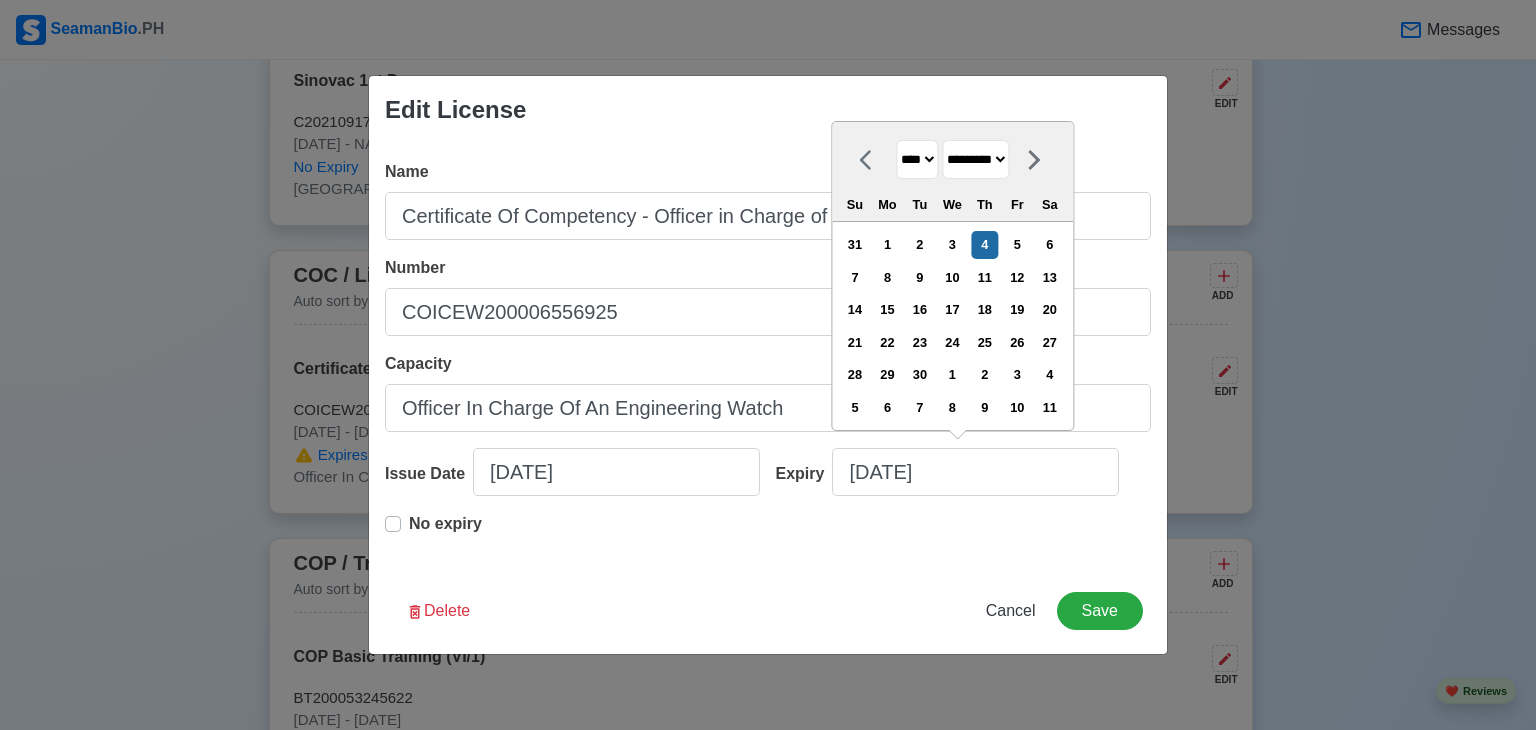 click on "**** **** **** **** **** **** **** **** **** **** **** **** **** **** **** **** **** **** **** **** **** **** **** **** **** **** **** **** **** **** **** **** **** **** **** **** **** **** **** **** **** **** **** **** **** **** **** **** **** **** **** **** **** **** **** **** **** **** **** **** **** **** **** **** **** **** **** **** **** **** **** **** **** **** **** **** **** **** **** **** **** **** **** **** **** **** **** **** **** **** **** **** **** **** **** **** **** **** **** **** **** **** **** **** **** **** **** **** **** **** **** **** **** **** **** **** **** **** **** **** ****" at bounding box center [917, 159] 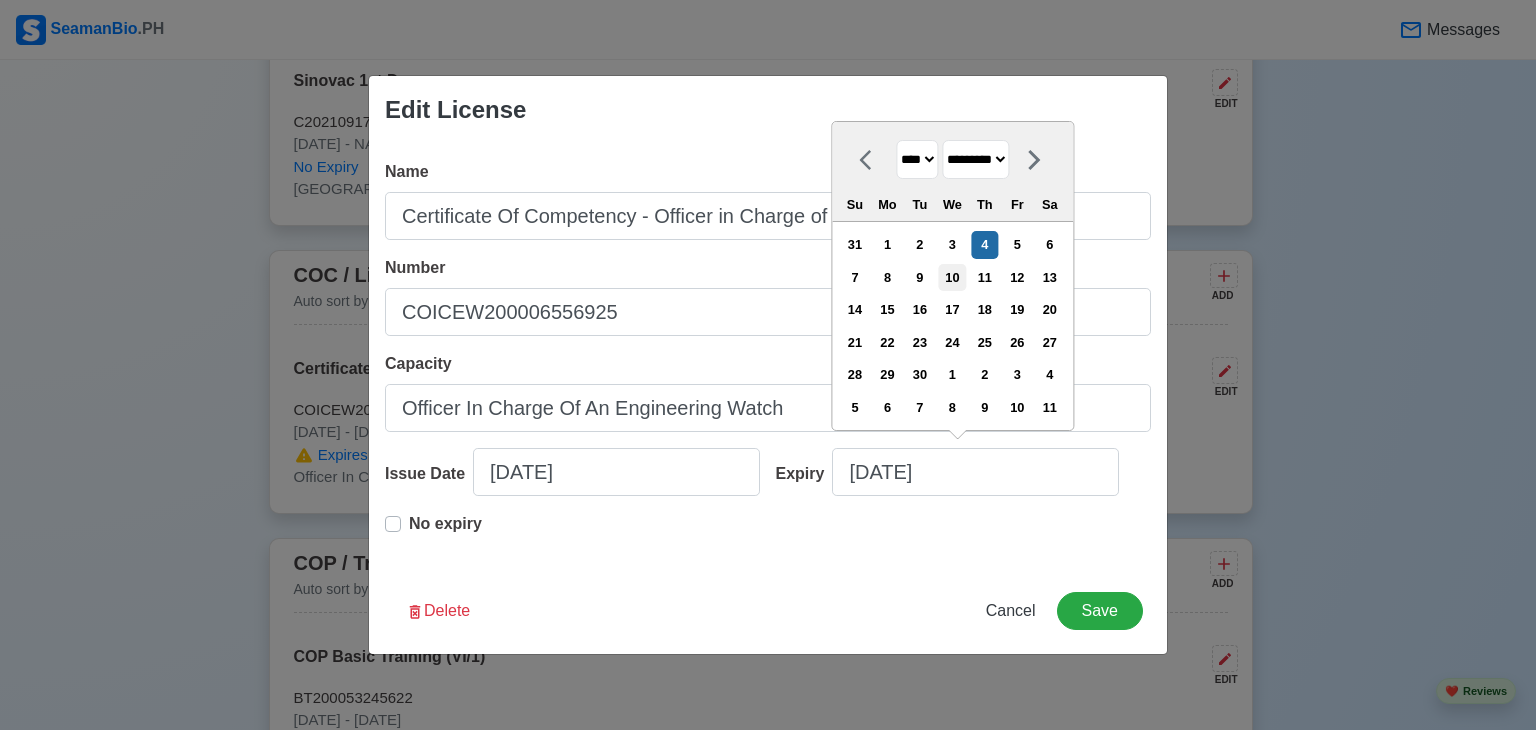 select on "****" 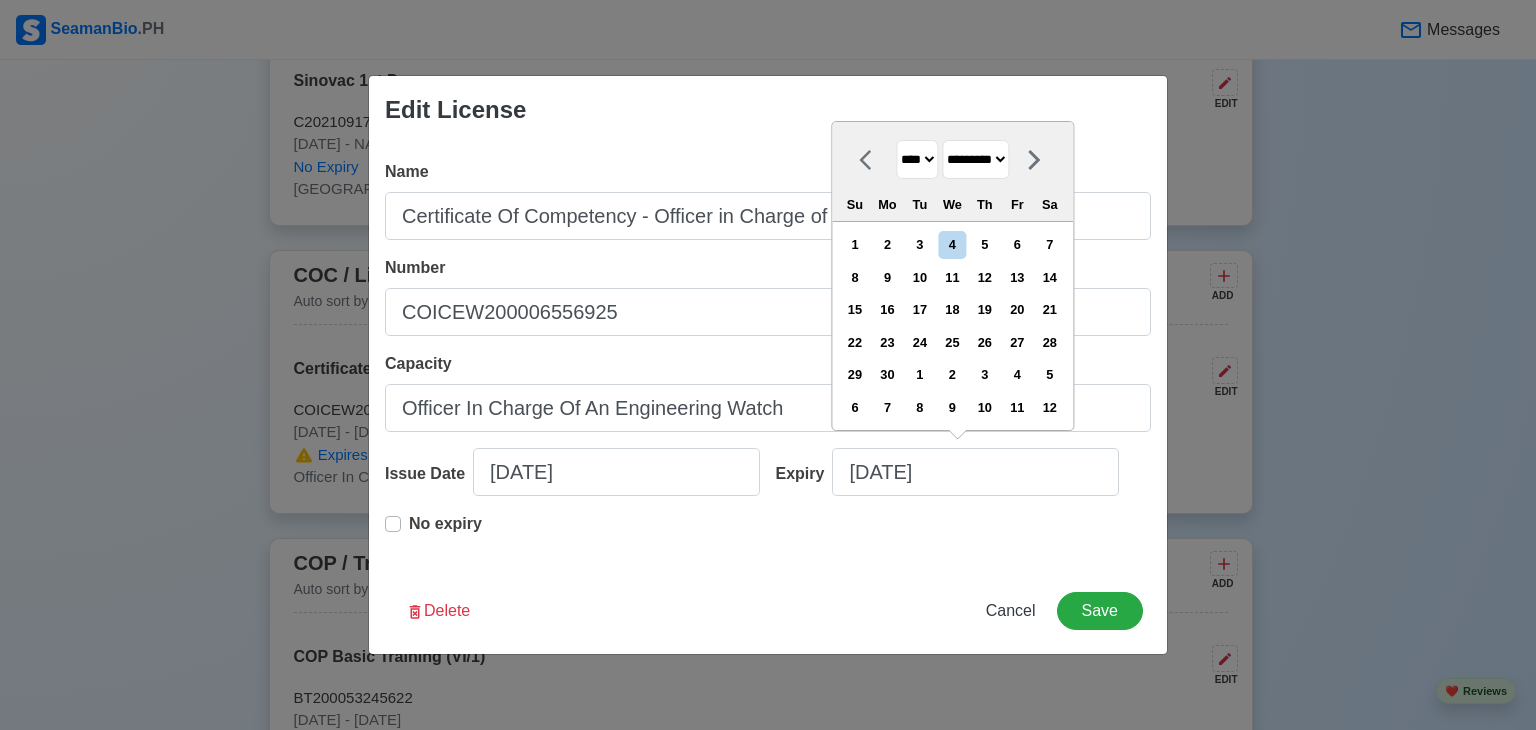 click on "******* ******** ***** ***** *** **** **** ****** ********* ******* ******** ********" at bounding box center (975, 159) 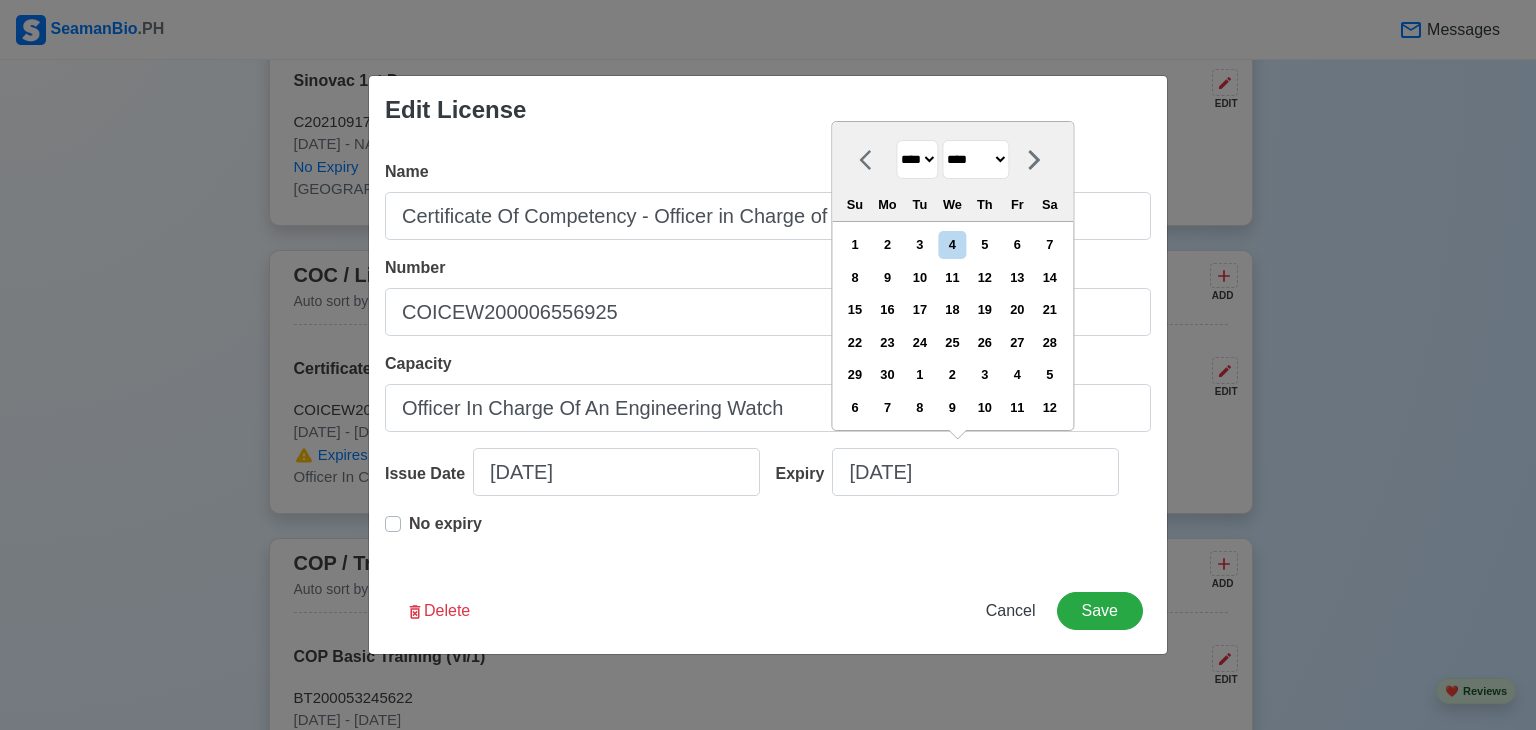 click on "******* ******** ***** ***** *** **** **** ****** ********* ******* ******** ********" at bounding box center (975, 159) 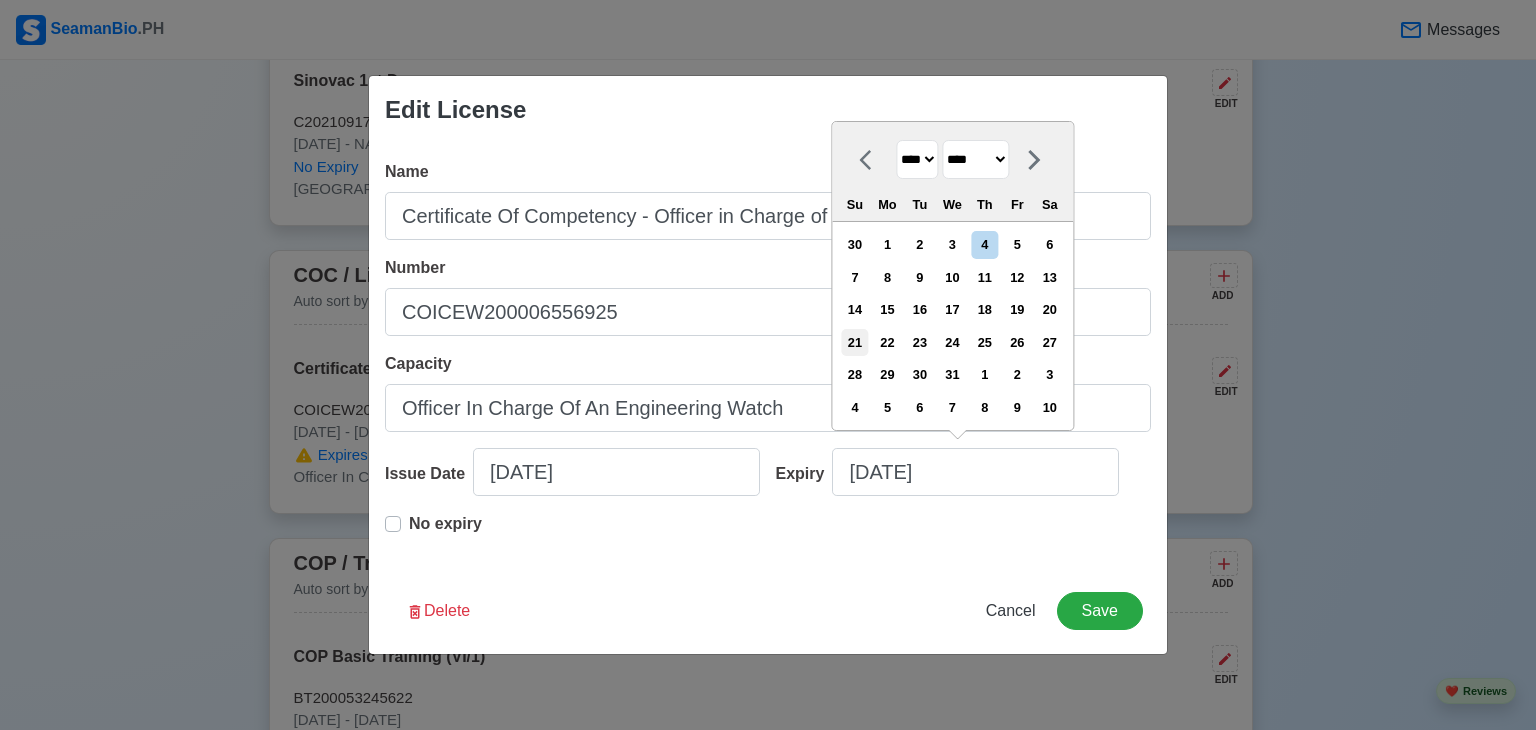 click on "21" at bounding box center [854, 342] 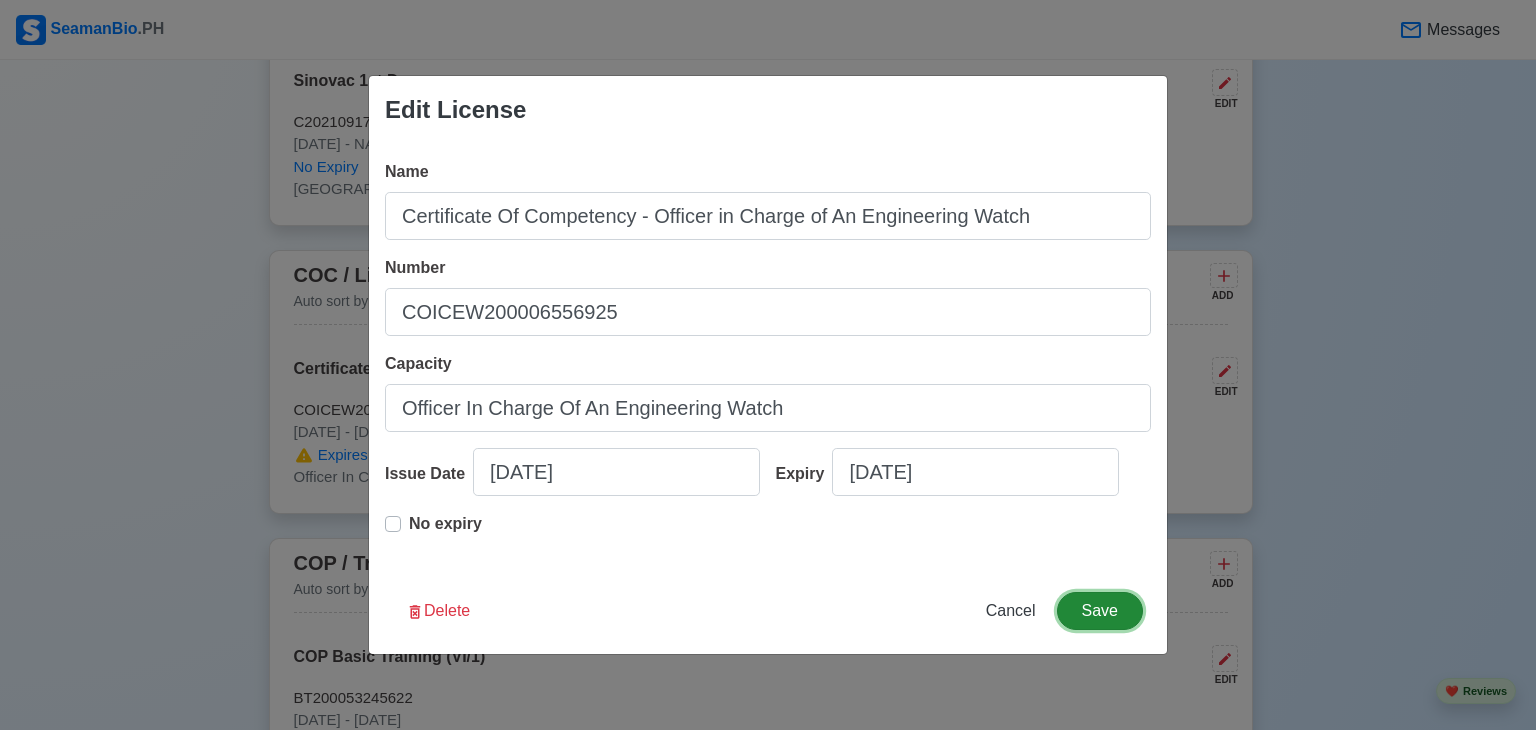 click on "Save" at bounding box center (1100, 611) 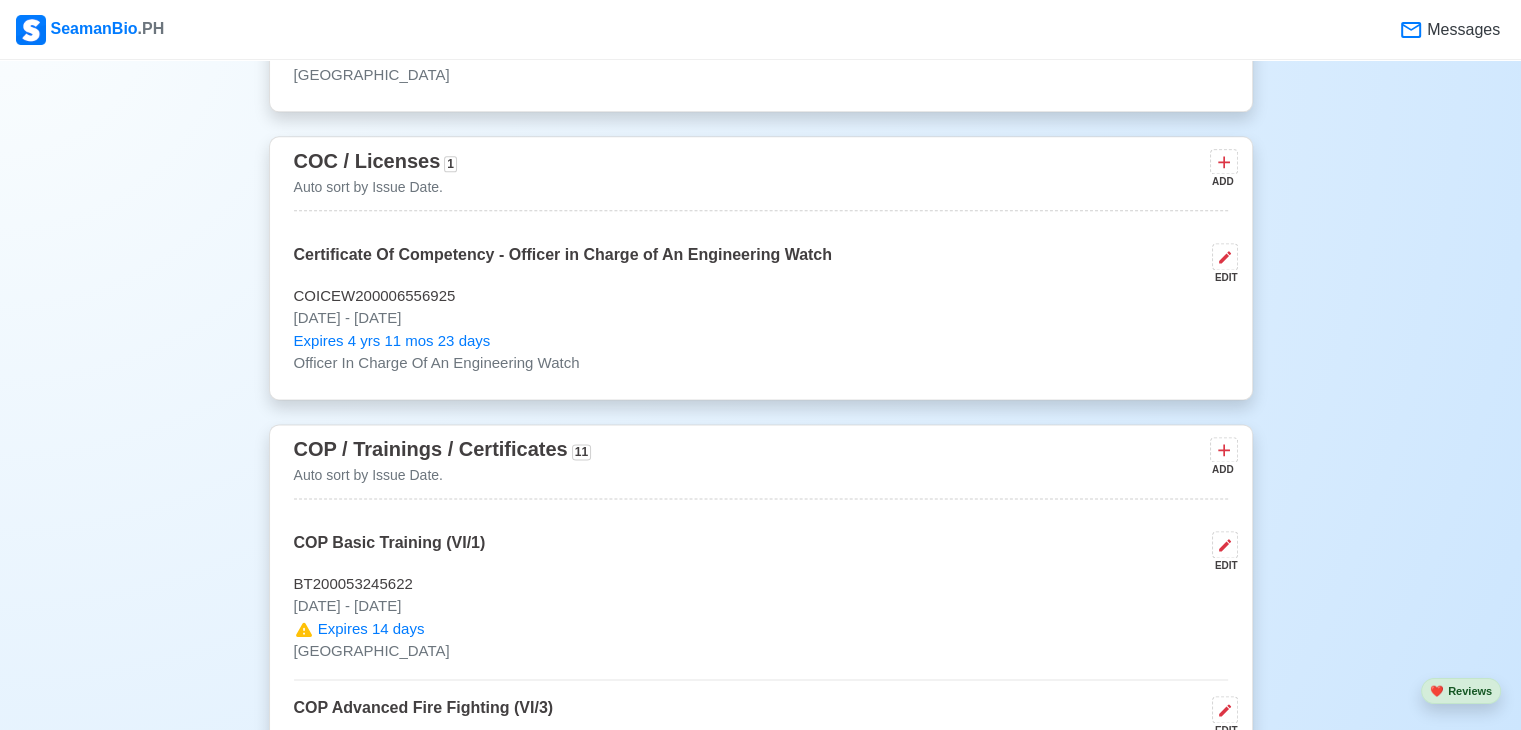 scroll, scrollTop: 2600, scrollLeft: 0, axis: vertical 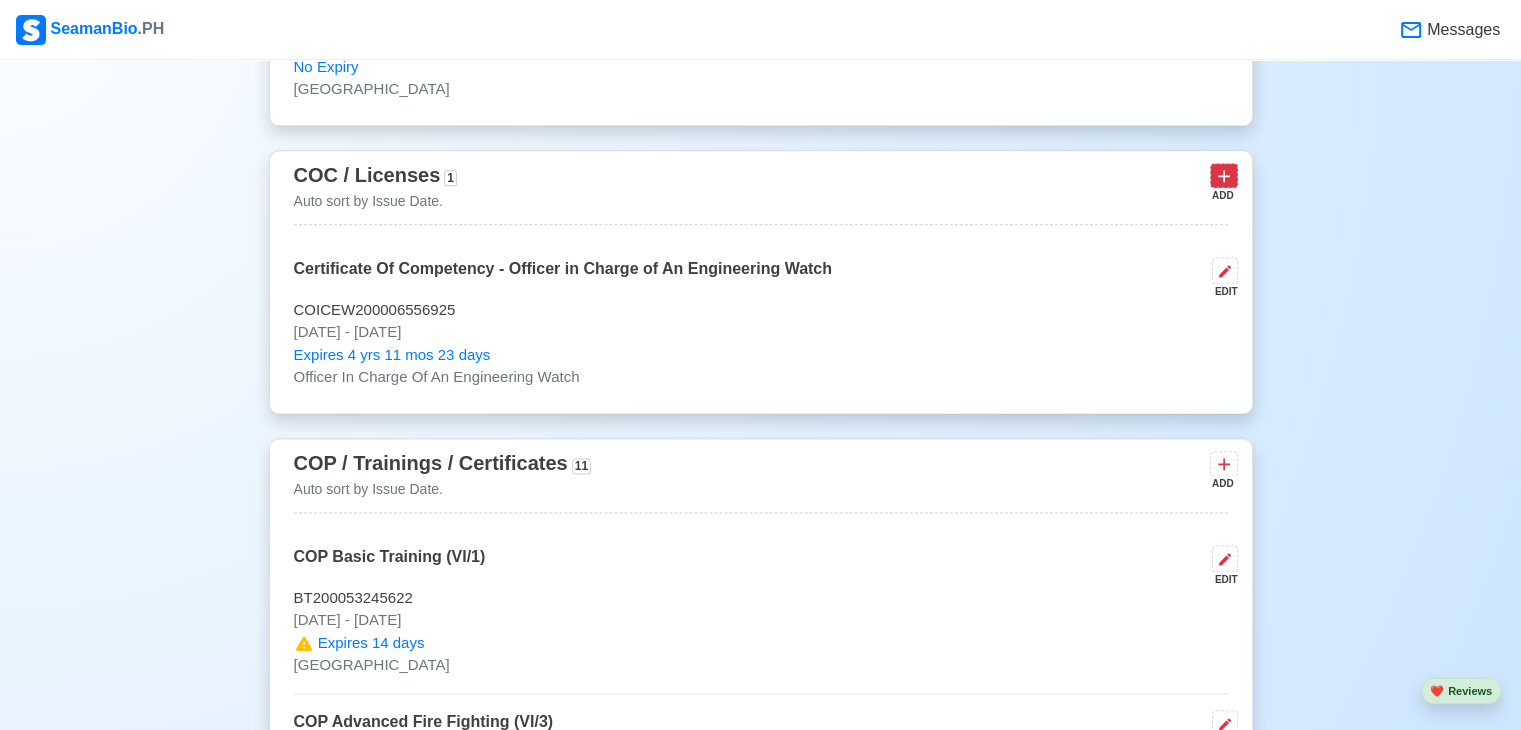 click 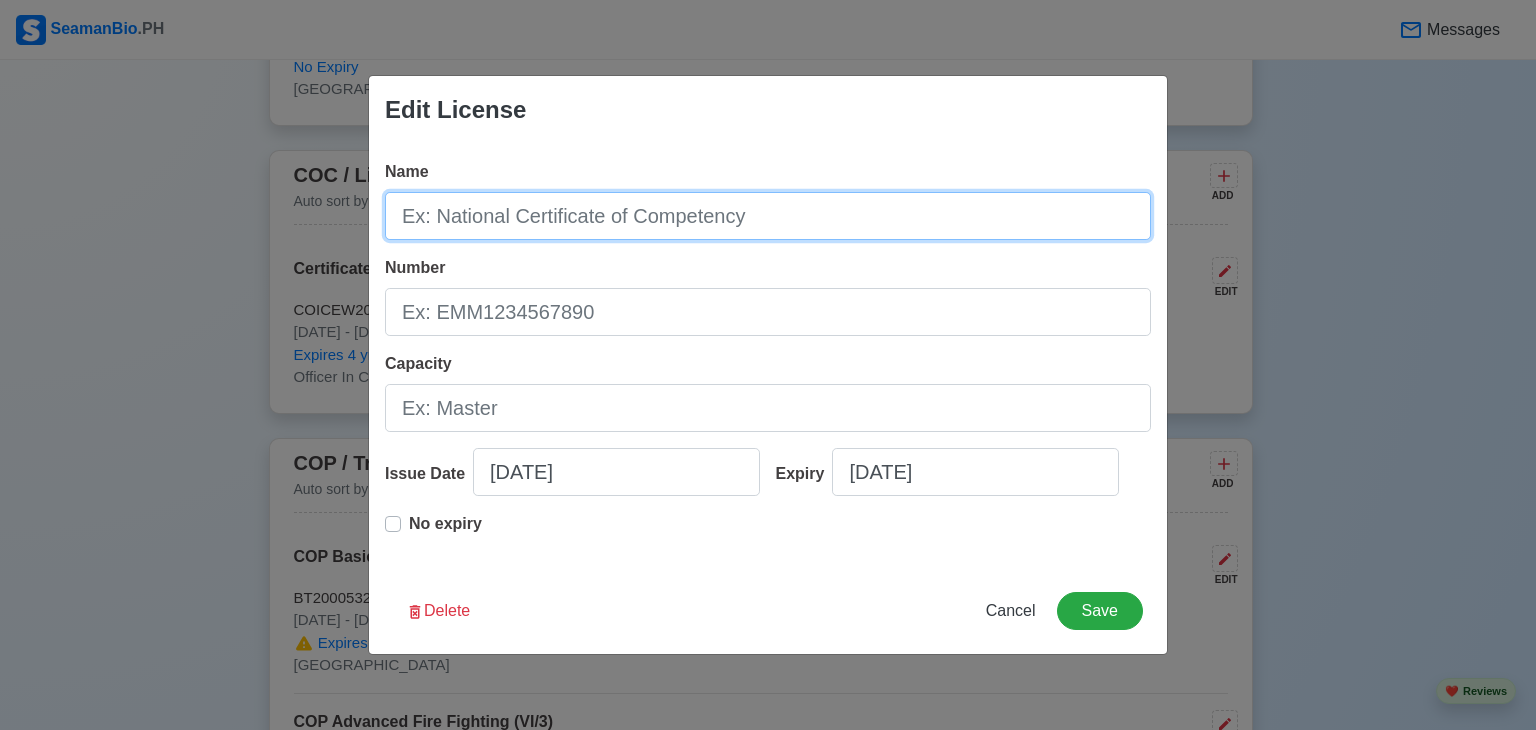 drag, startPoint x: 724, startPoint y: 191, endPoint x: 724, endPoint y: 216, distance: 25 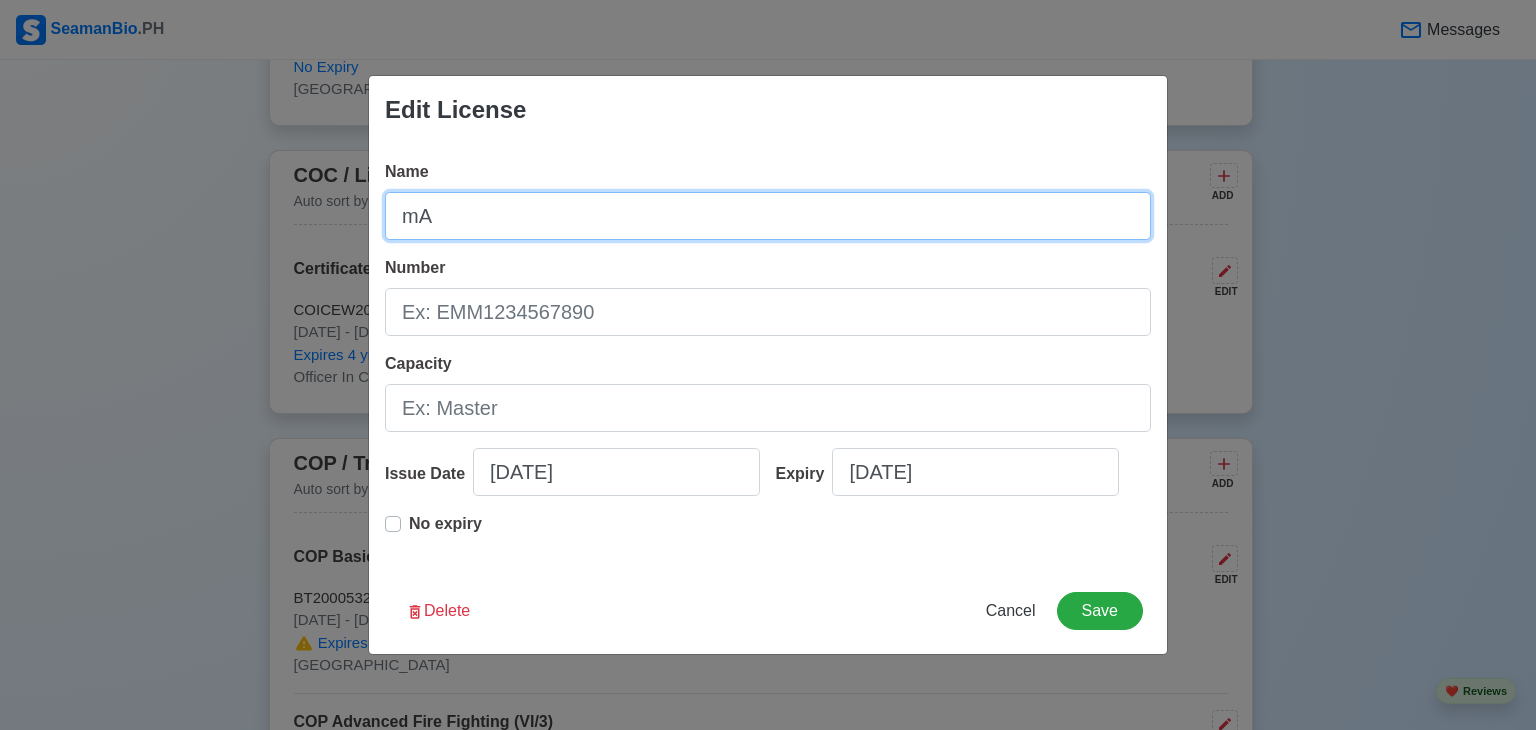 type on "m" 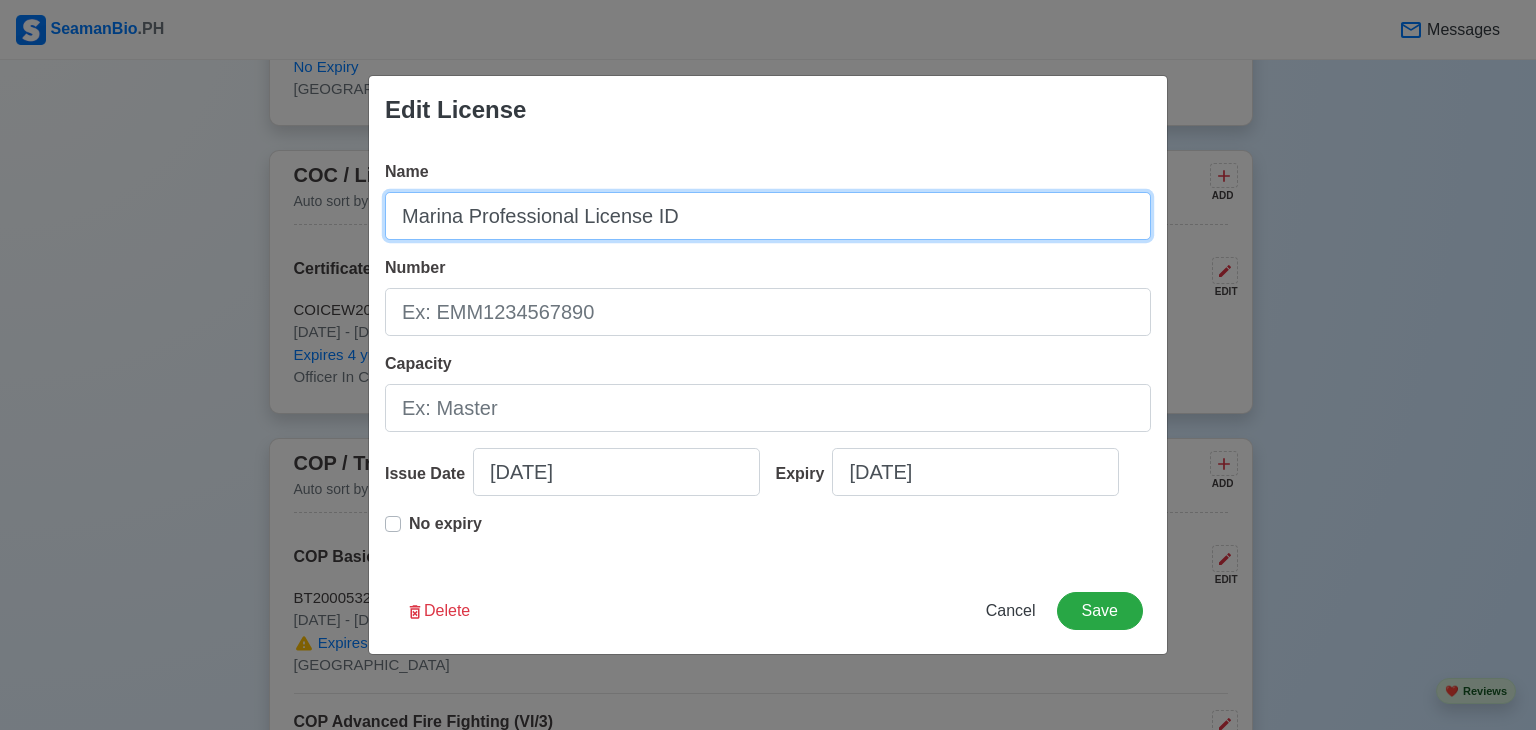 type on "Marina Professional License ID" 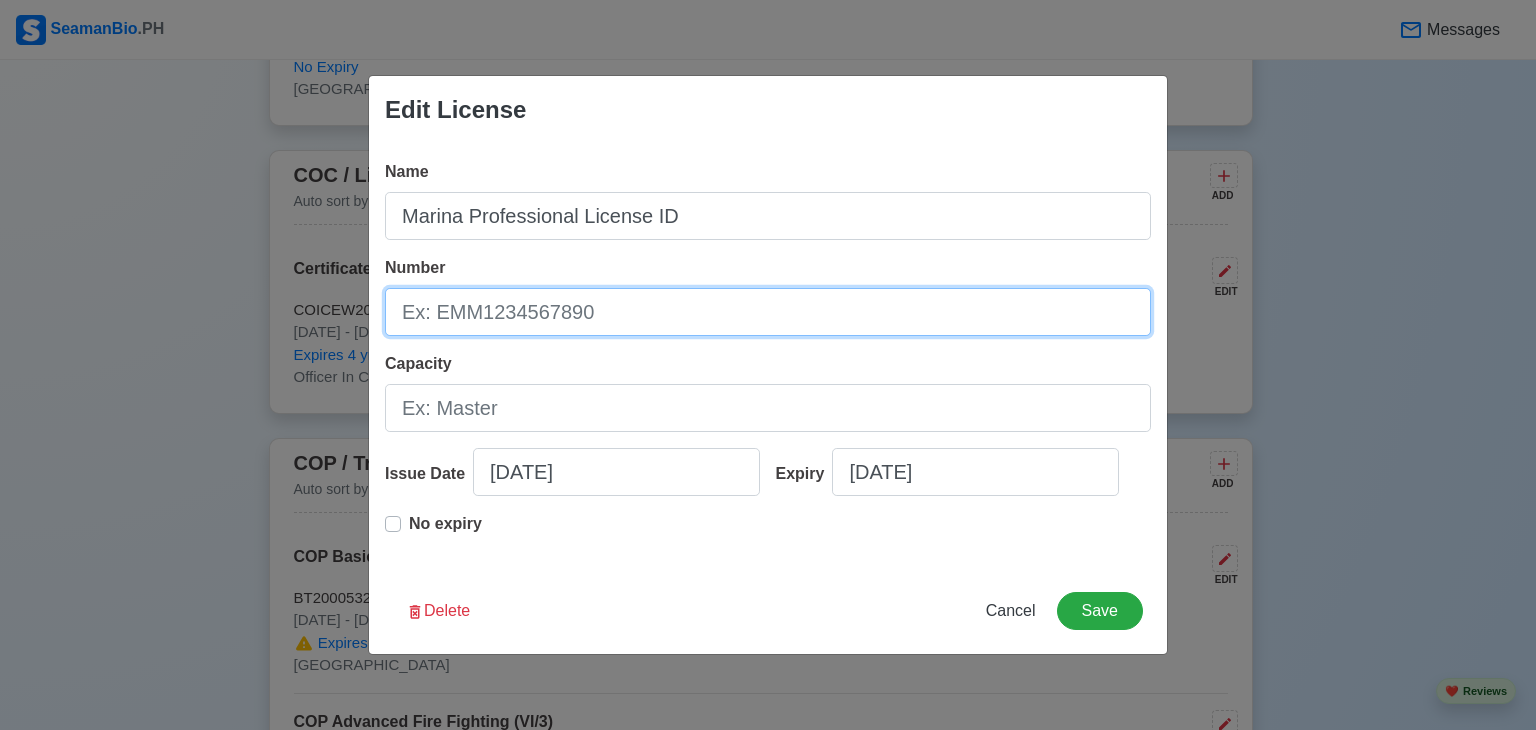 click on "Number" at bounding box center (768, 312) 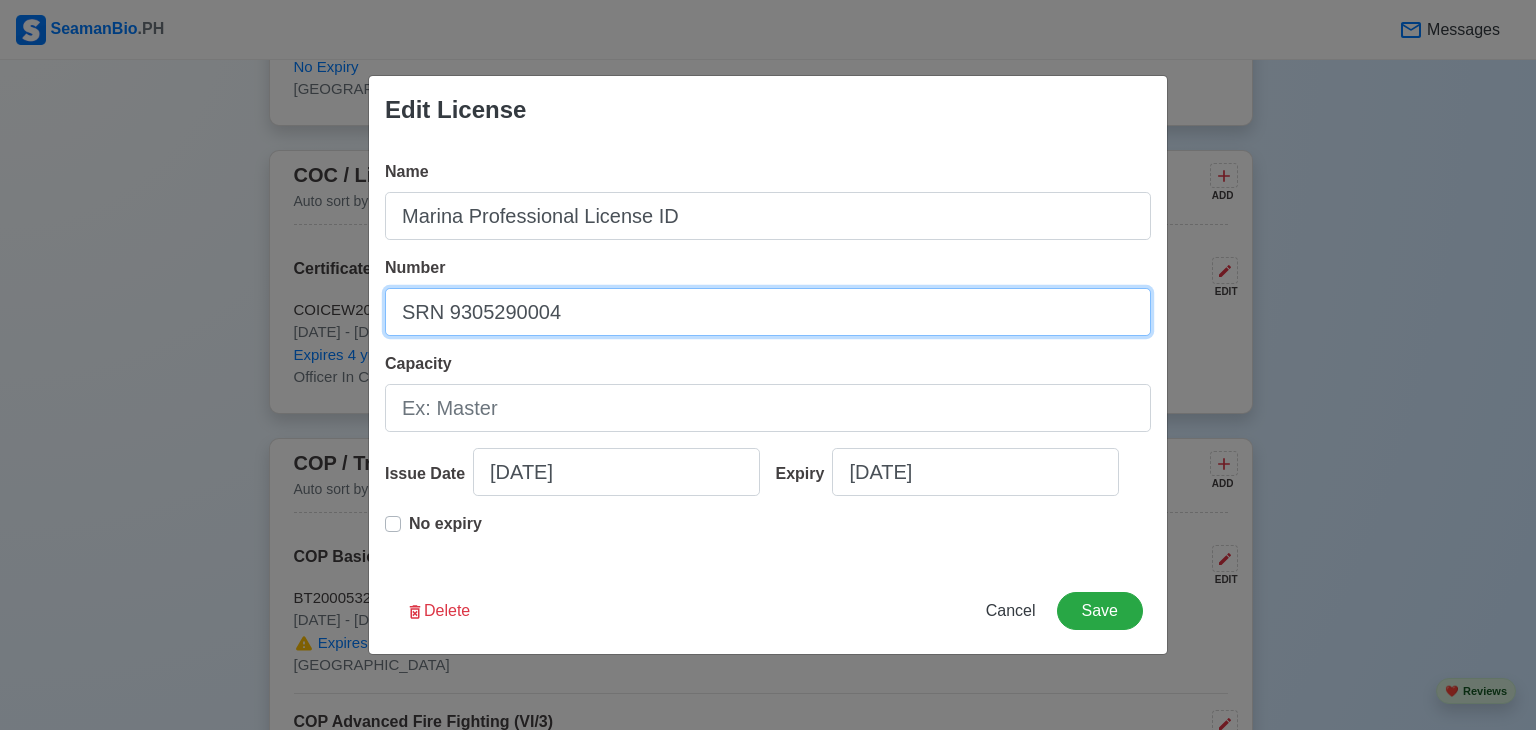 type on "SRN 9305290004" 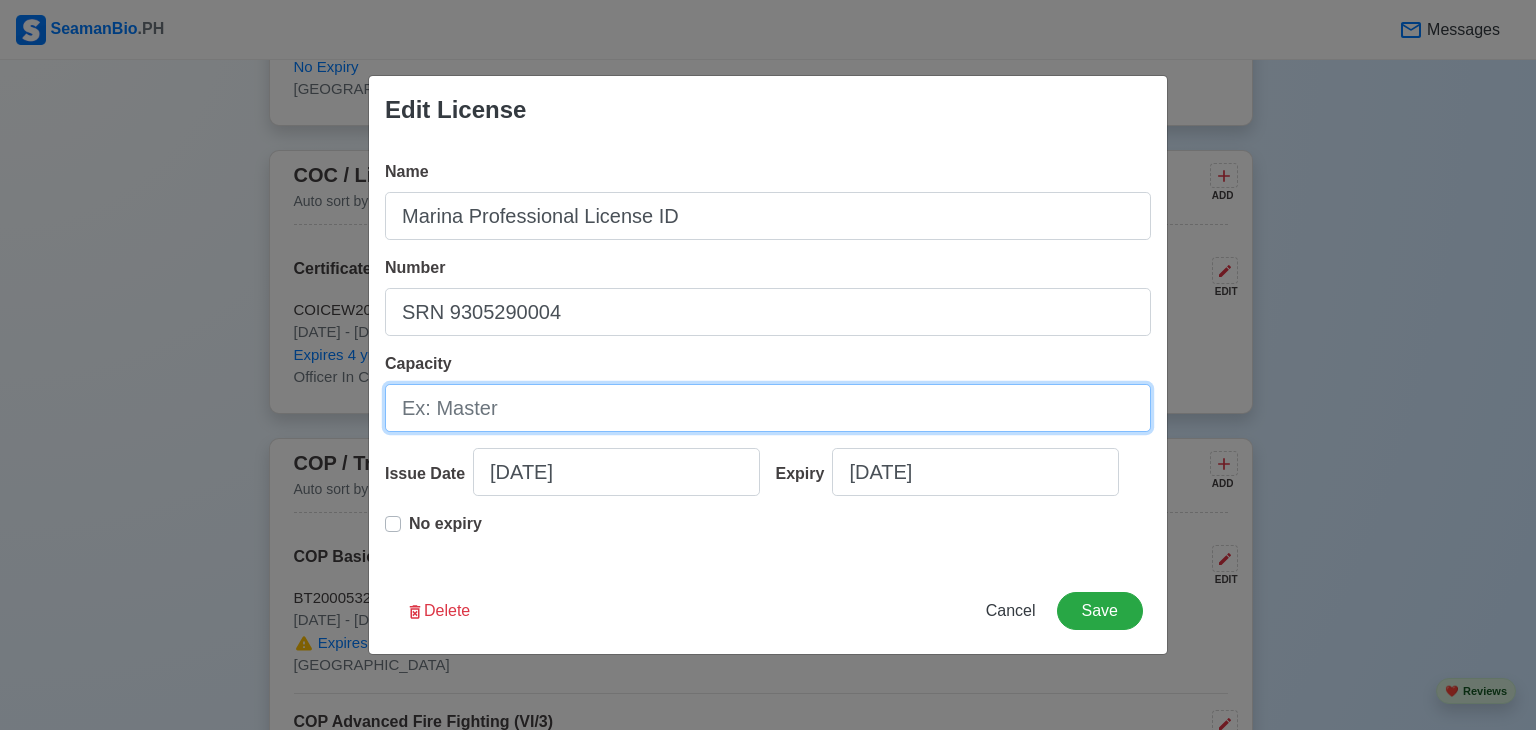 click on "Capacity" at bounding box center (768, 408) 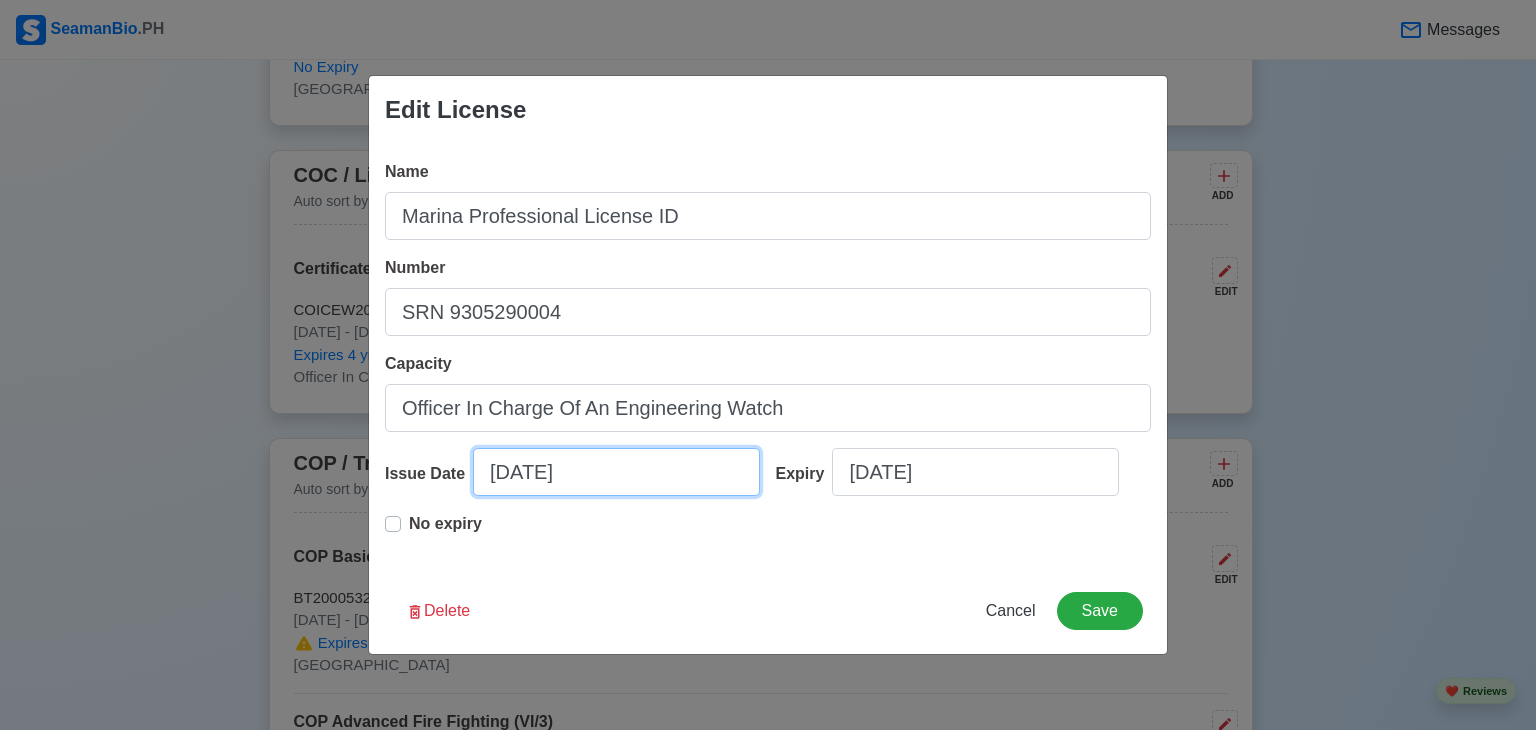 select on "****" 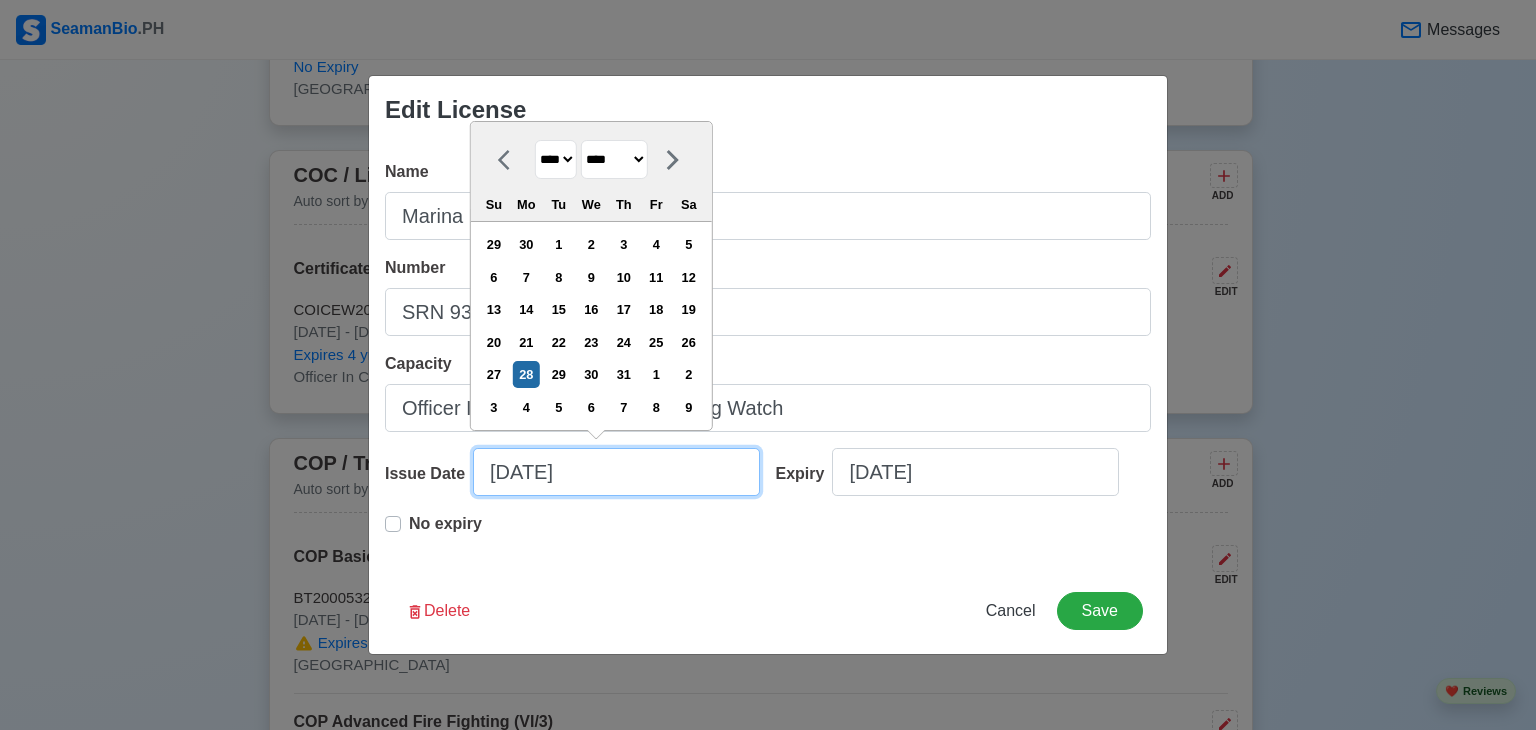 click on "07/28/2025" at bounding box center (616, 472) 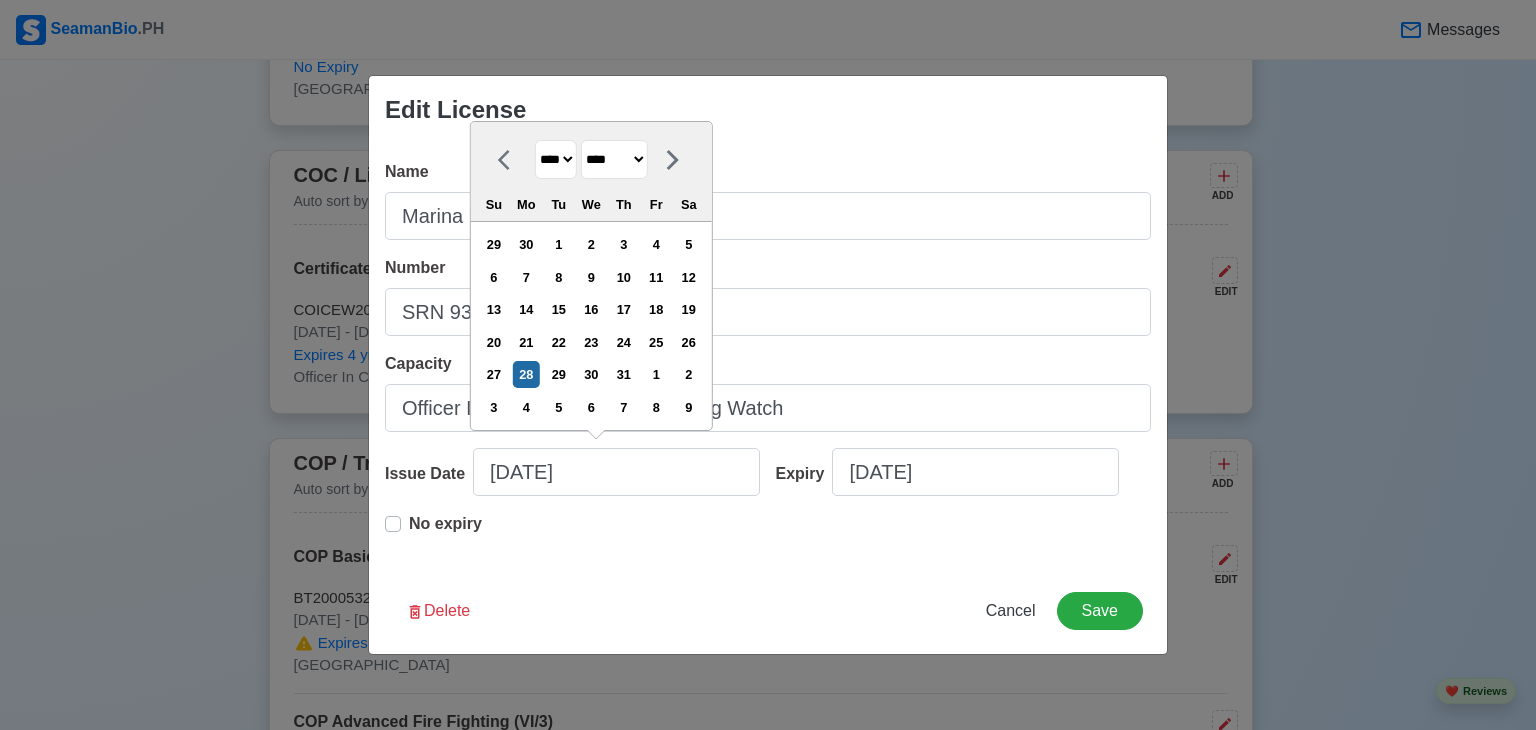click on "**** **** **** **** **** **** **** **** **** **** **** **** **** **** **** **** **** **** **** **** **** **** **** **** **** **** **** **** **** **** **** **** **** **** **** **** **** **** **** **** **** **** **** **** **** **** **** **** **** **** **** **** **** **** **** **** **** **** **** **** **** **** **** **** **** **** **** **** **** **** **** **** **** **** **** **** **** **** **** **** **** **** **** **** **** **** **** **** **** **** **** **** **** **** **** **** **** **** **** **** **** **** **** **** **** ****" at bounding box center [556, 159] 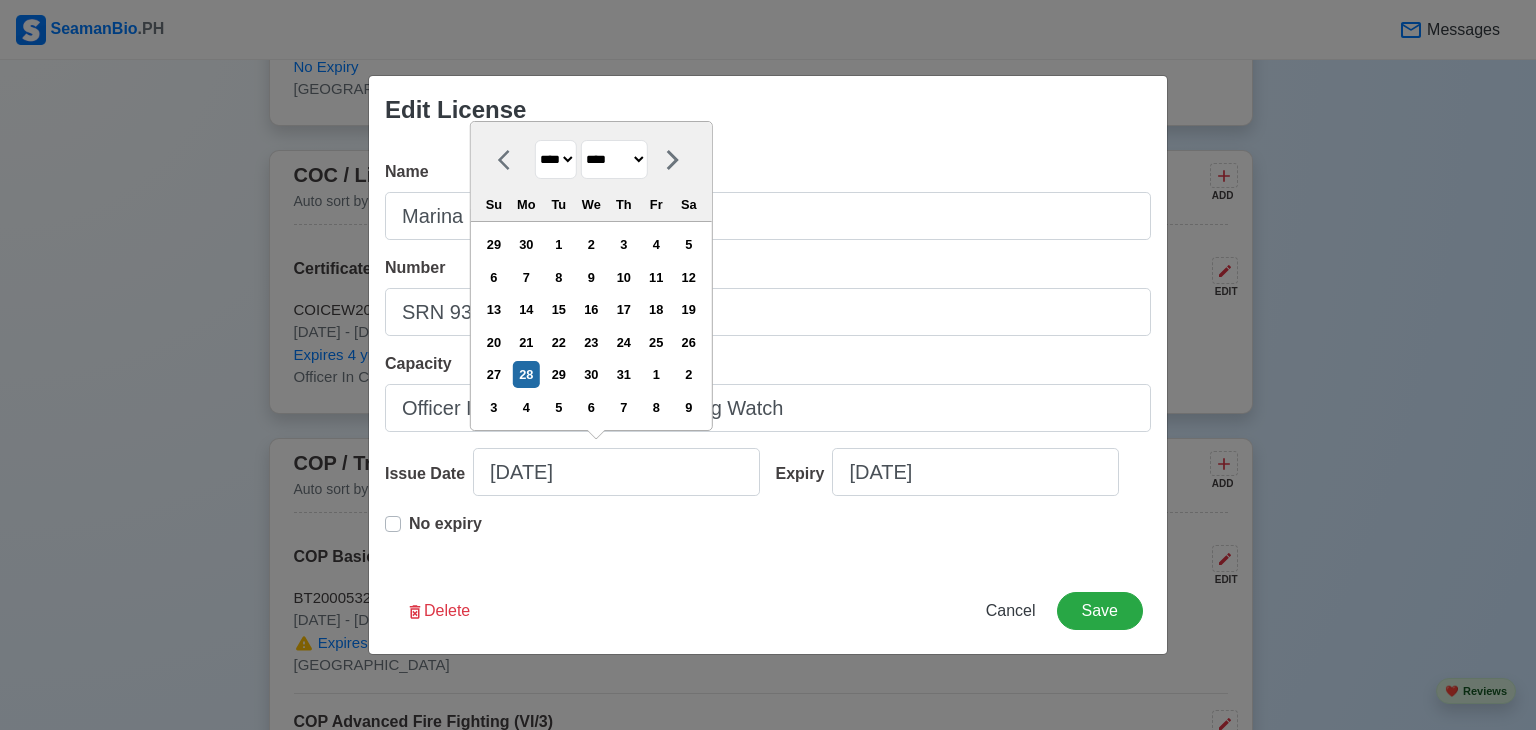 select on "****" 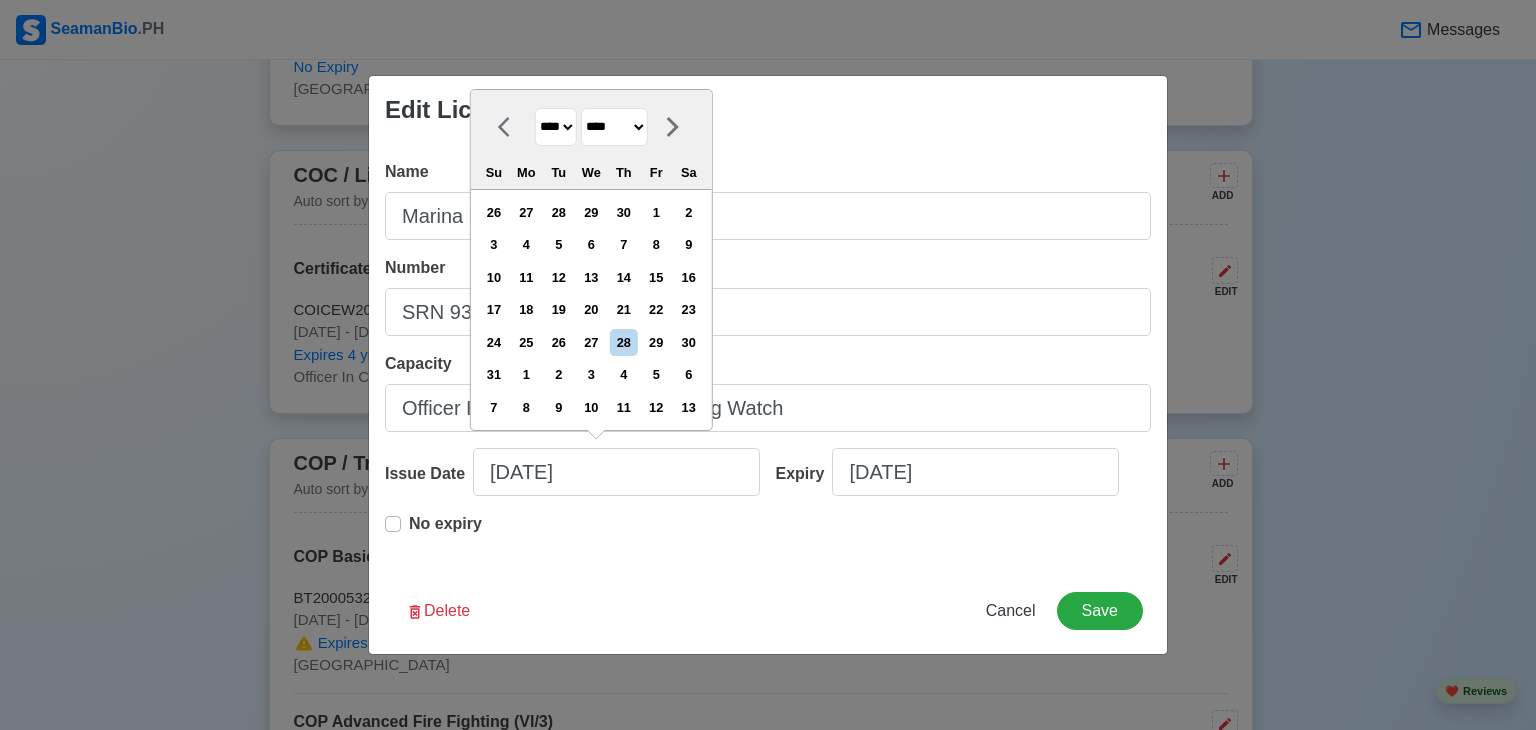 click on "******* ******** ***** ***** *** **** **** ****** ********* ******* ******** ********" at bounding box center [614, 127] 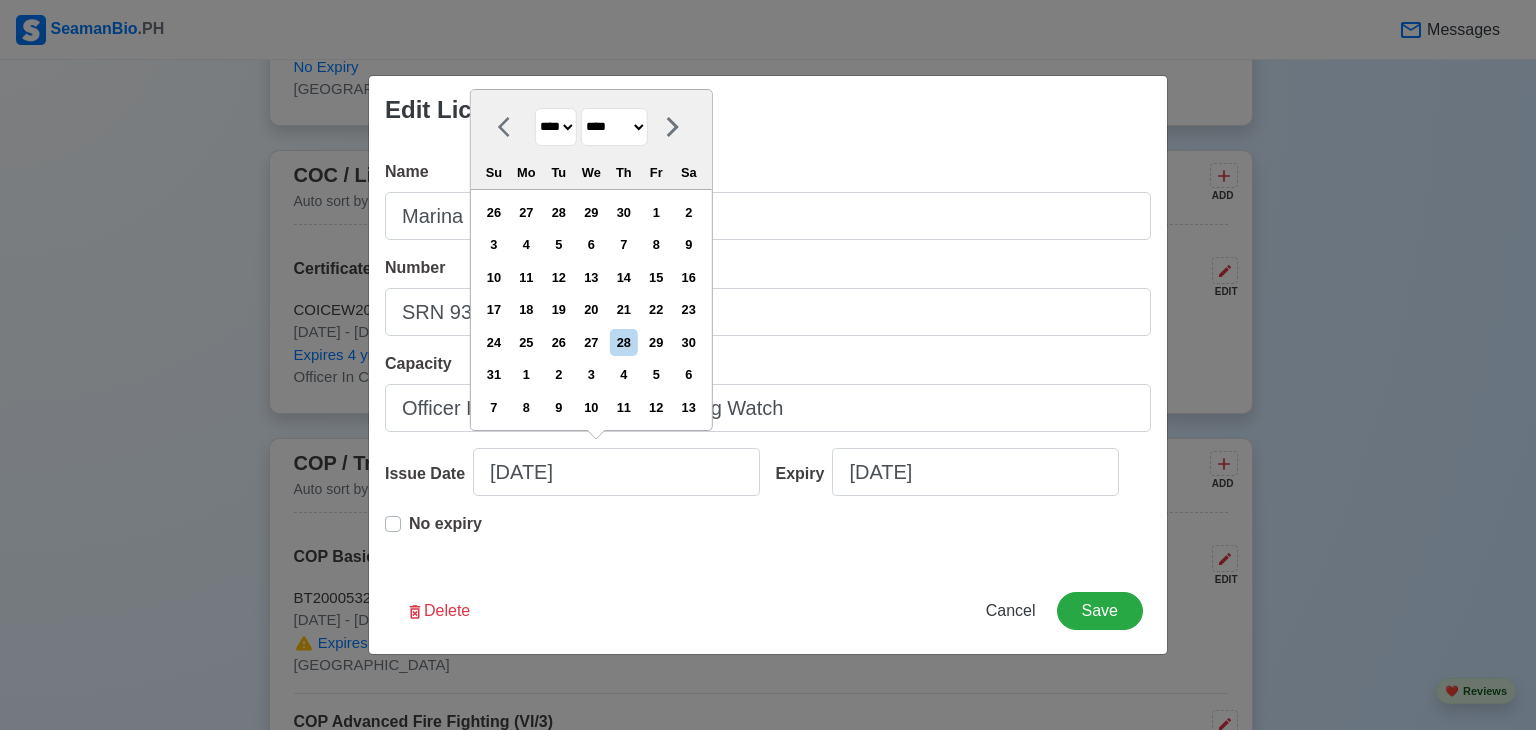 select on "*******" 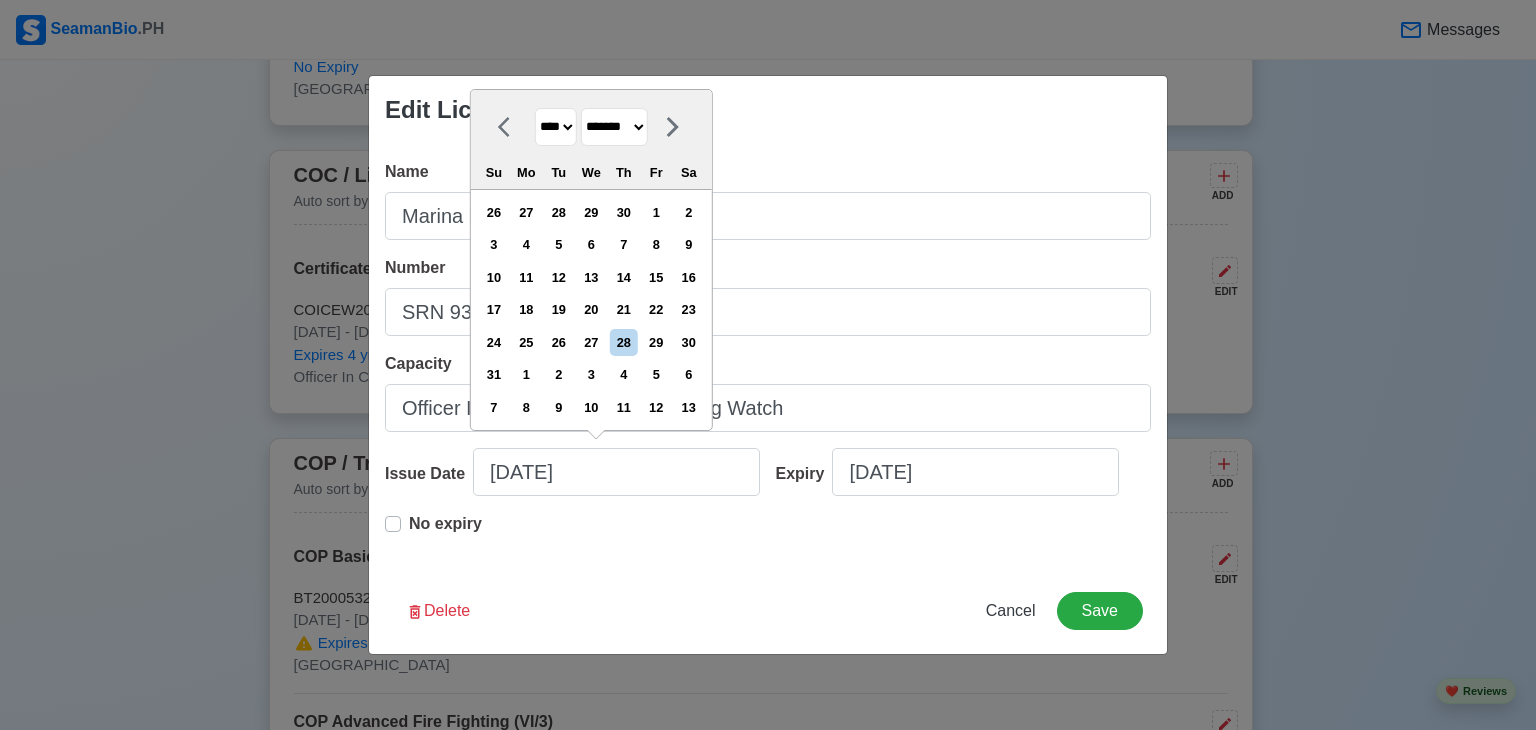 click on "******* ******** ***** ***** *** **** **** ****** ********* ******* ******** ********" at bounding box center [614, 127] 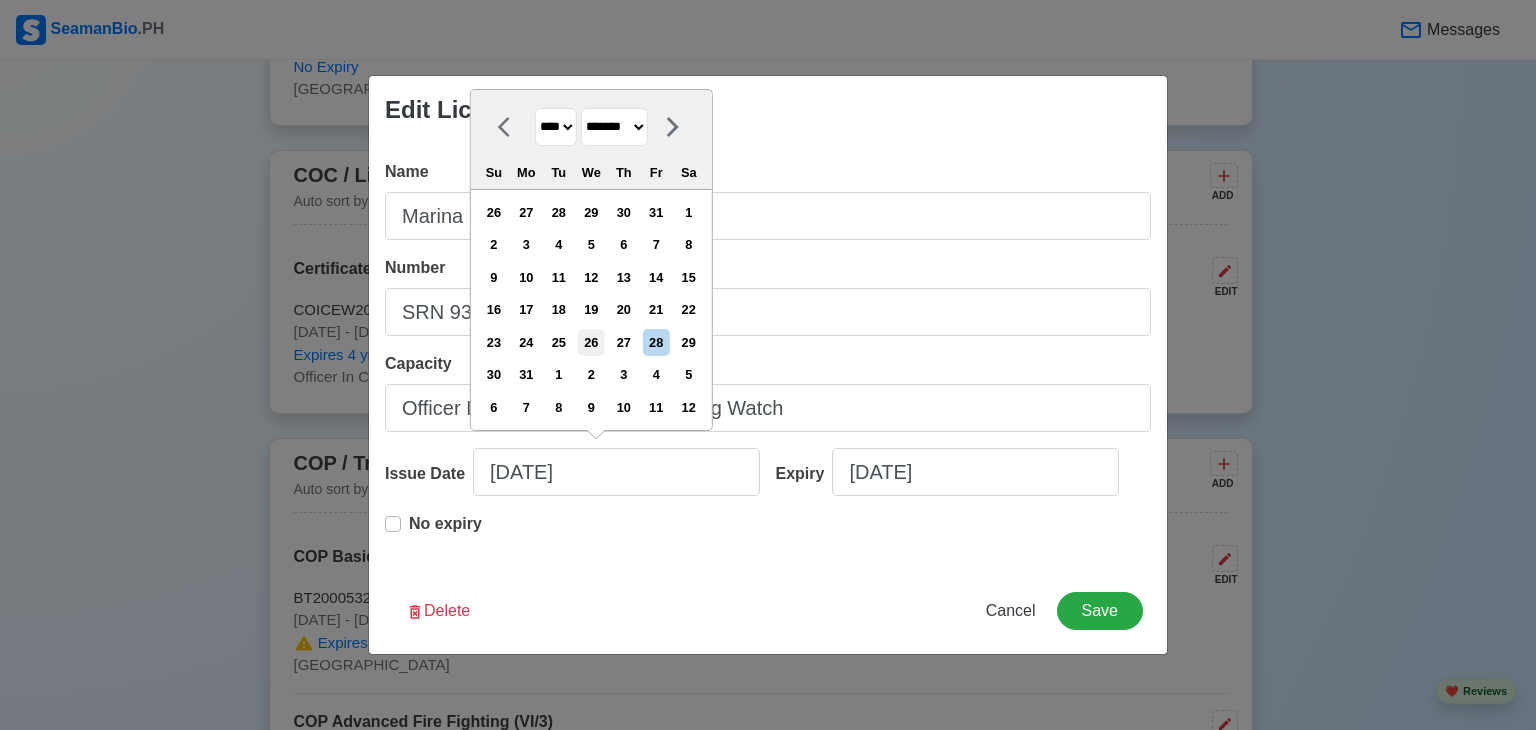 click on "26" at bounding box center [591, 342] 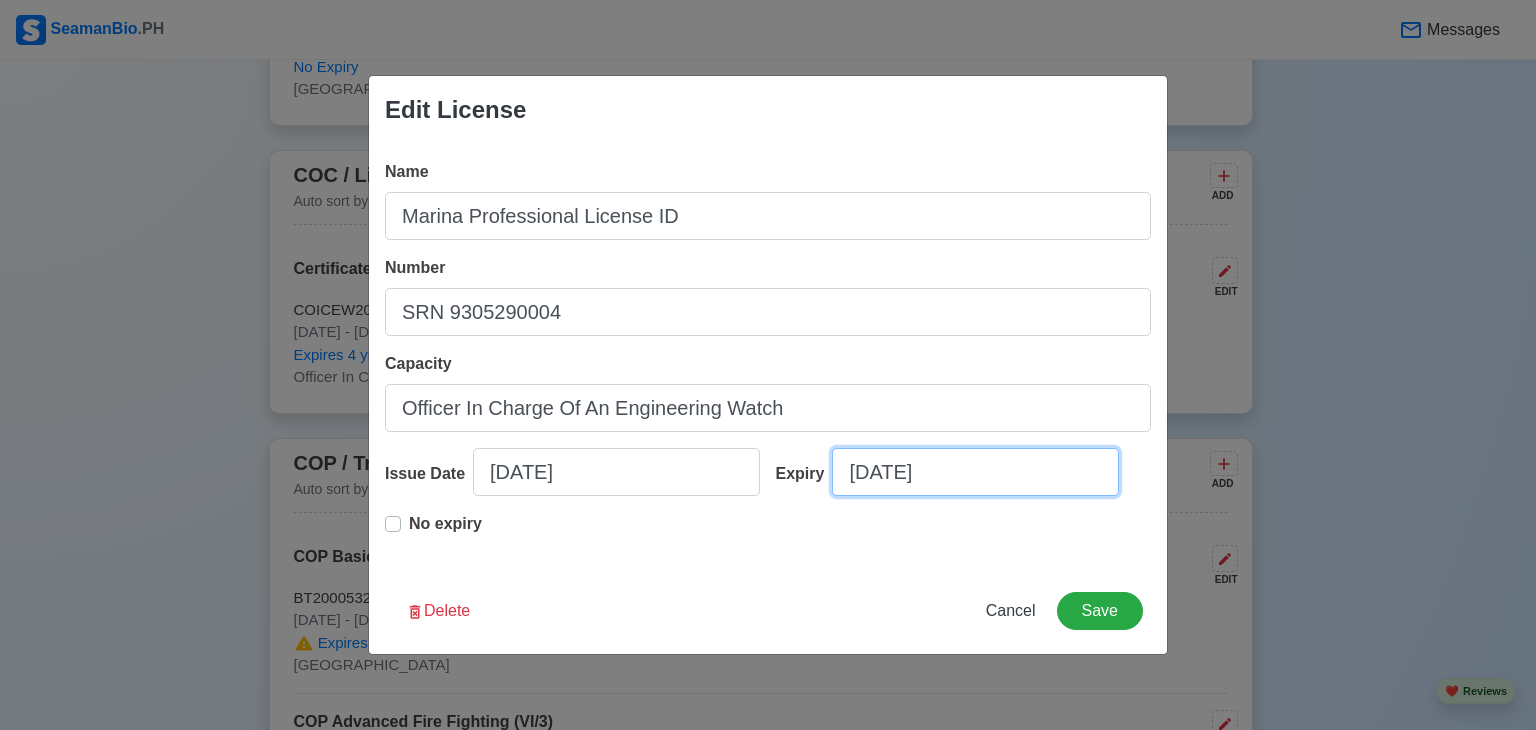 click on "07/28/2025" at bounding box center [975, 472] 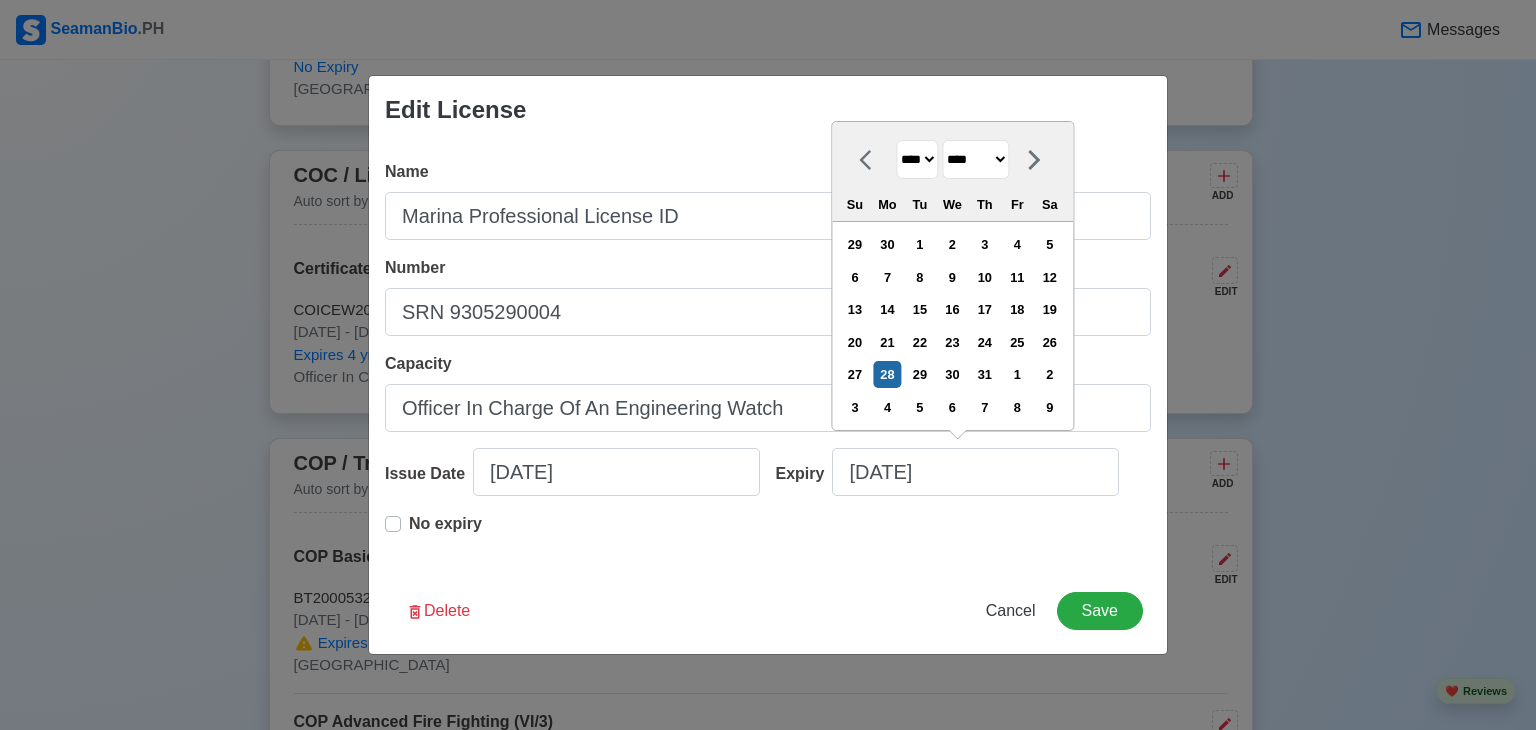 drag, startPoint x: 932, startPoint y: 165, endPoint x: 931, endPoint y: 176, distance: 11.045361 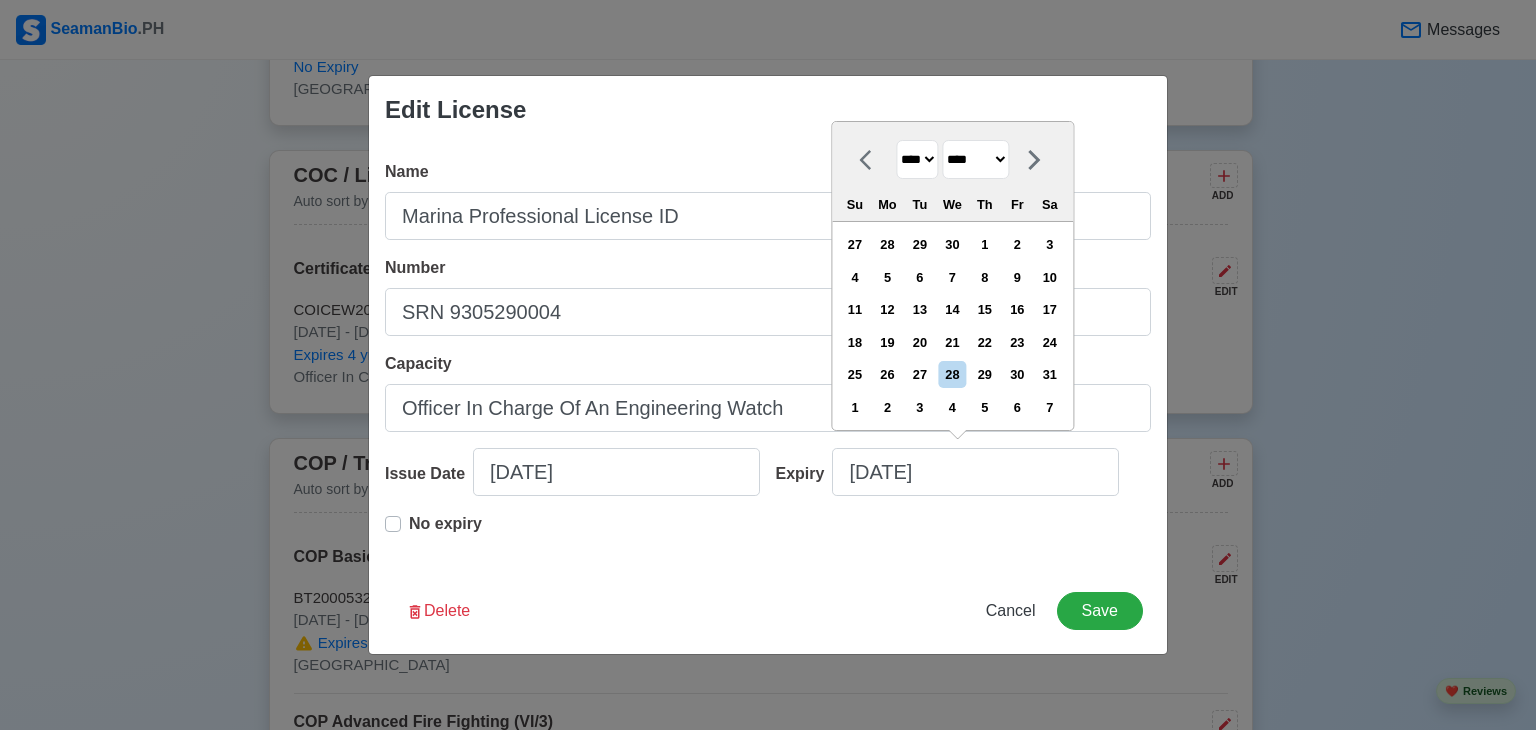 click at bounding box center [1034, 159] 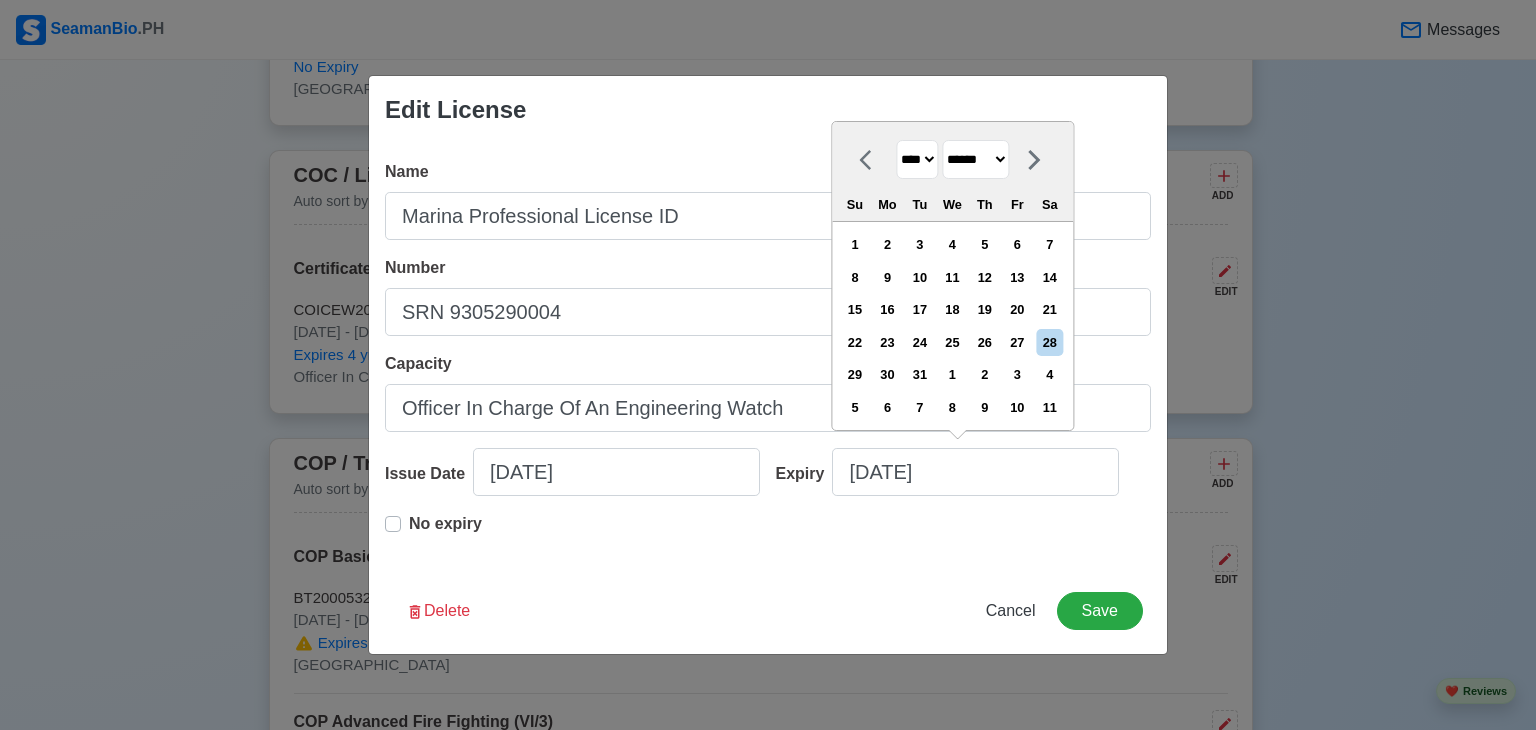 click on "******* ******** ***** ***** *** **** **** ****** ********* ******* ******** ********" at bounding box center (975, 159) 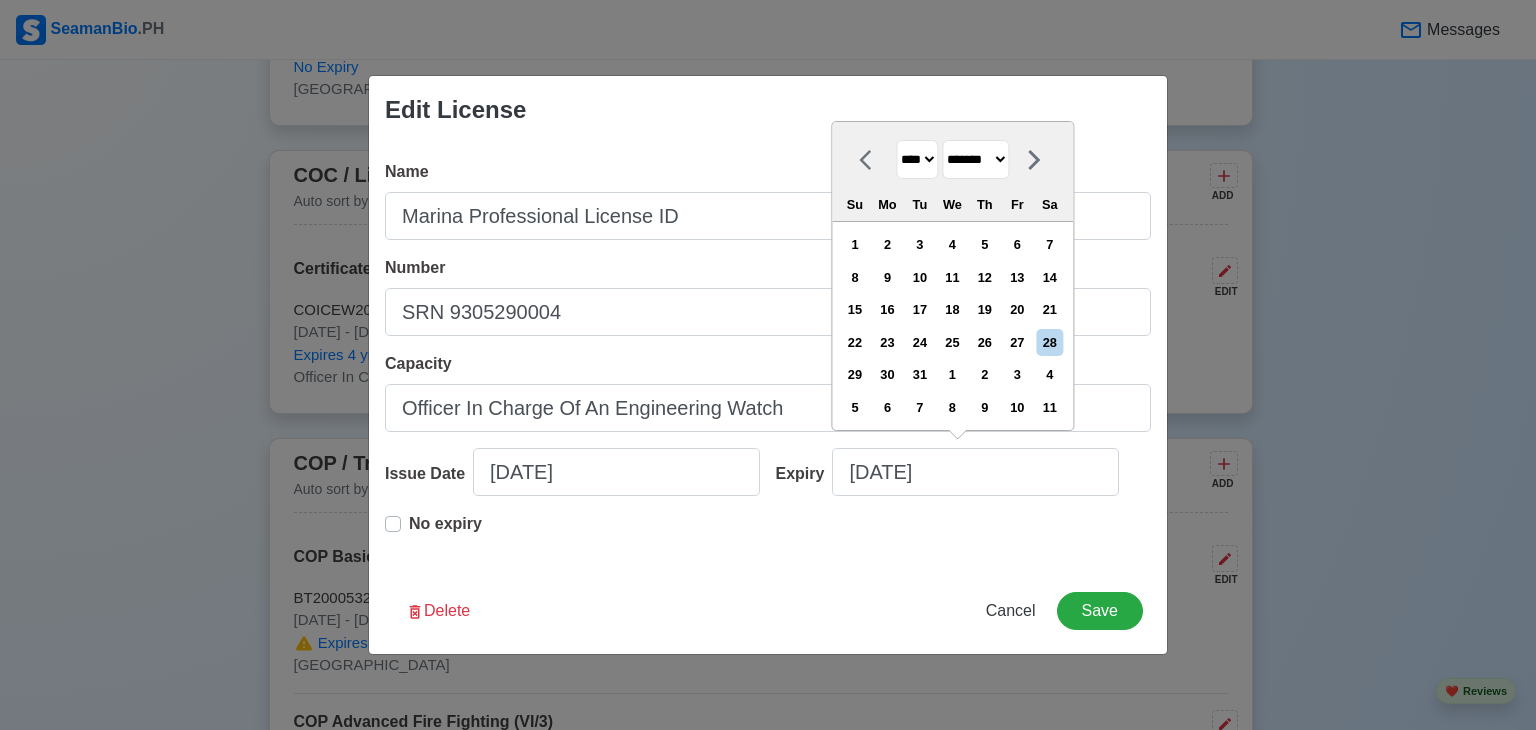 click on "******* ******** ***** ***** *** **** **** ****** ********* ******* ******** ********" at bounding box center (975, 159) 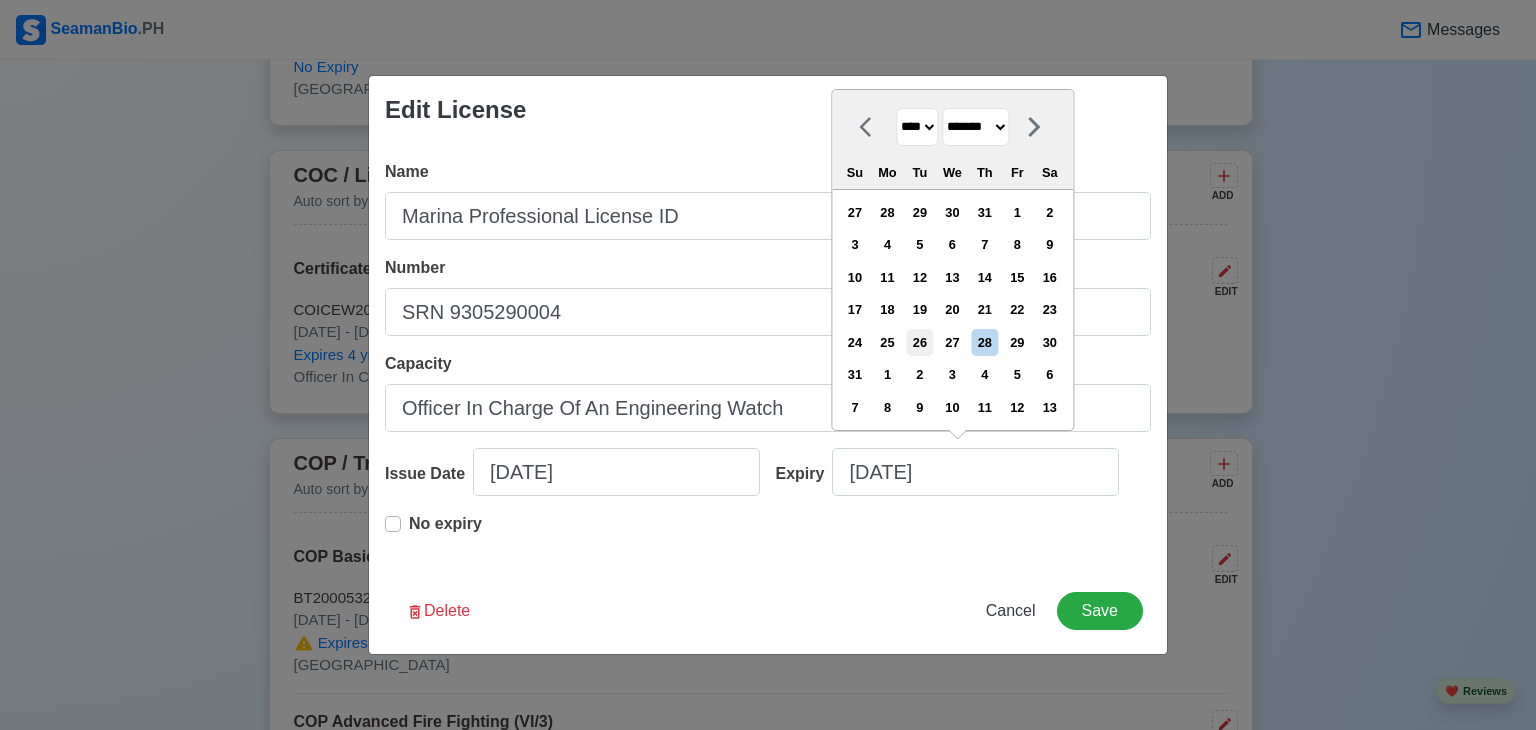 click on "26" at bounding box center (919, 342) 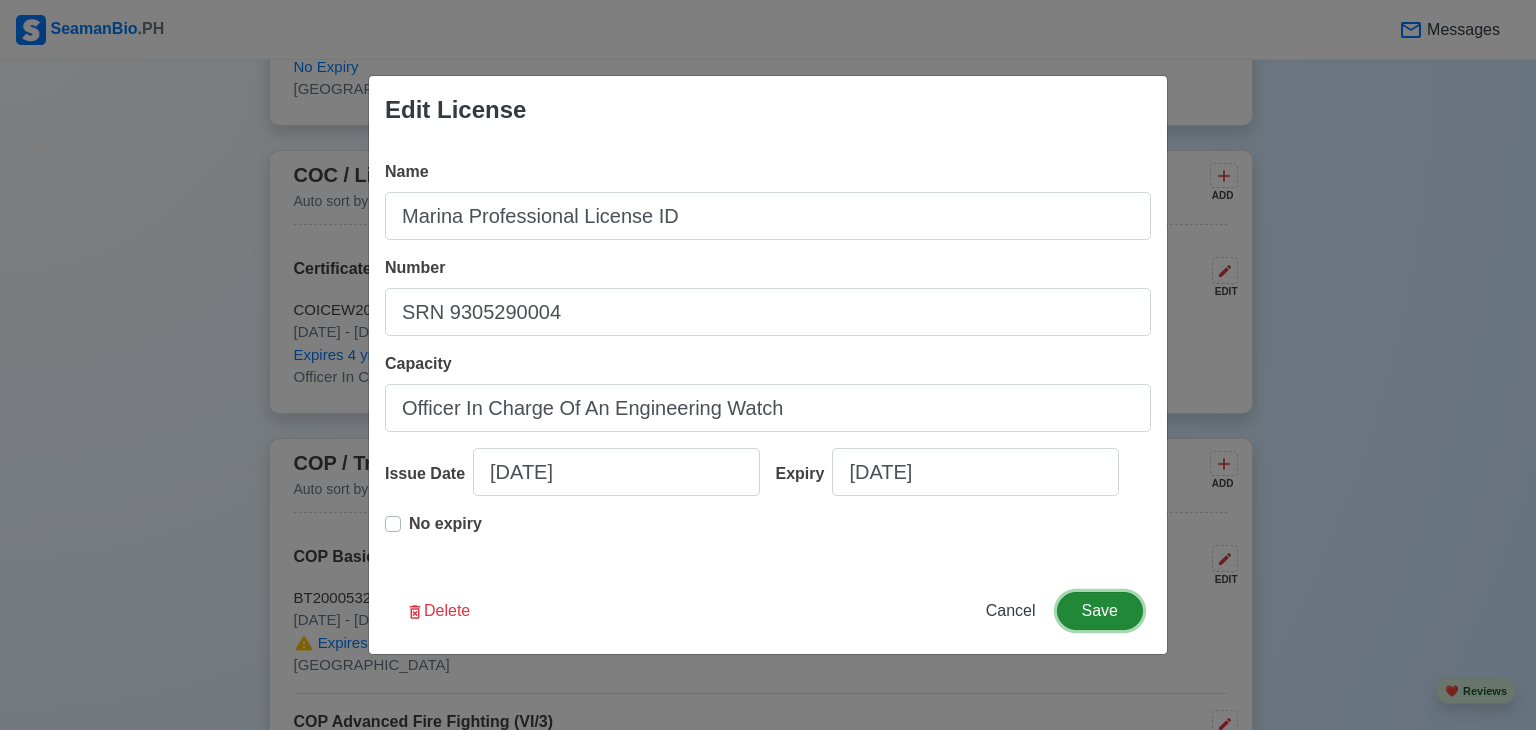 click on "Save" at bounding box center [1100, 611] 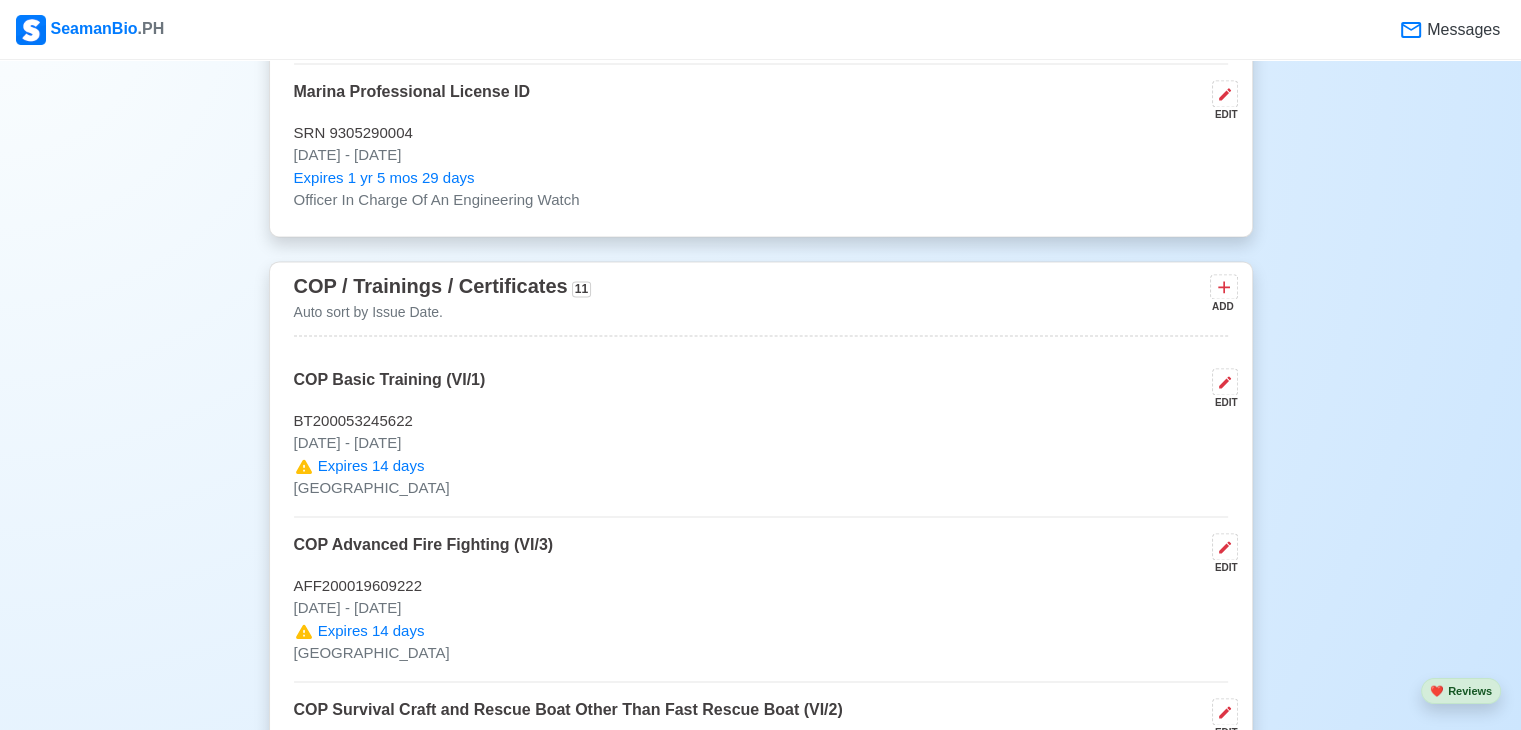 scroll, scrollTop: 3000, scrollLeft: 0, axis: vertical 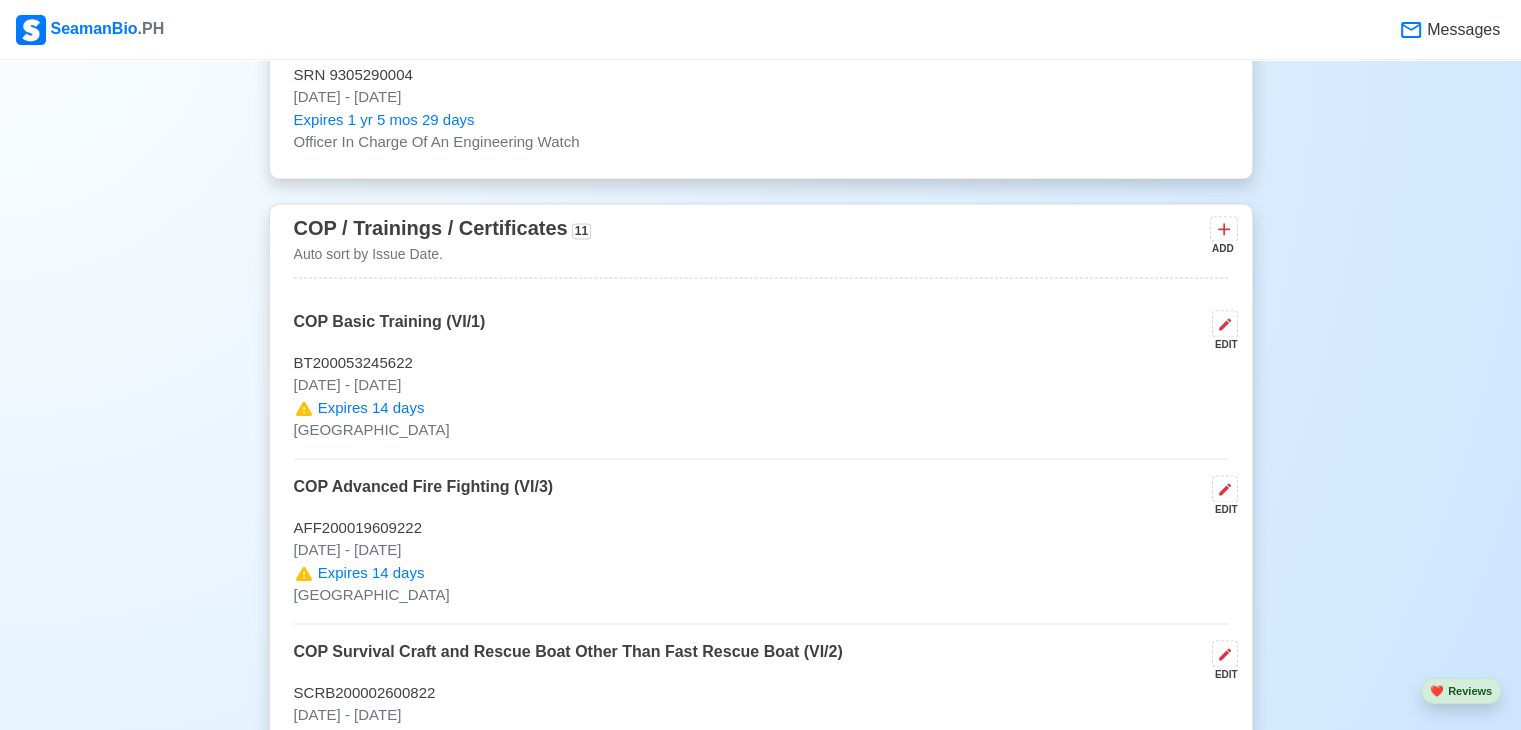 click on "ADD" at bounding box center [1222, 248] 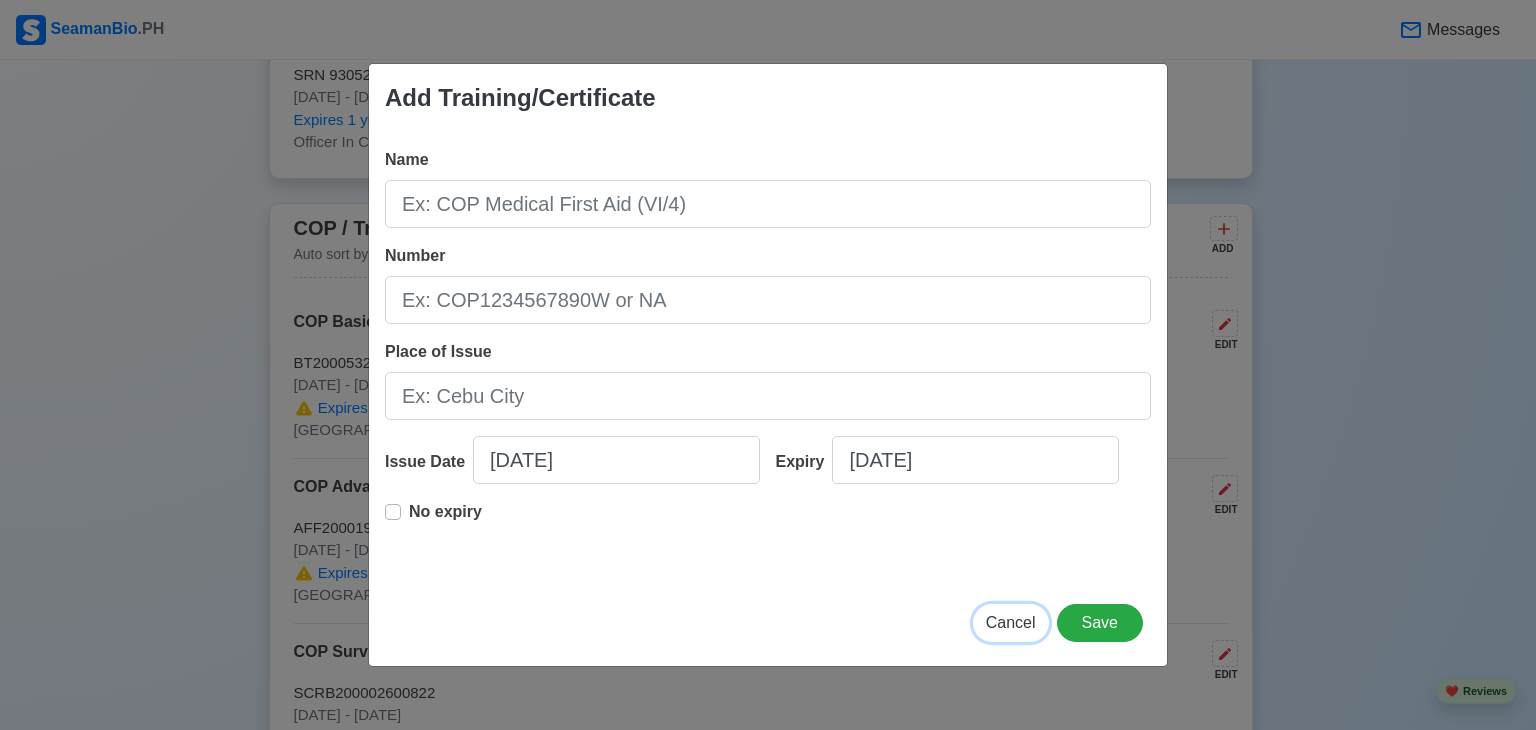 click on "Cancel" at bounding box center [1011, 622] 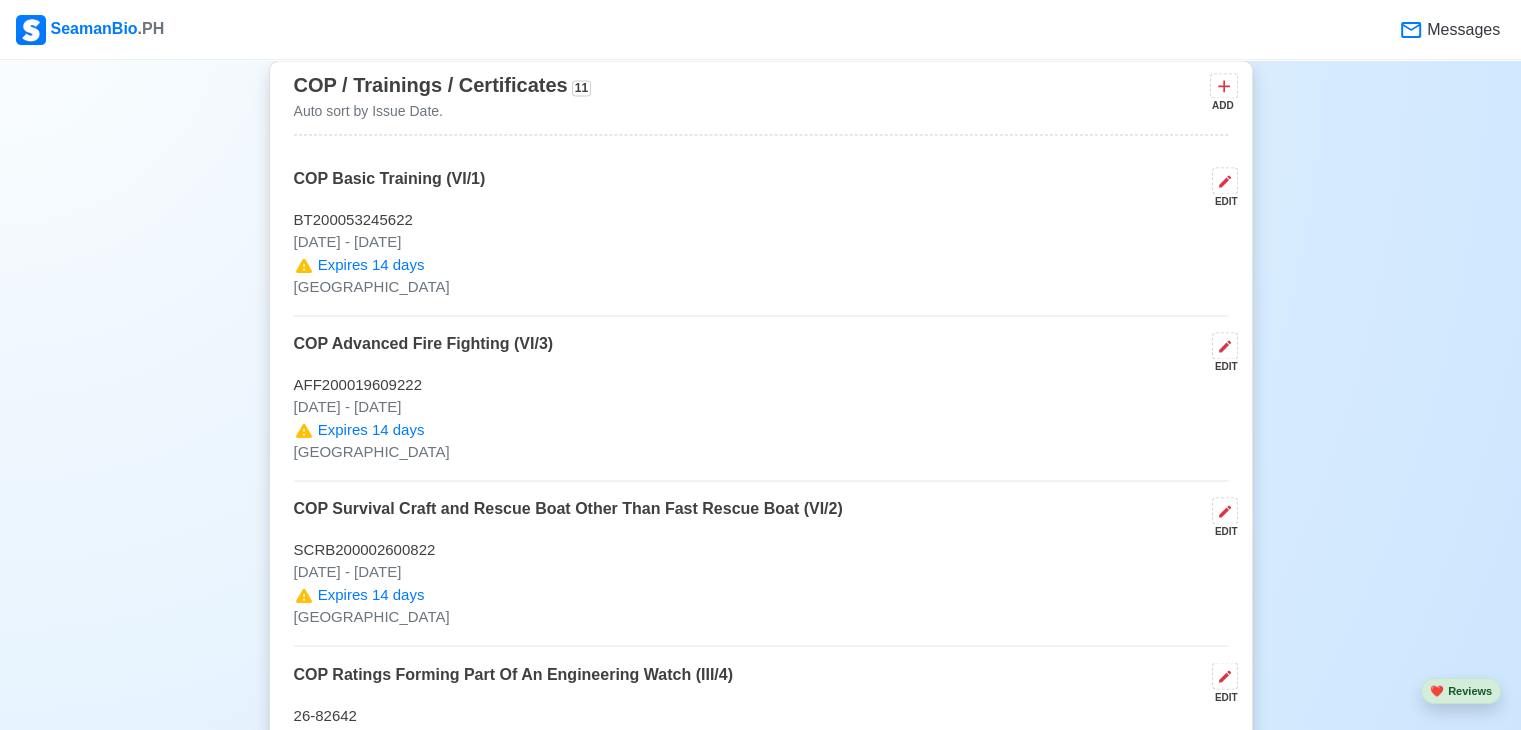 scroll, scrollTop: 3100, scrollLeft: 0, axis: vertical 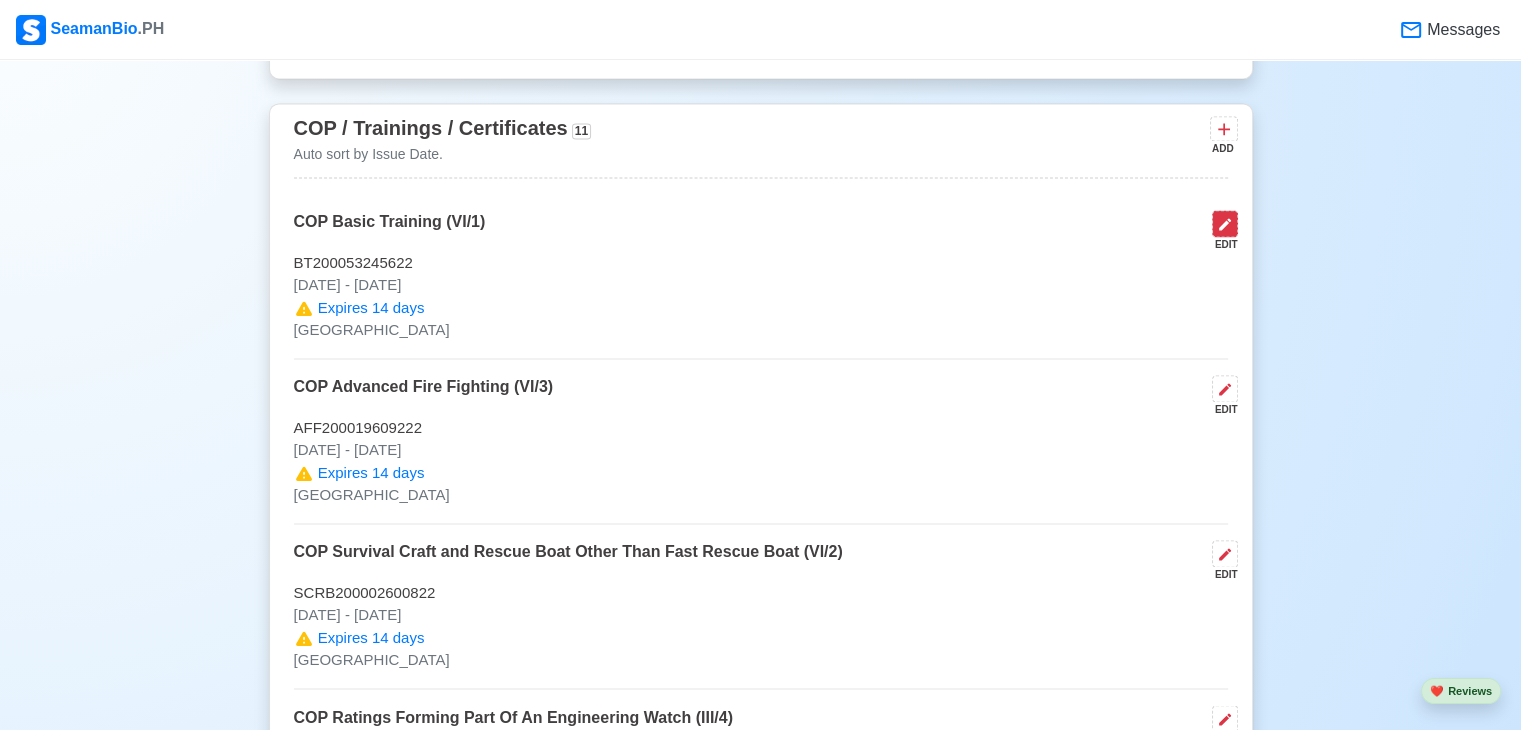 click 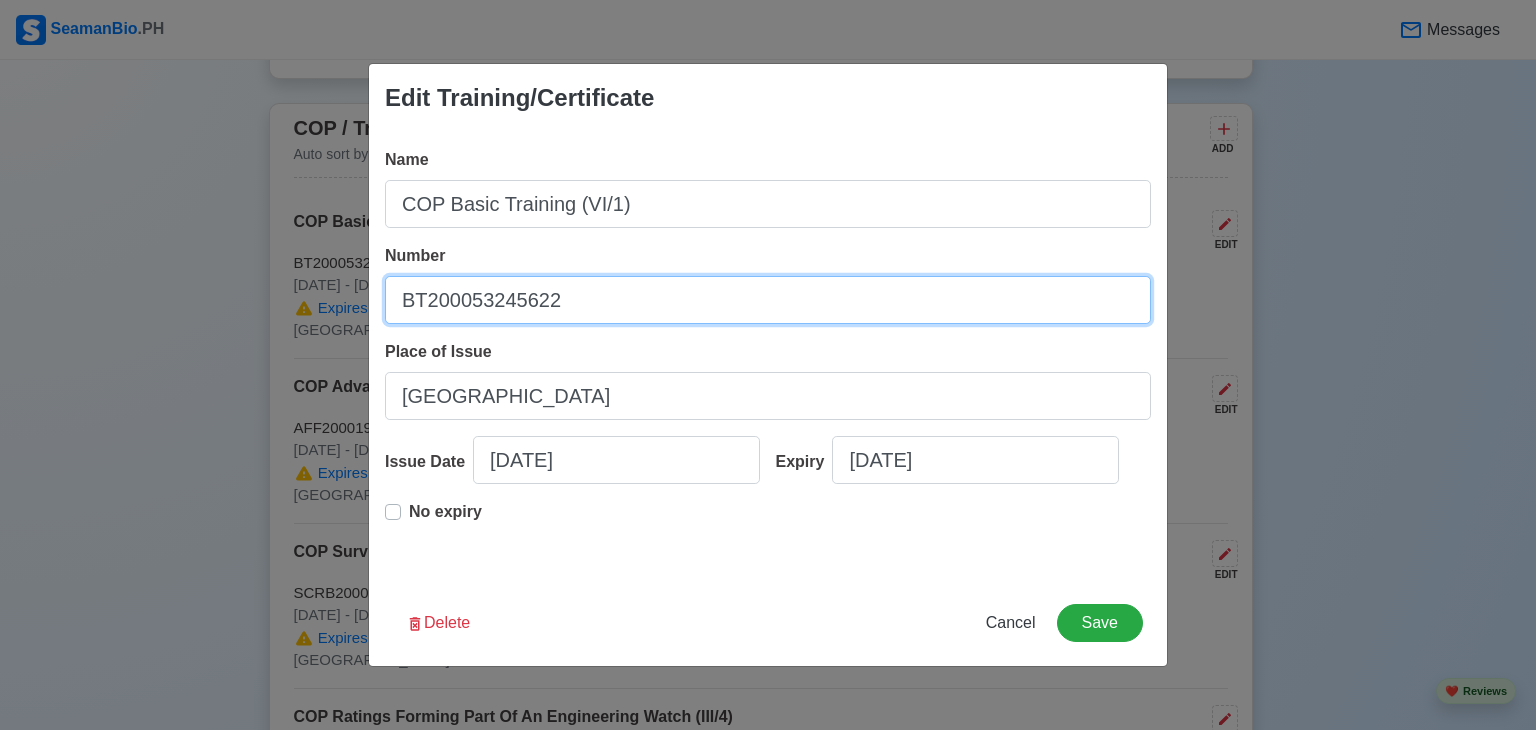 drag, startPoint x: 565, startPoint y: 306, endPoint x: 391, endPoint y: 309, distance: 174.02586 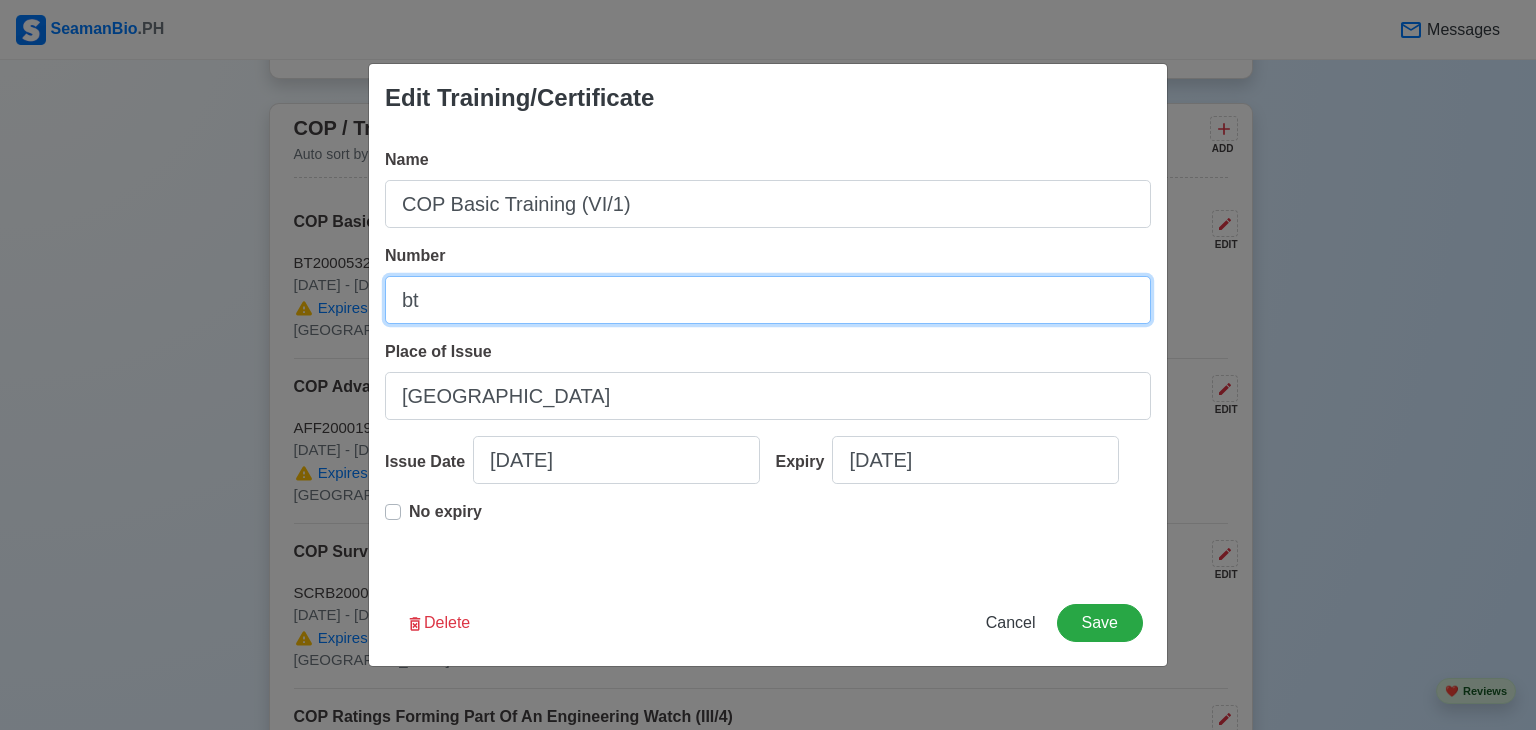type on "b" 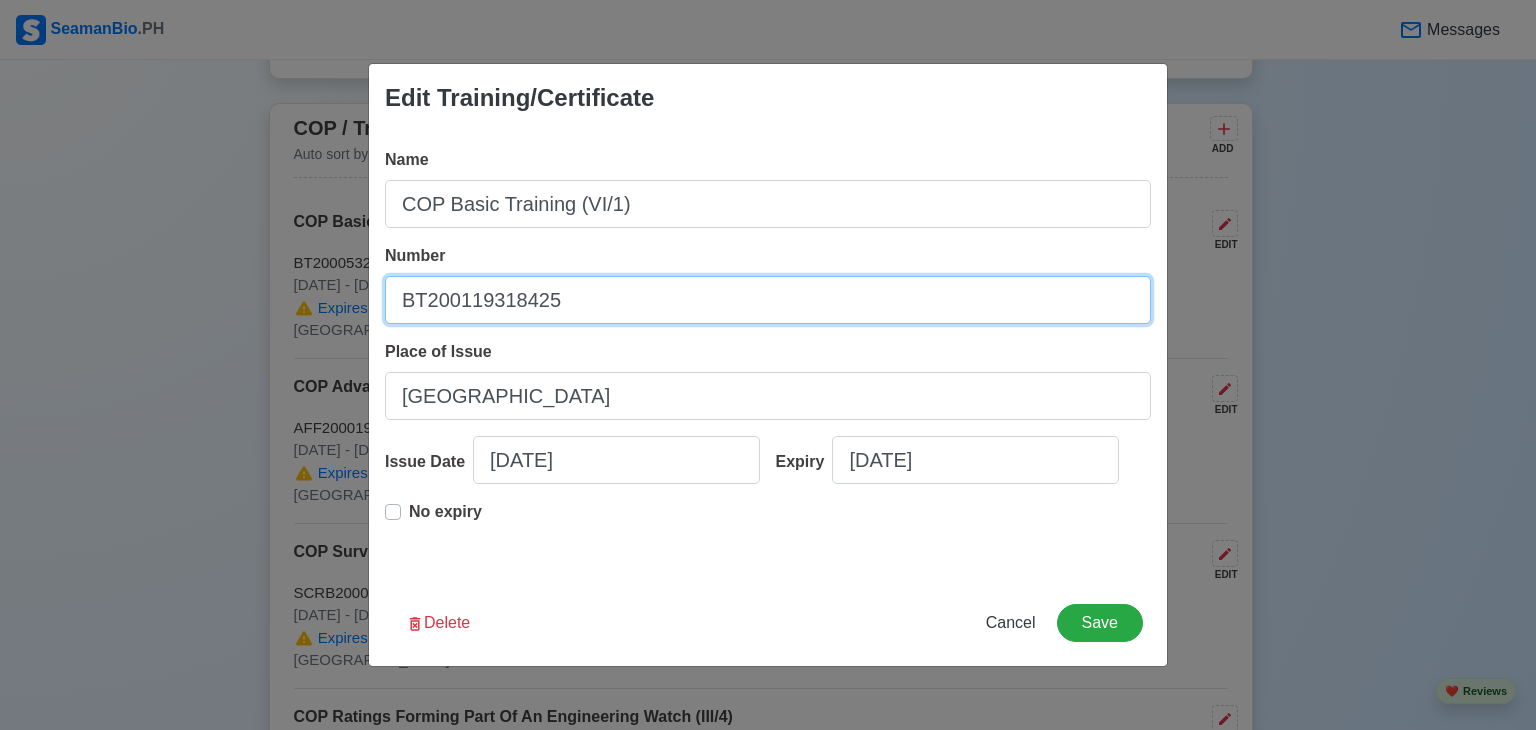 type on "BT200119318425" 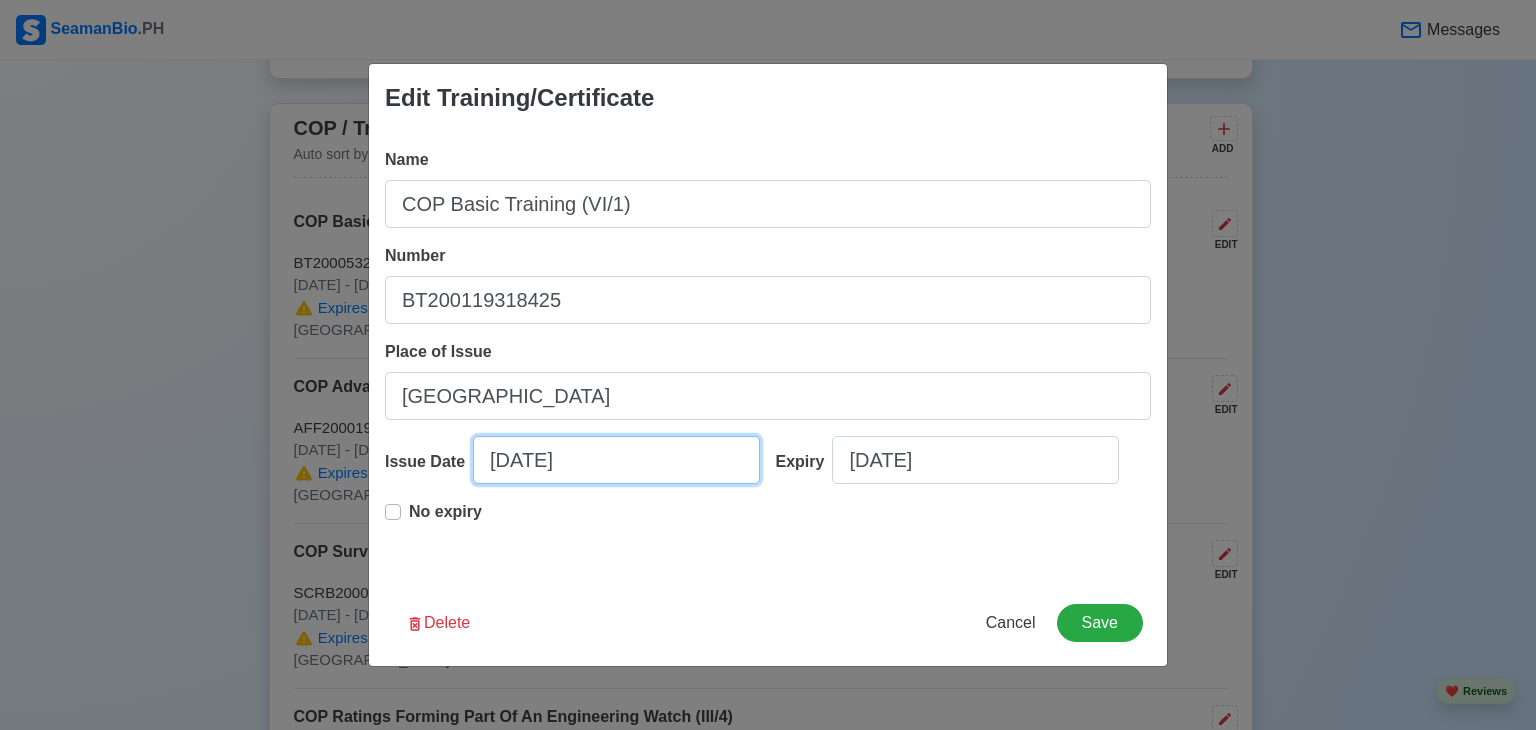 click on "[DATE]" at bounding box center (616, 460) 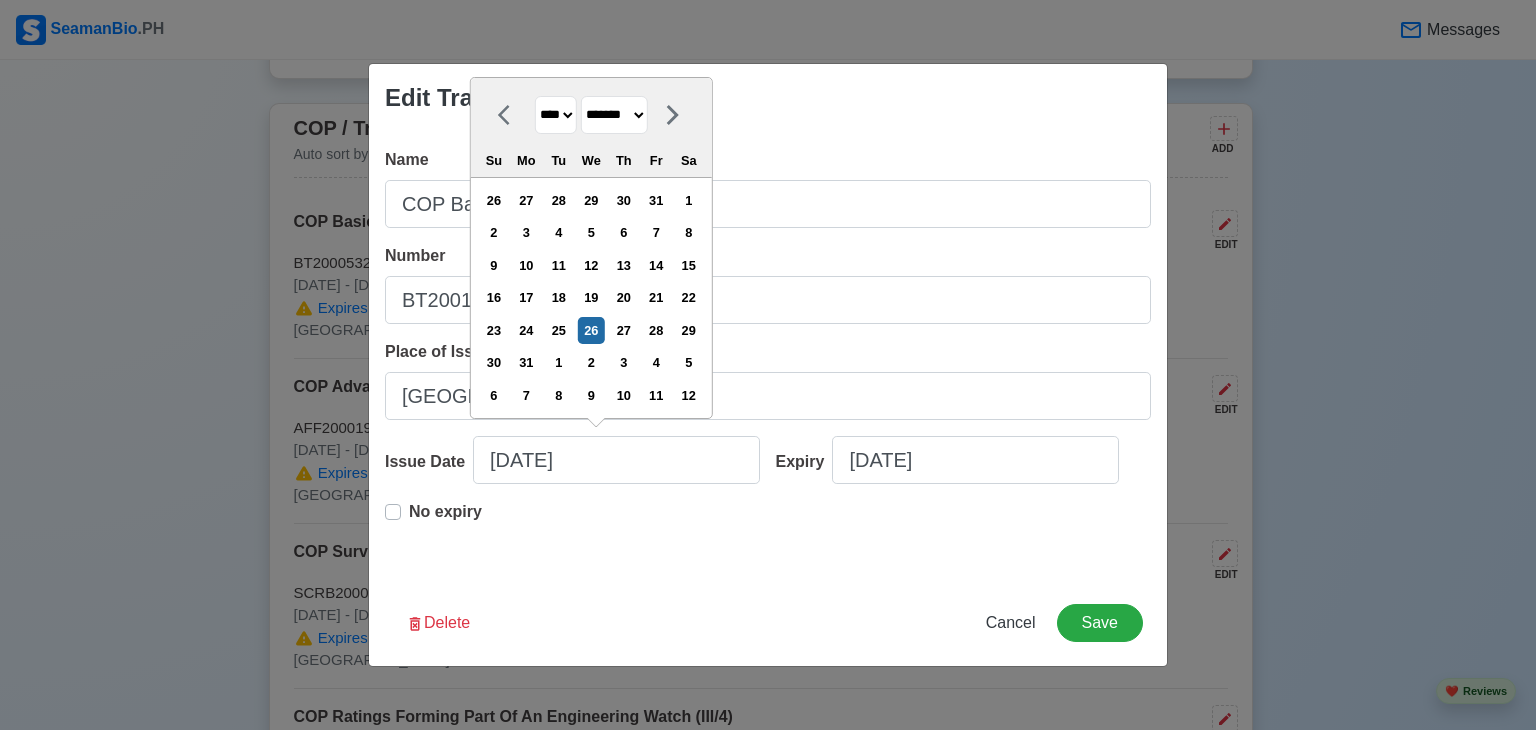click on "**** **** **** **** **** **** **** **** **** **** **** **** **** **** **** **** **** **** **** **** **** **** **** **** **** **** **** **** **** **** **** **** **** **** **** **** **** **** **** **** **** **** **** **** **** **** **** **** **** **** **** **** **** **** **** **** **** **** **** **** **** **** **** **** **** **** **** **** **** **** **** **** **** **** **** **** **** **** **** **** **** **** **** **** **** **** **** **** **** **** **** **** **** **** **** **** **** **** **** **** **** **** **** **** **** ****" at bounding box center (556, 115) 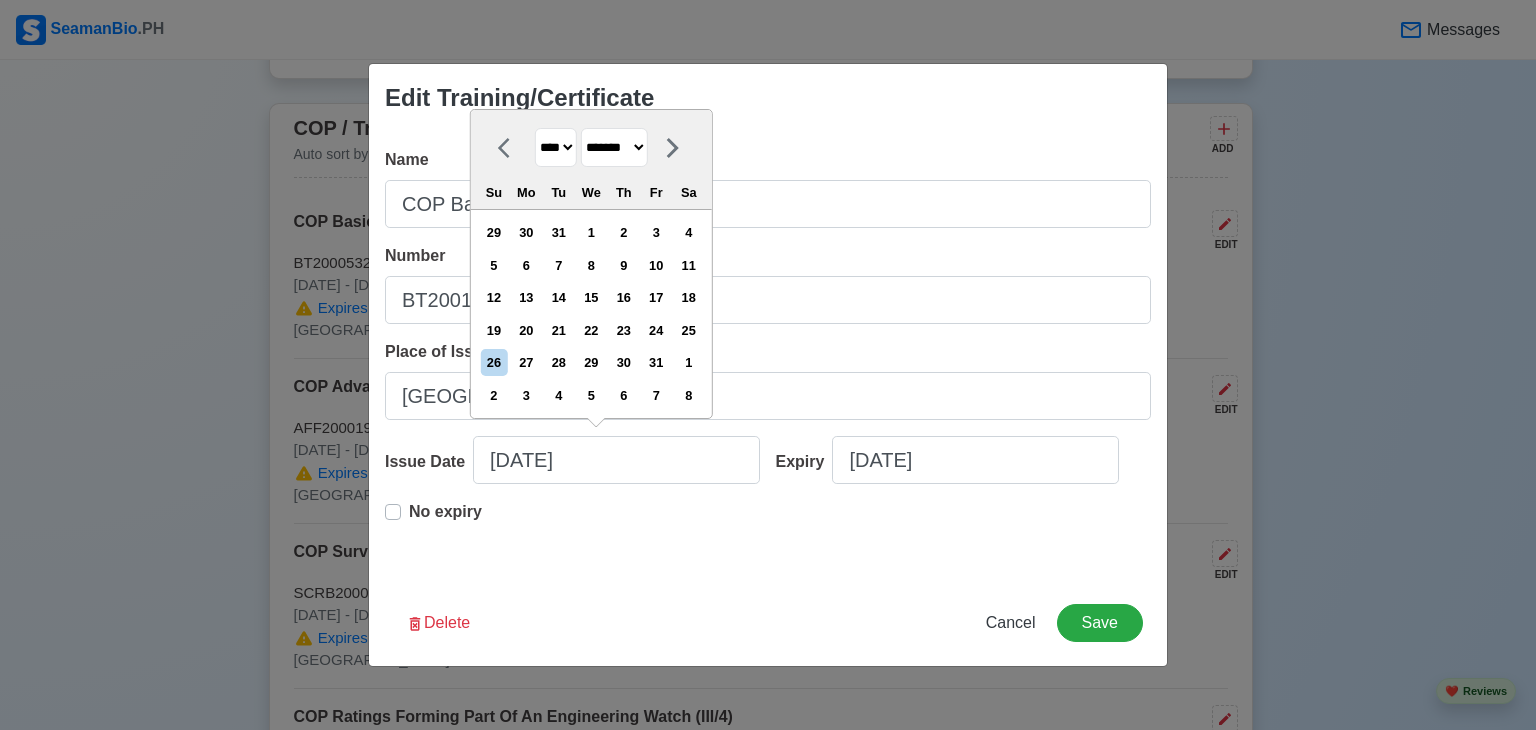 click on "******* ******** ***** ***** *** **** **** ****** ********* ******* ******** ********" at bounding box center (614, 147) 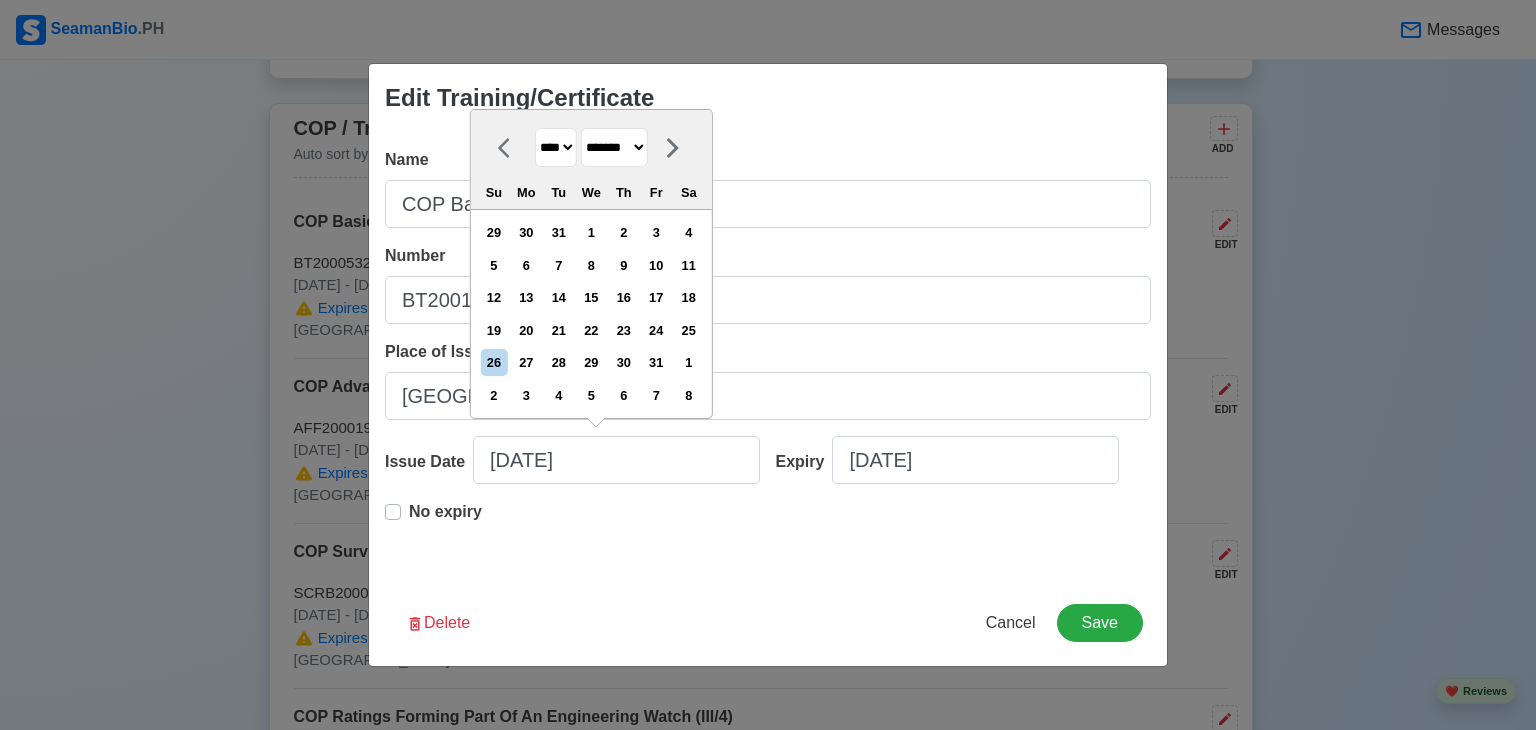 select on "****" 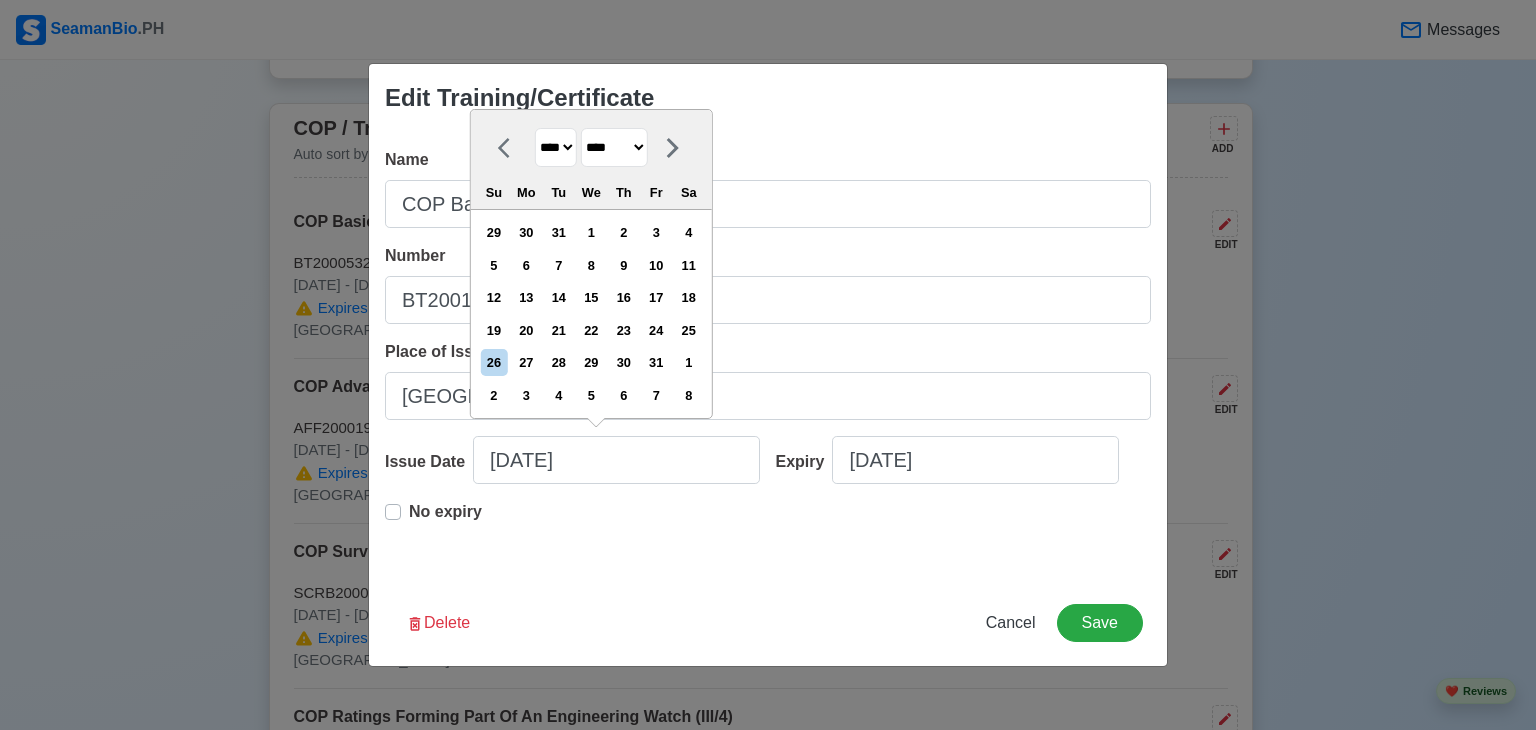 click on "******* ******** ***** ***** *** **** **** ****** ********* ******* ******** ********" at bounding box center [614, 147] 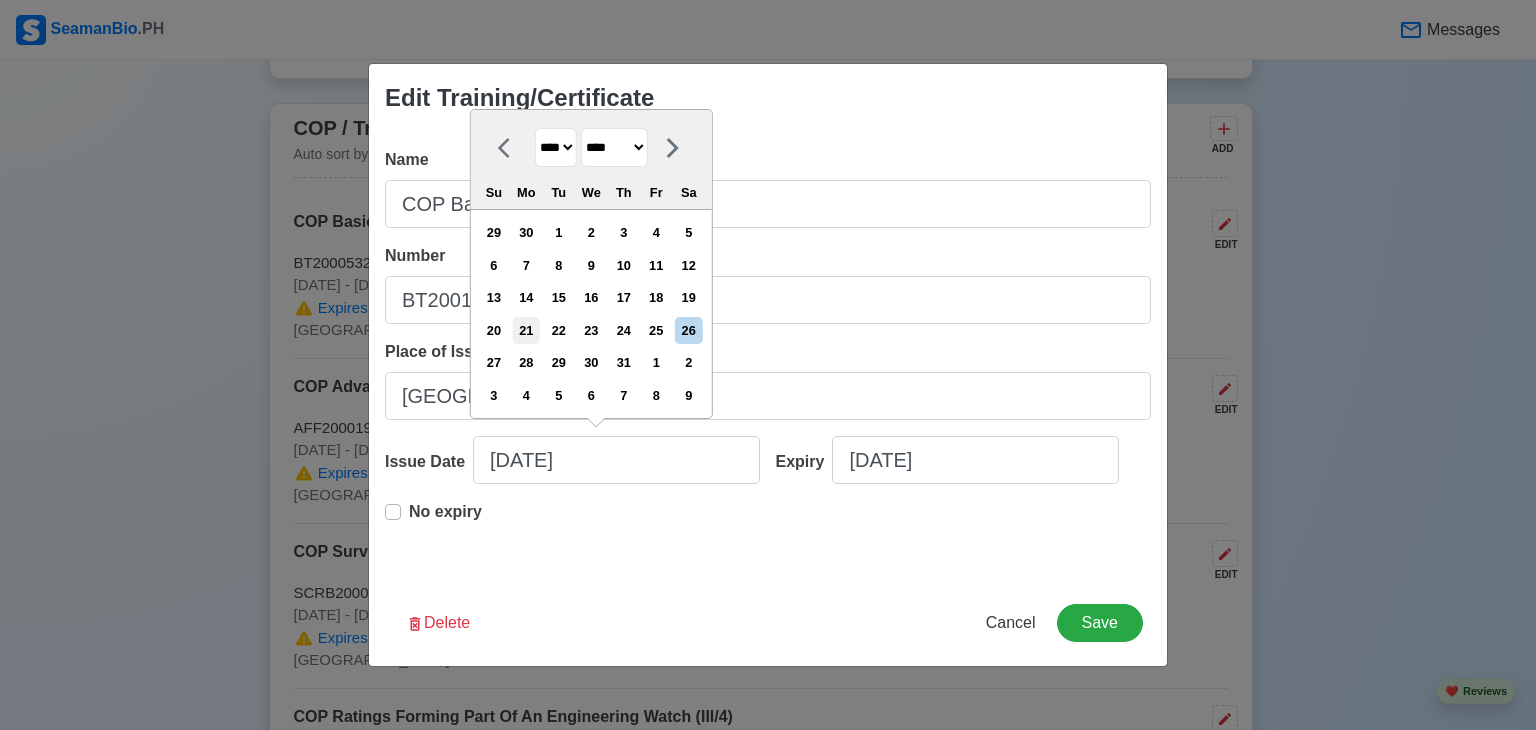 click on "21" at bounding box center [526, 330] 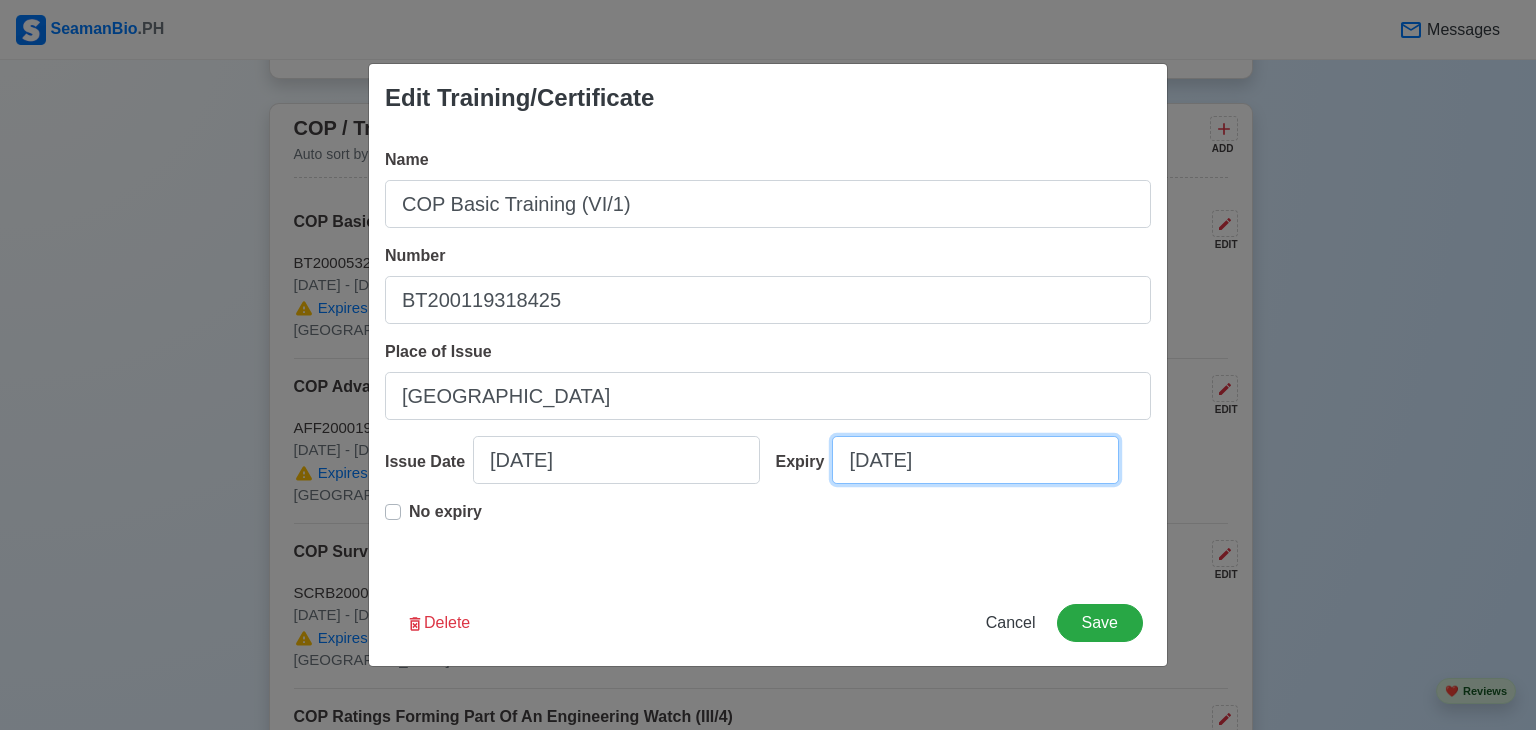 select on "****" 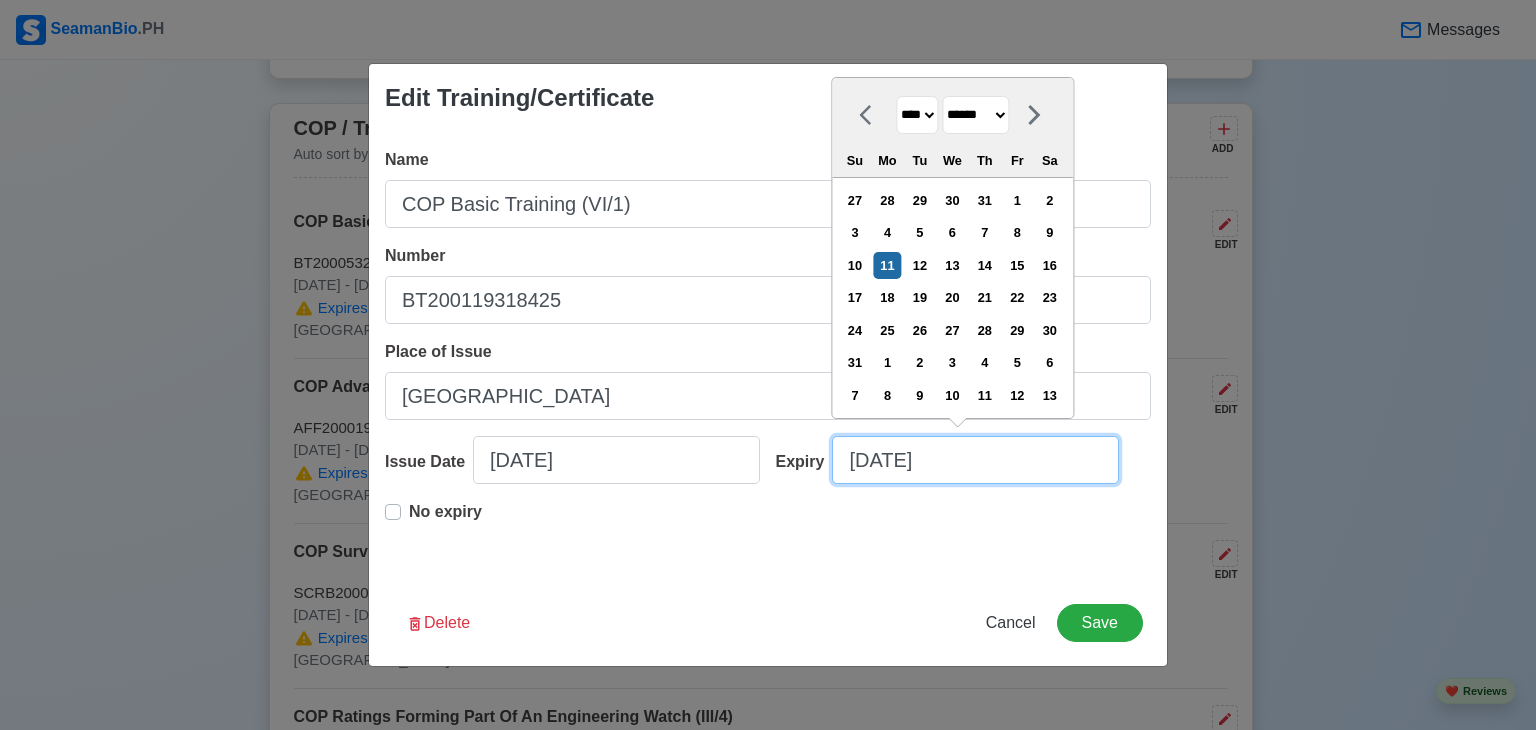 click on "[DATE]" at bounding box center [975, 460] 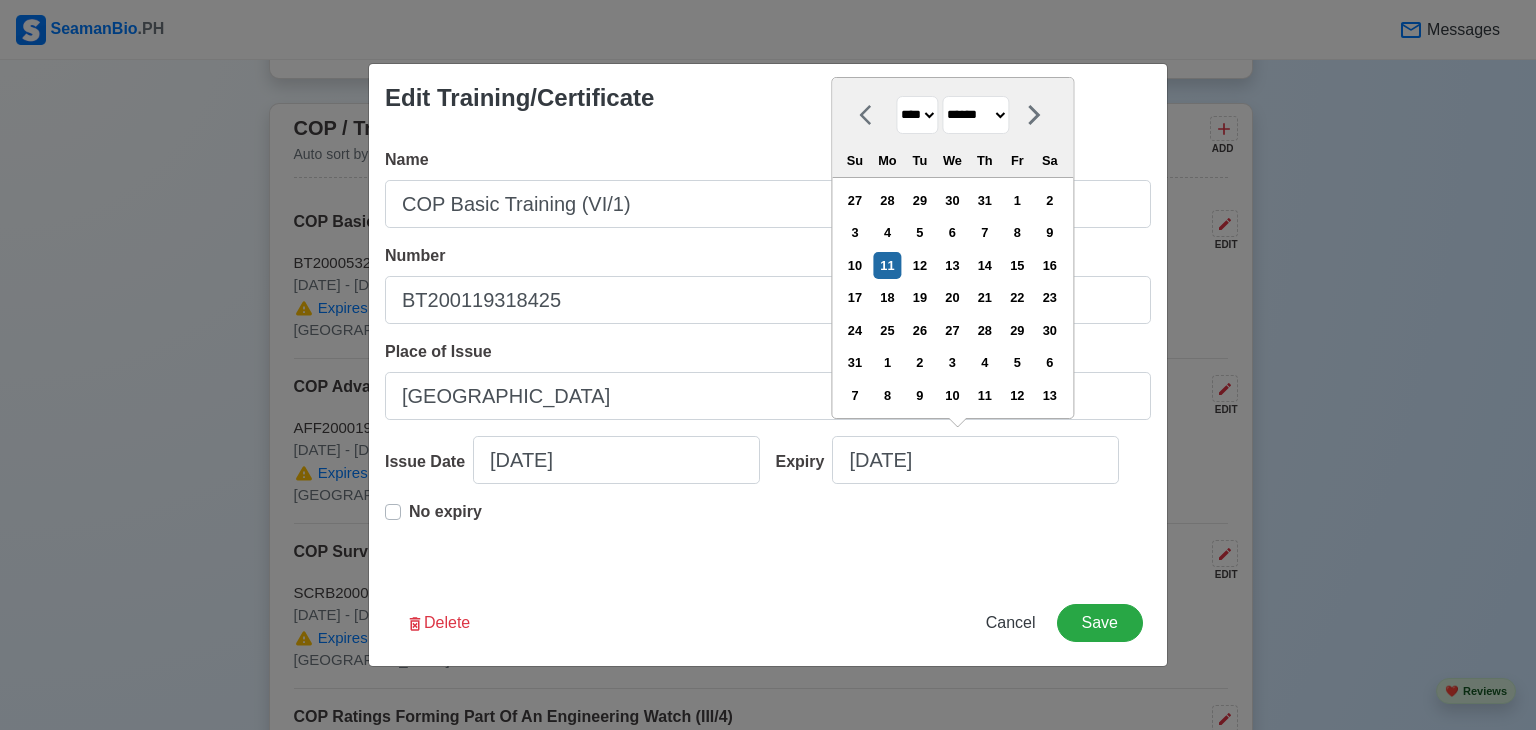 drag, startPoint x: 942, startPoint y: 113, endPoint x: 937, endPoint y: 128, distance: 15.811388 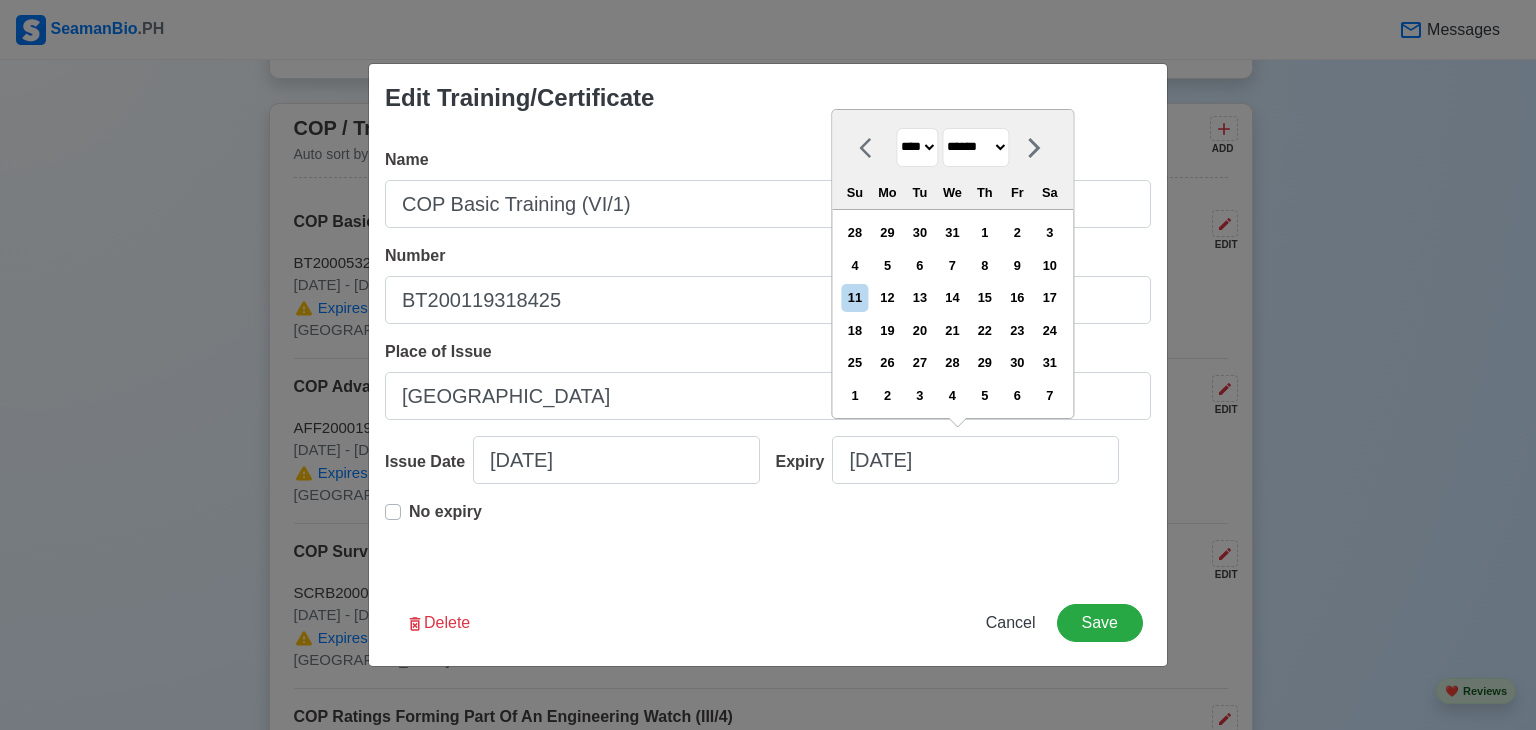 click on "******* ******** ***** ***** *** **** **** ****** ********* ******* ******** ********" at bounding box center [975, 147] 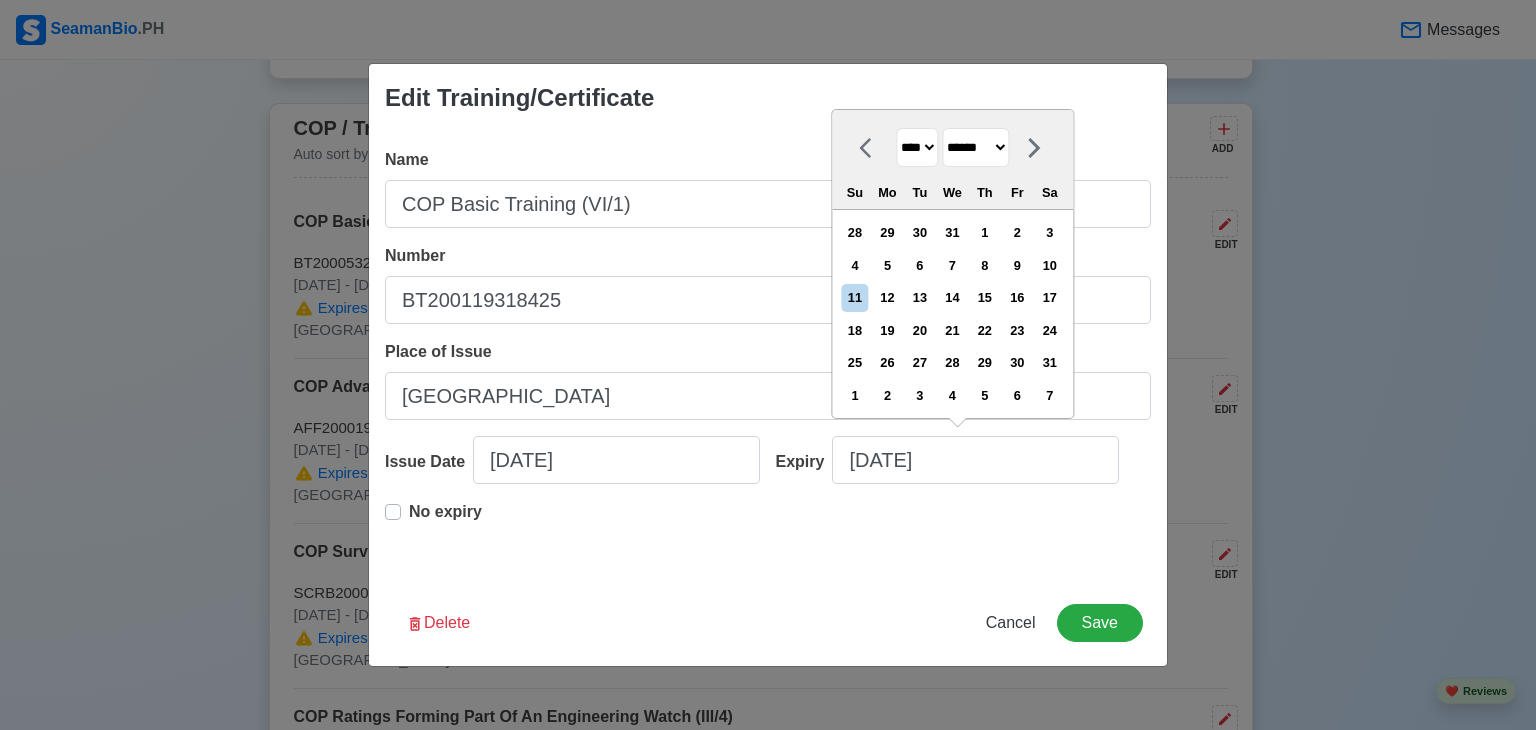 select on "****" 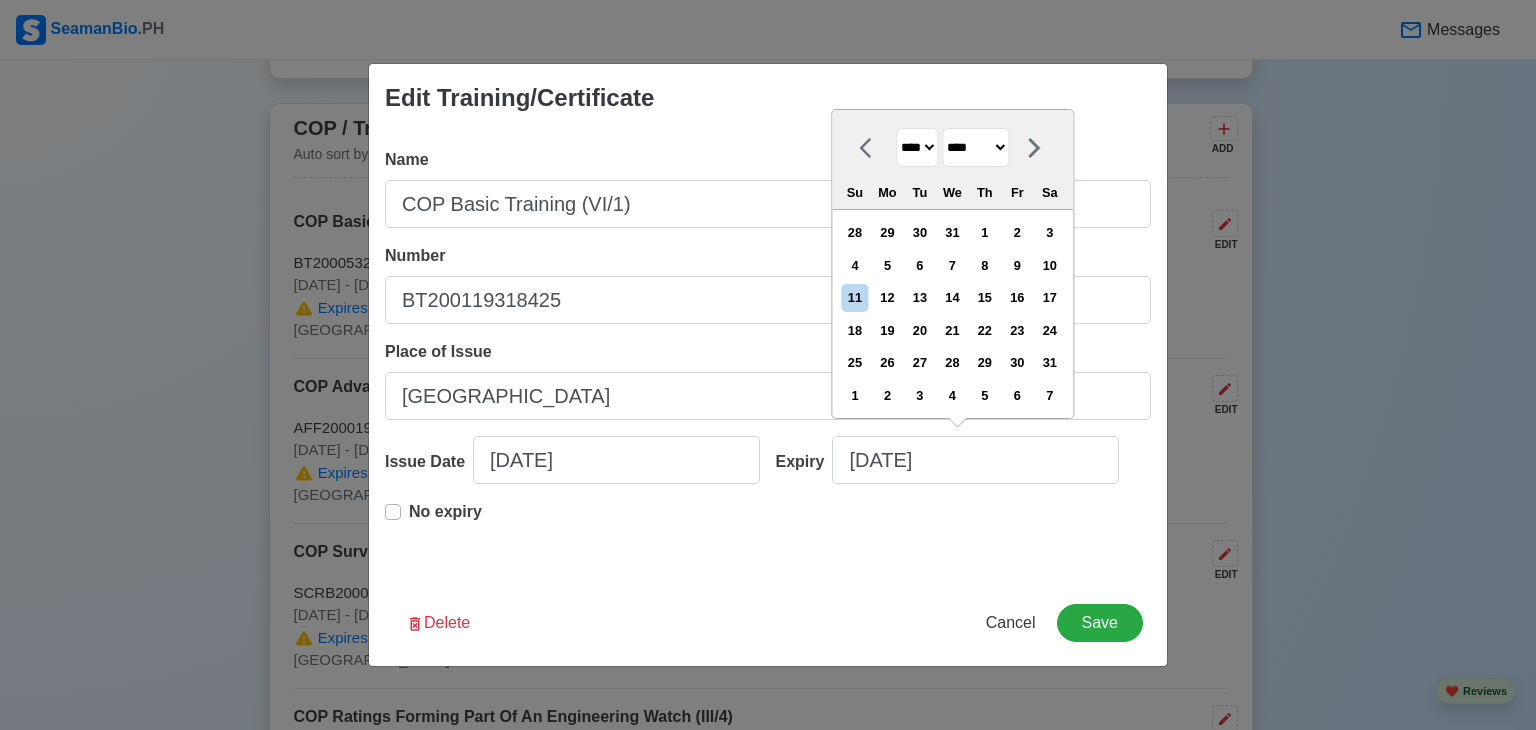 click on "******* ******** ***** ***** *** **** **** ****** ********* ******* ******** ********" at bounding box center [975, 147] 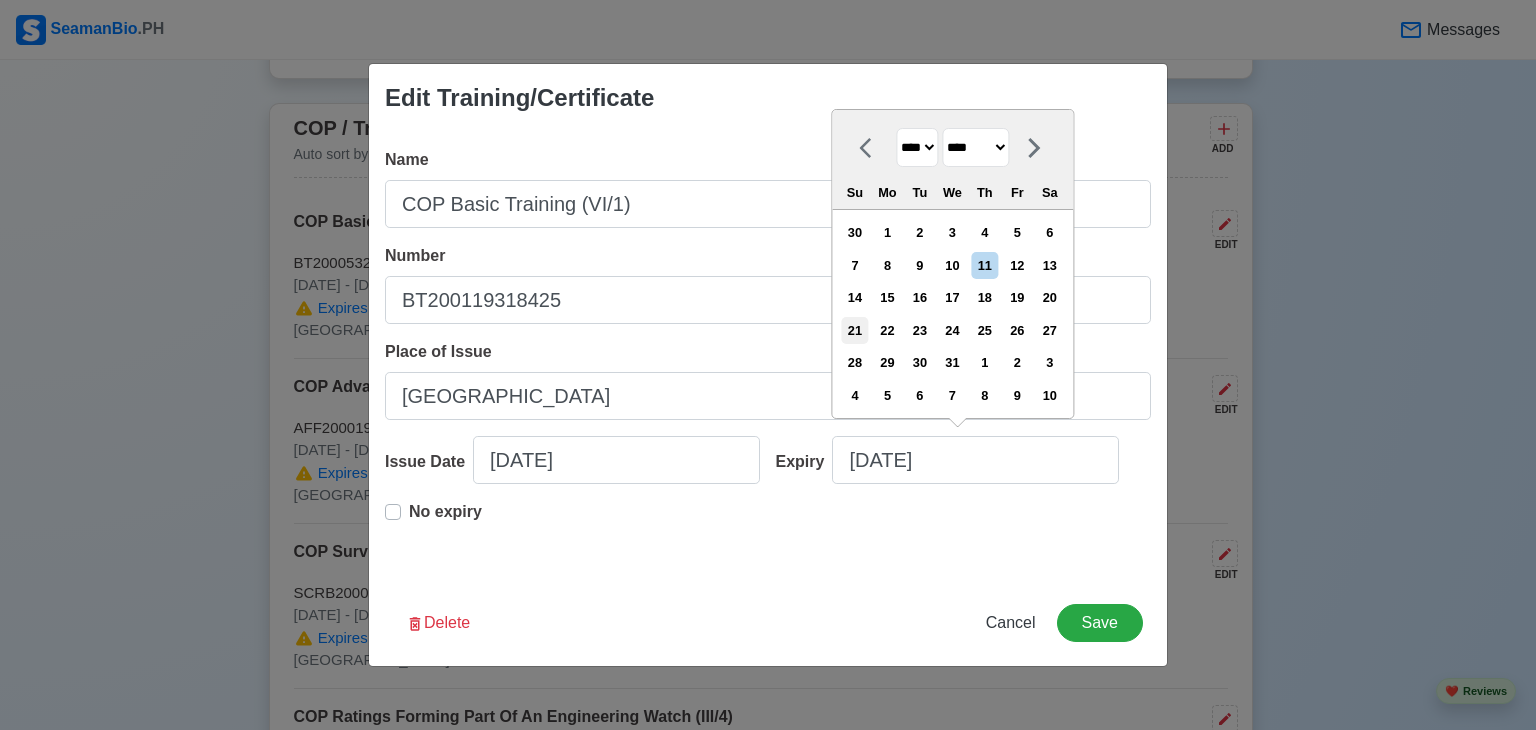 click on "21" at bounding box center [854, 330] 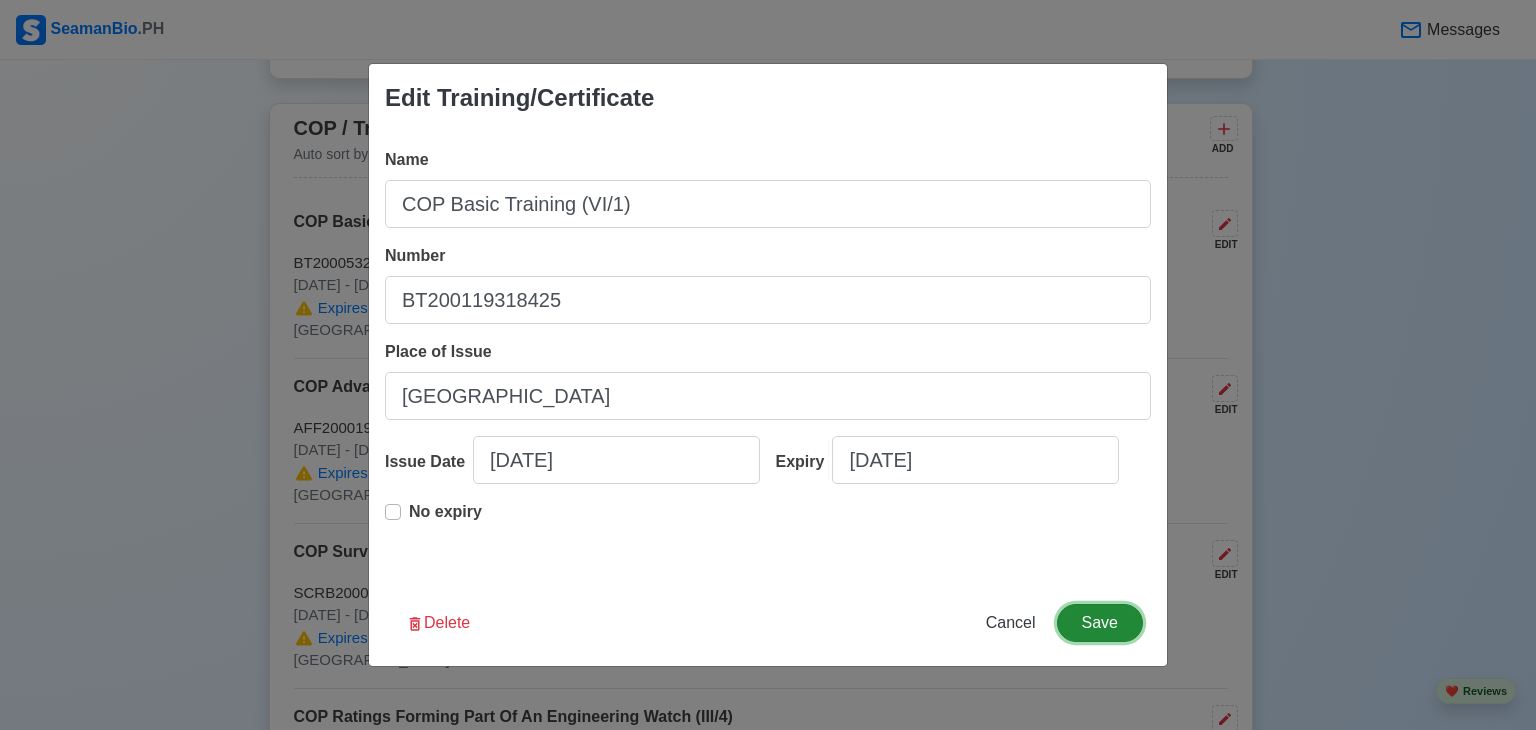 click on "Save" at bounding box center [1100, 623] 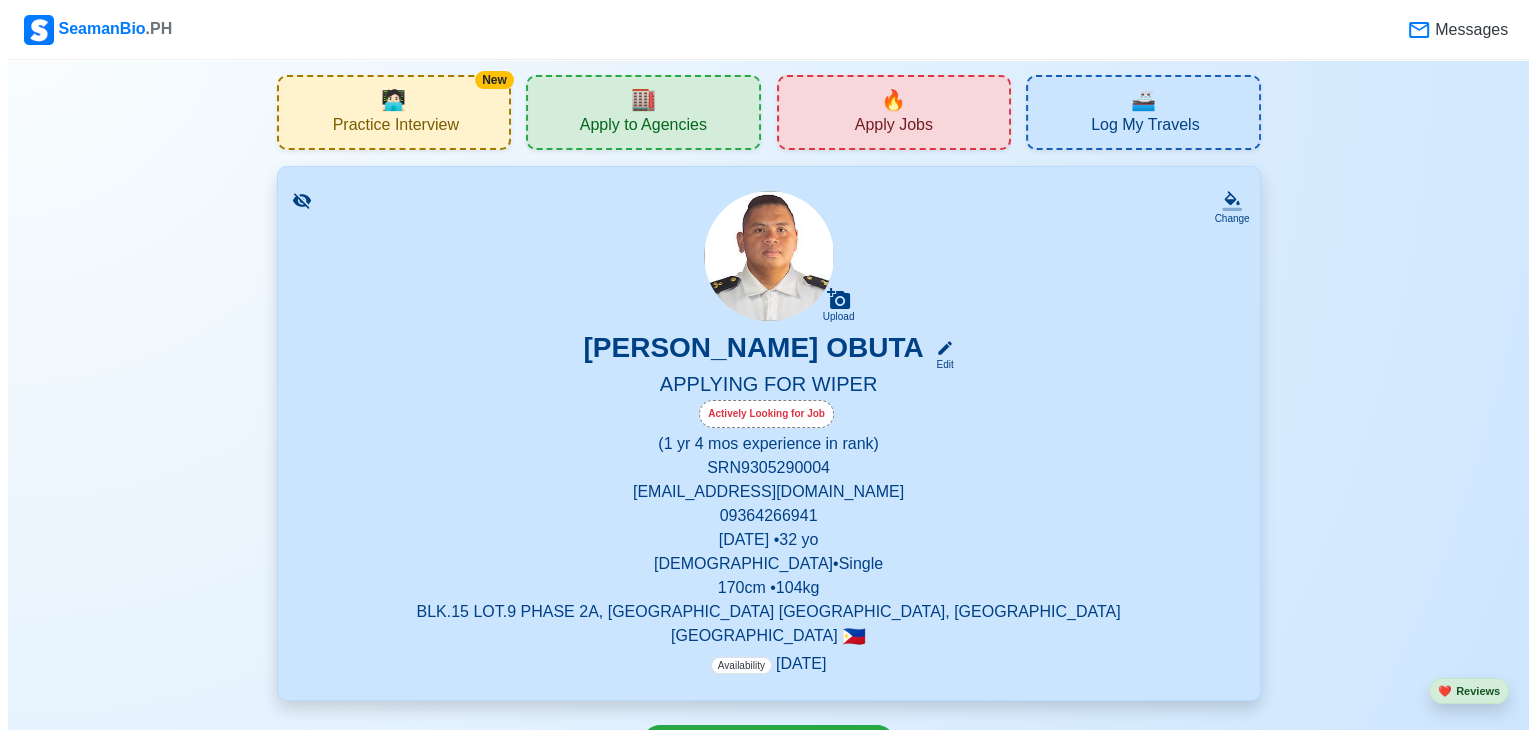 scroll, scrollTop: 0, scrollLeft: 0, axis: both 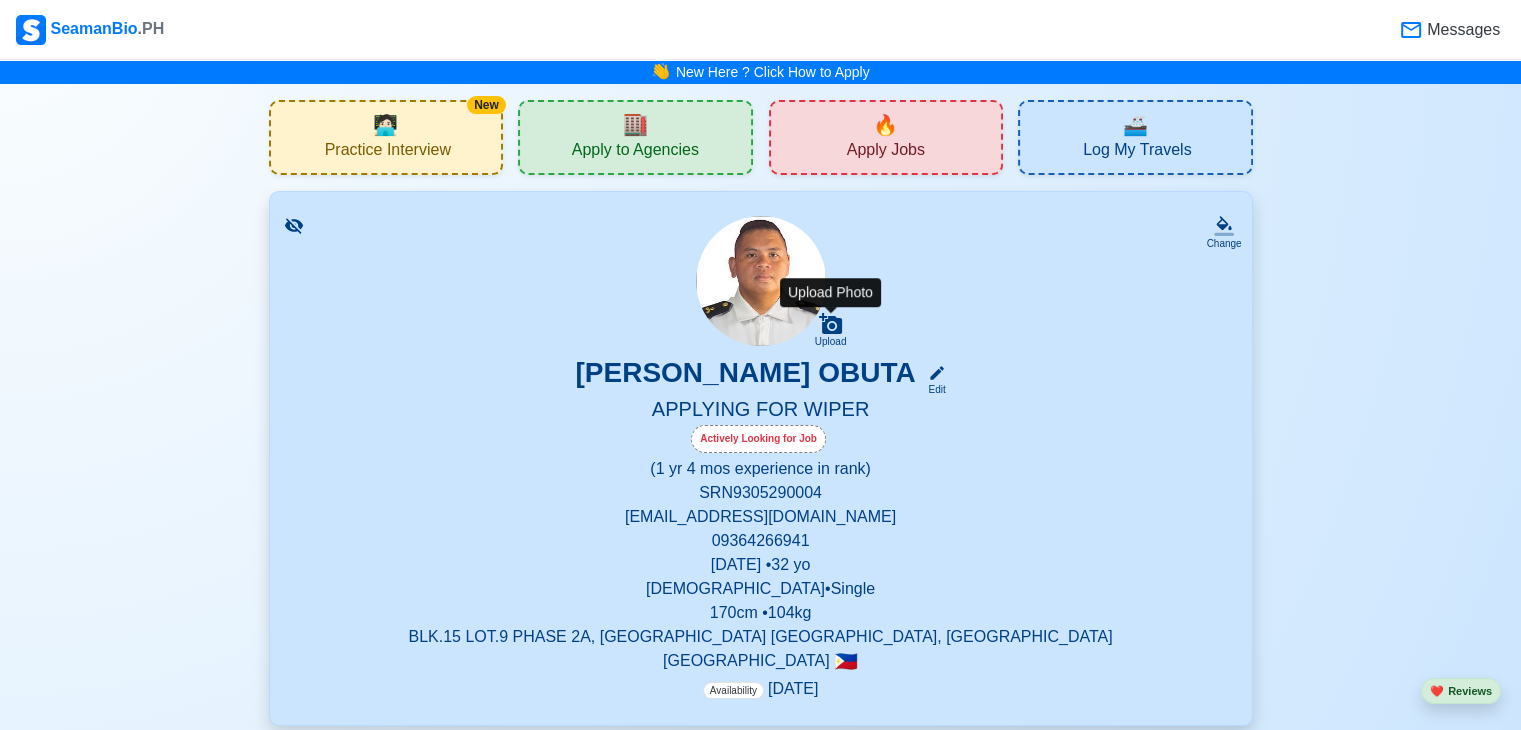 click 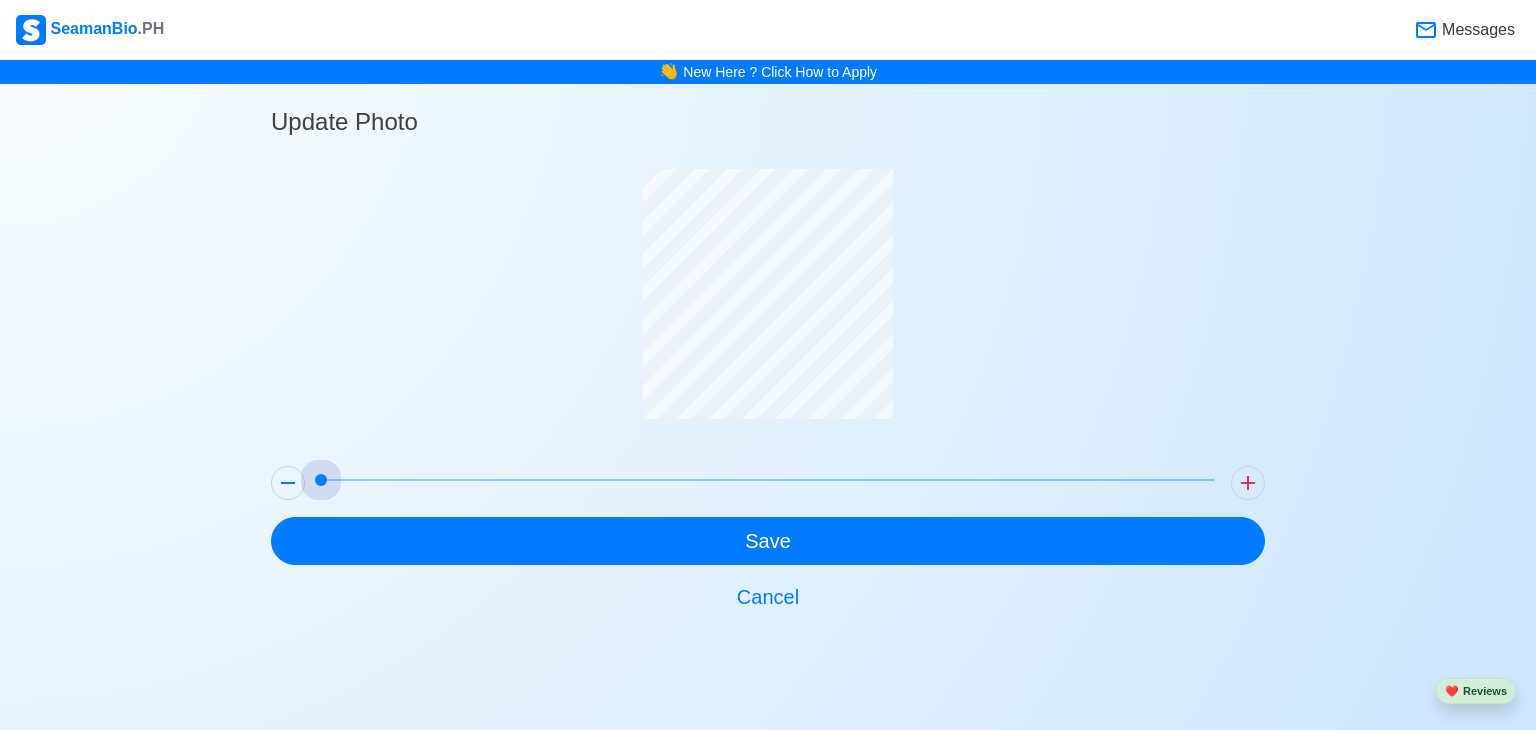 drag, startPoint x: 327, startPoint y: 478, endPoint x: 0, endPoint y: 488, distance: 327.15286 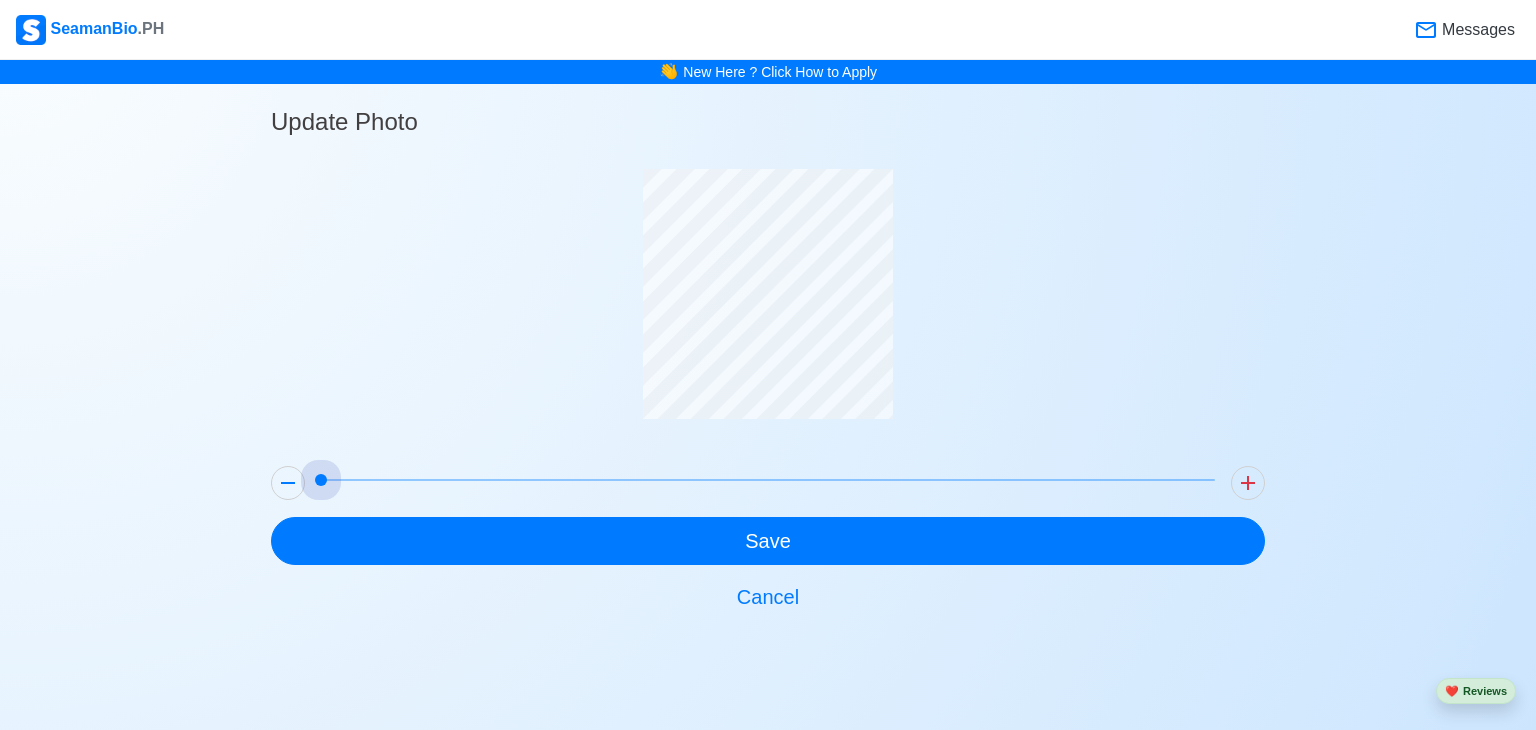 click on "Update Photo Save Cancel" at bounding box center (768, 352) 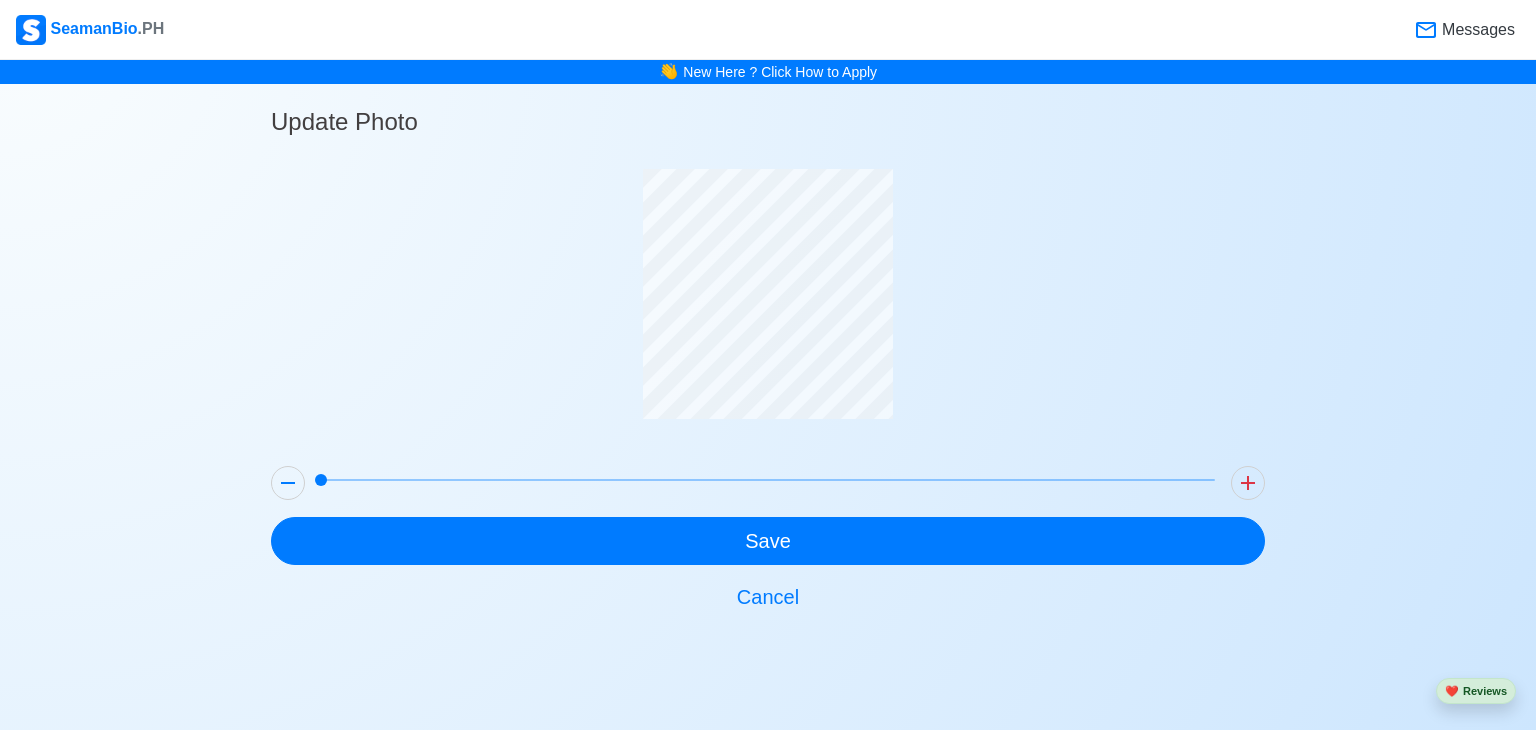 click at bounding box center (768, 309) 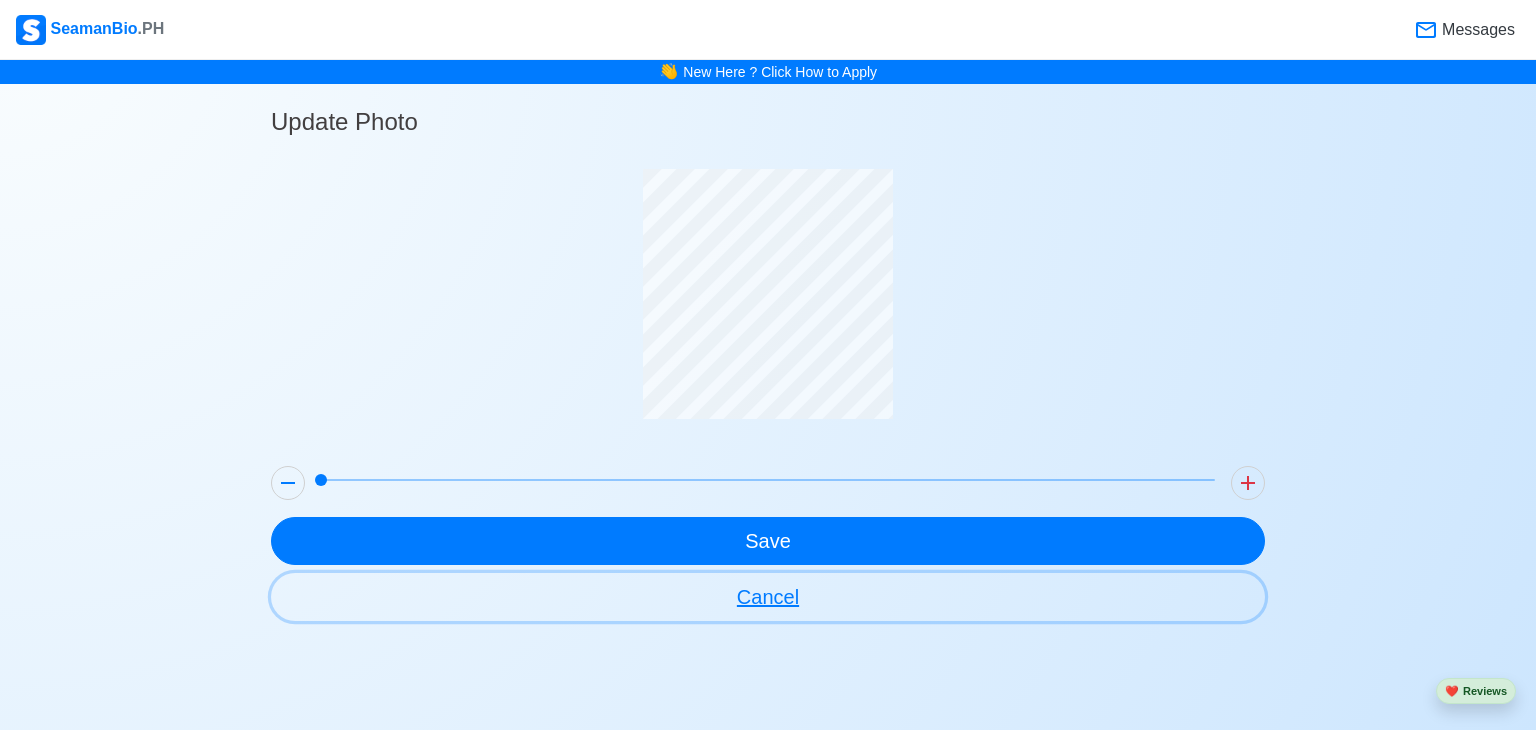 click on "Cancel" at bounding box center [768, 597] 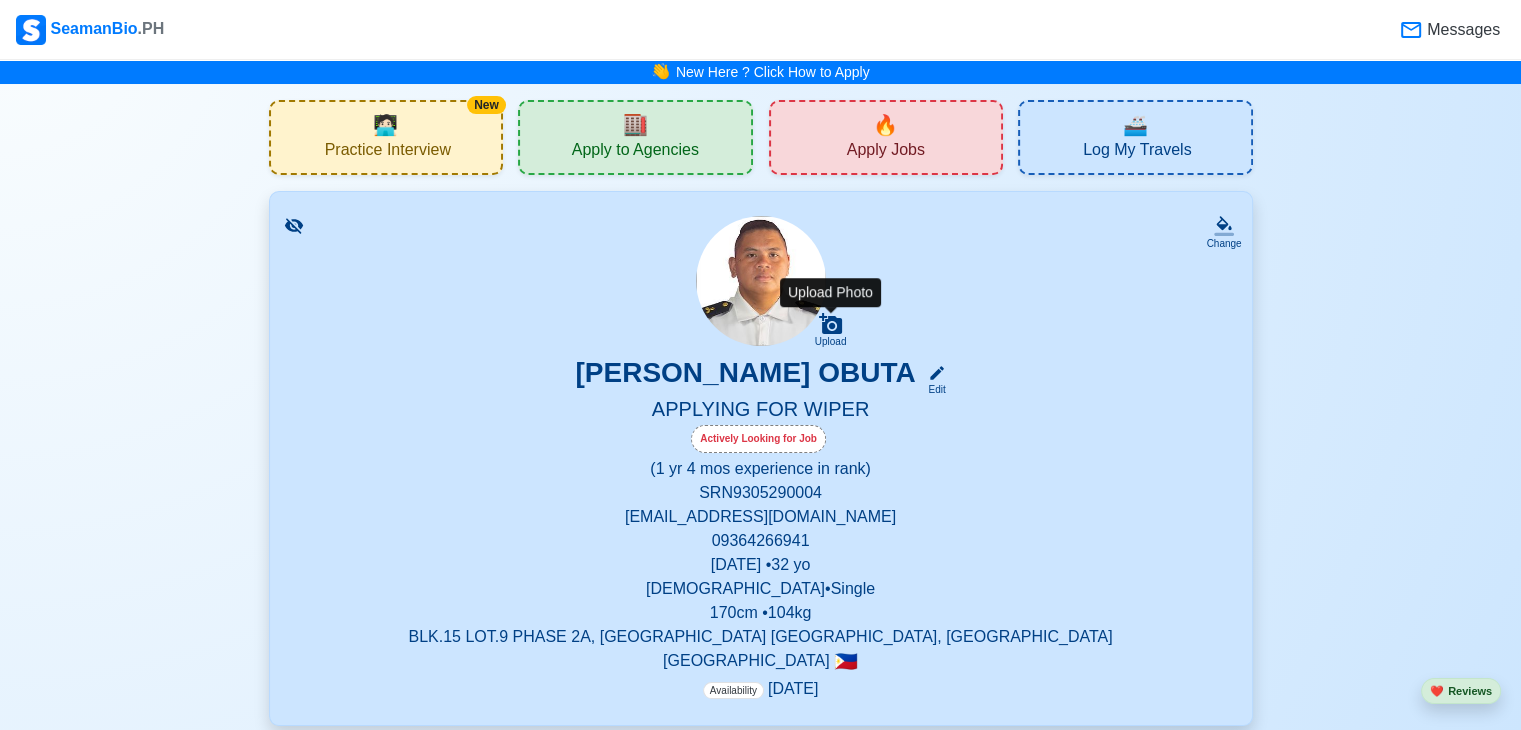 click 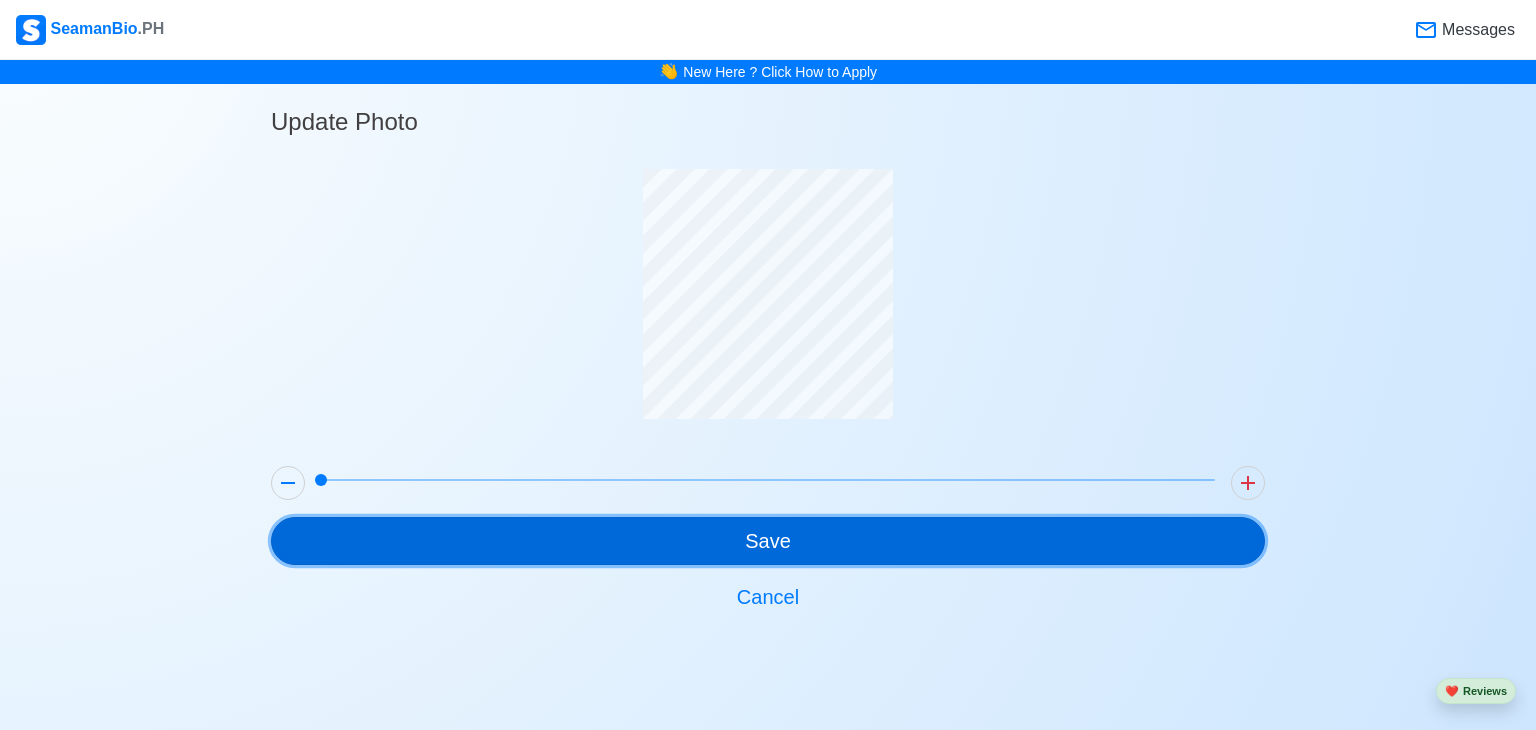 click on "Save" at bounding box center [768, 541] 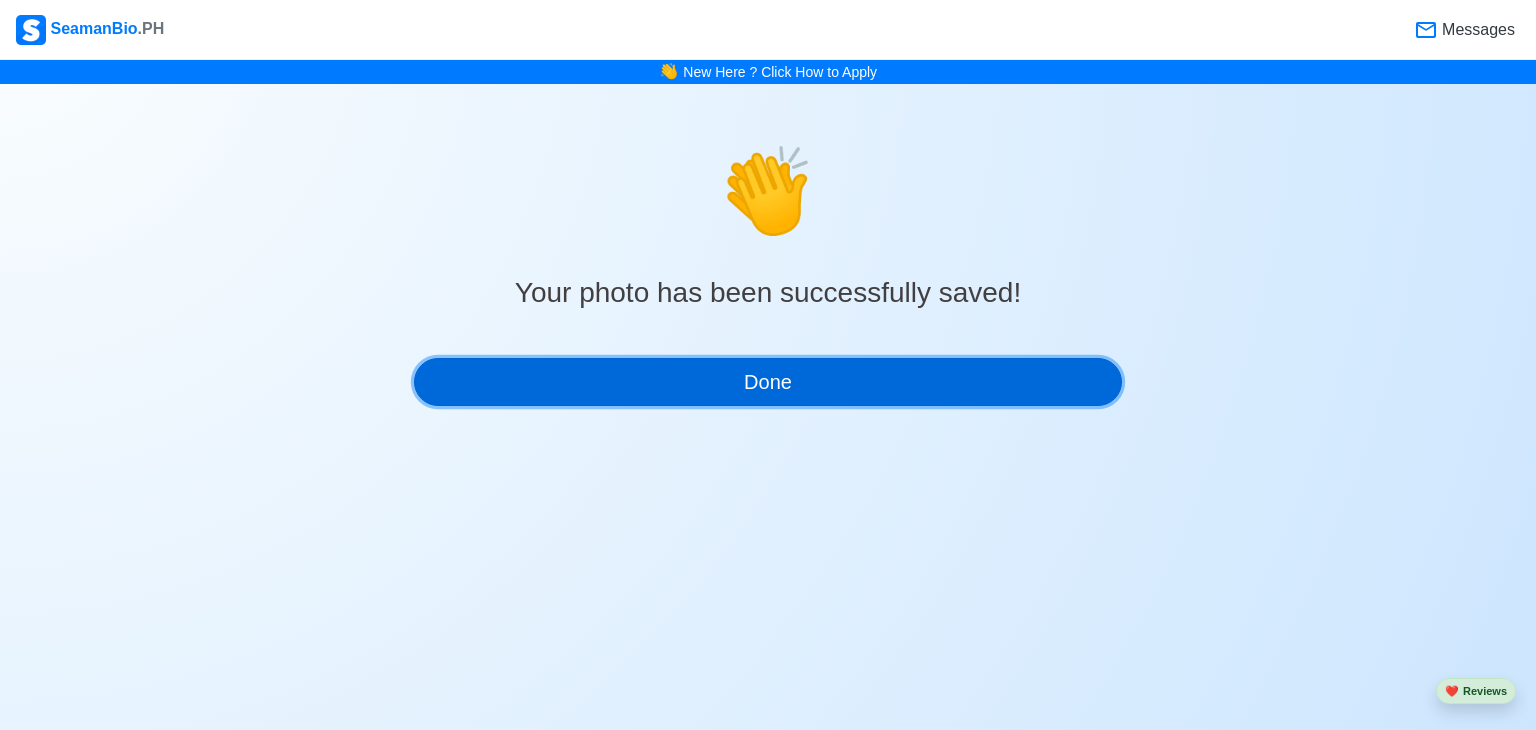 click on "Done" at bounding box center (768, 382) 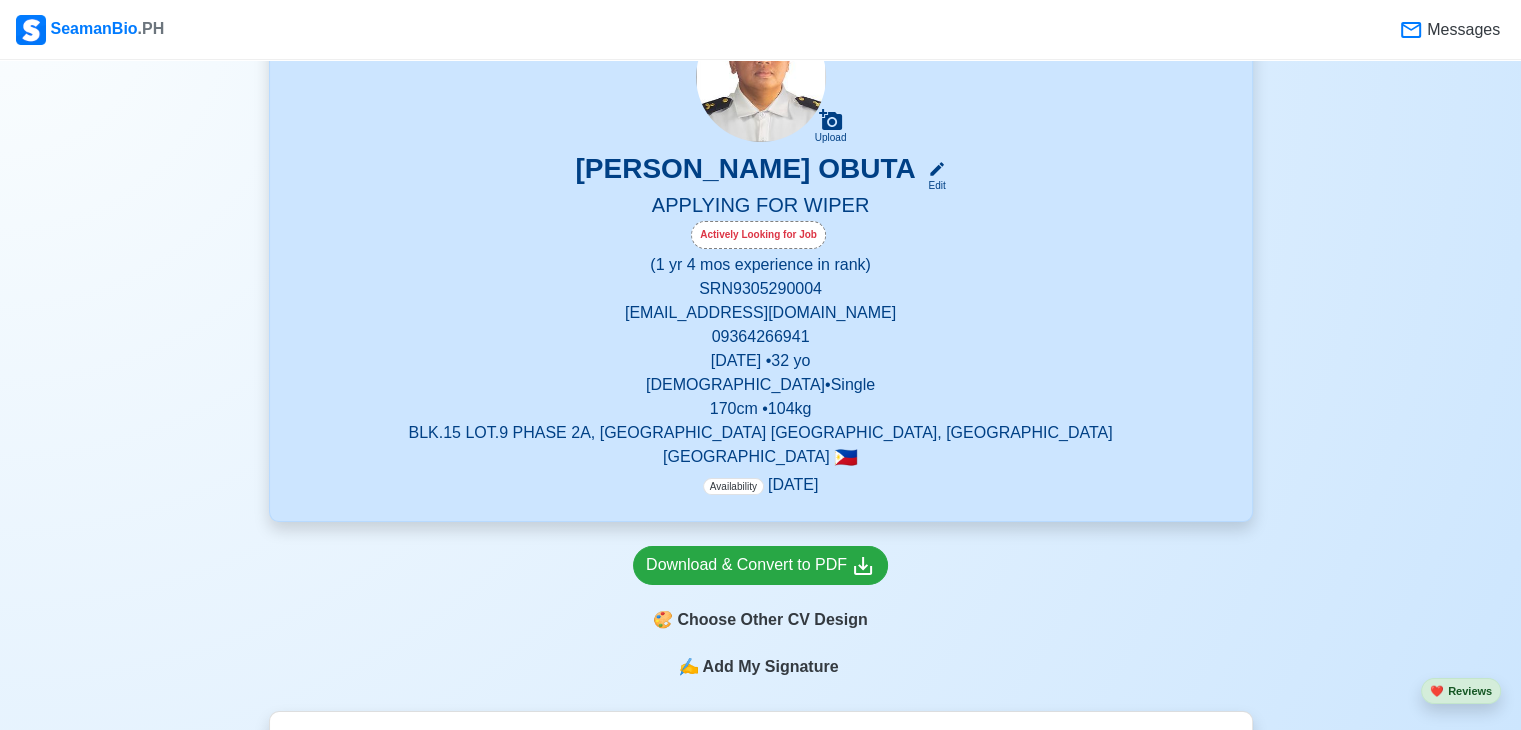 scroll, scrollTop: 200, scrollLeft: 0, axis: vertical 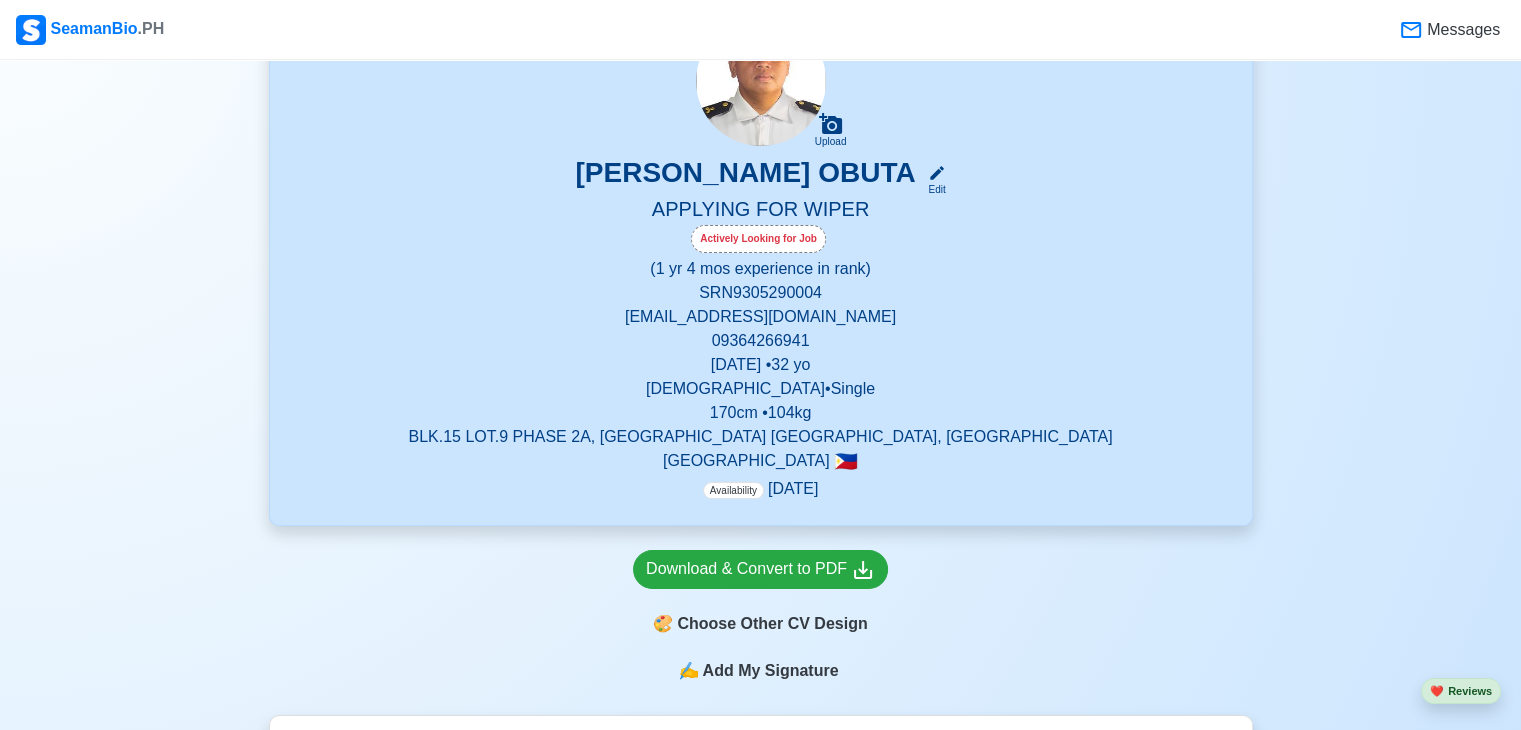 click on "170  cm •  104  kg" at bounding box center [761, 413] 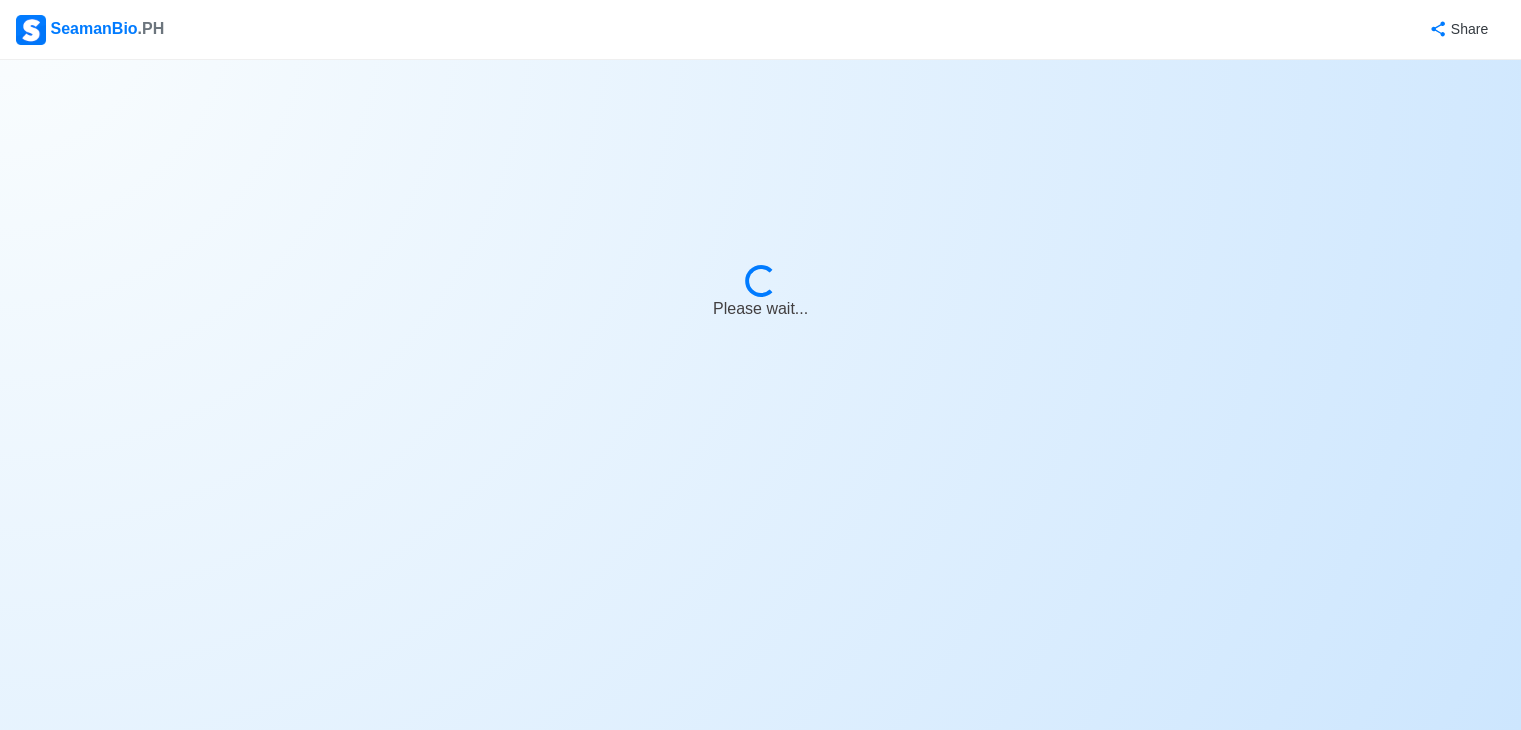 scroll, scrollTop: 0, scrollLeft: 0, axis: both 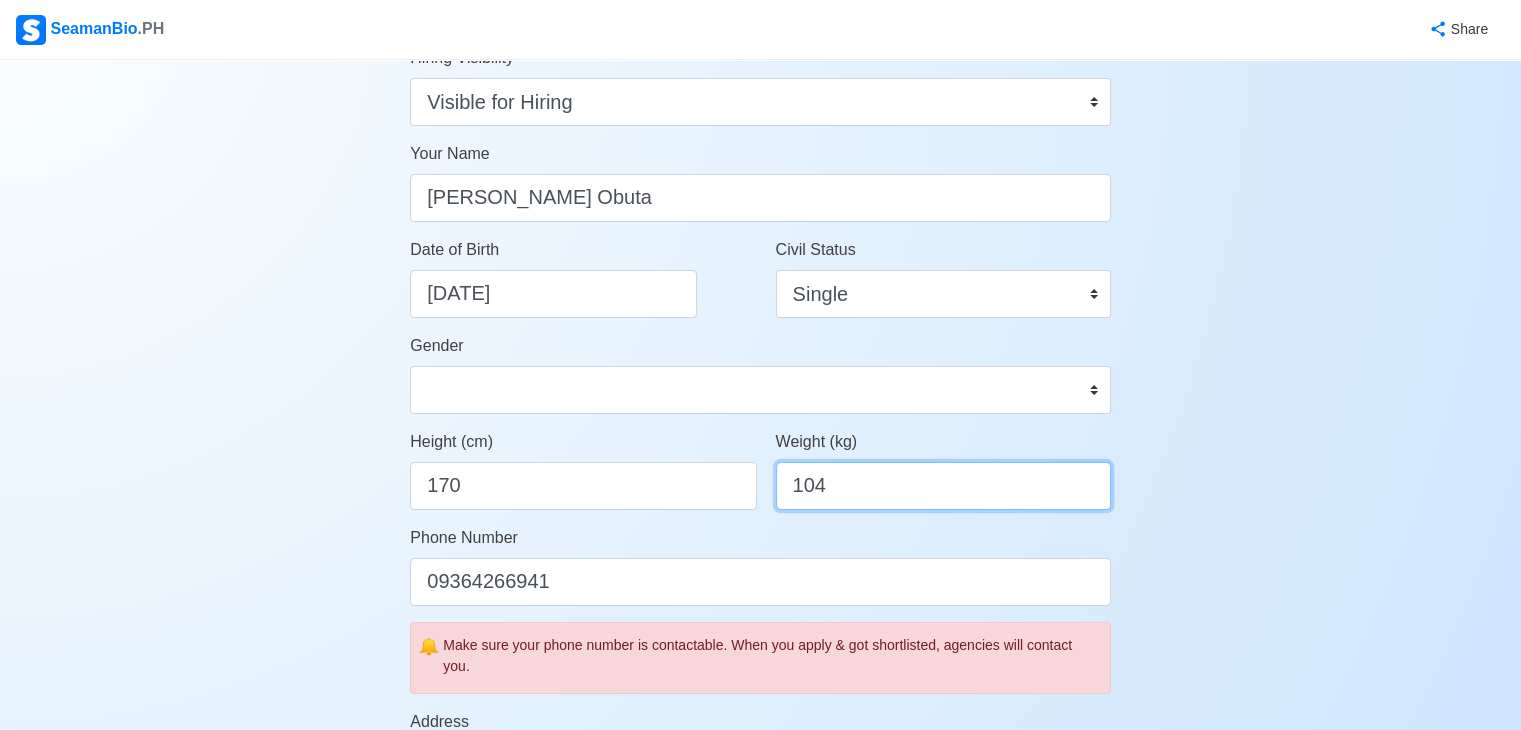 drag, startPoint x: 860, startPoint y: 494, endPoint x: 757, endPoint y: 500, distance: 103.17461 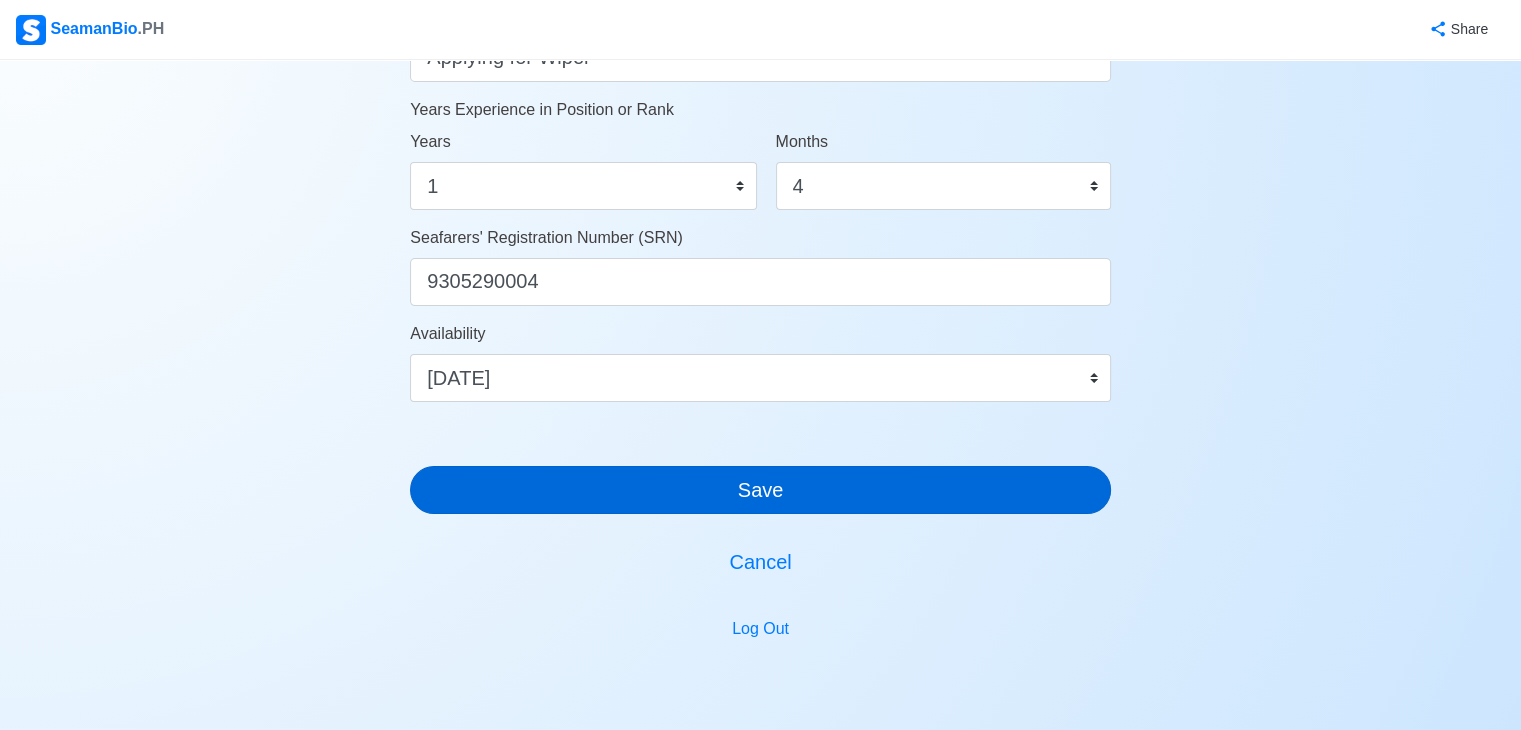 scroll, scrollTop: 1000, scrollLeft: 0, axis: vertical 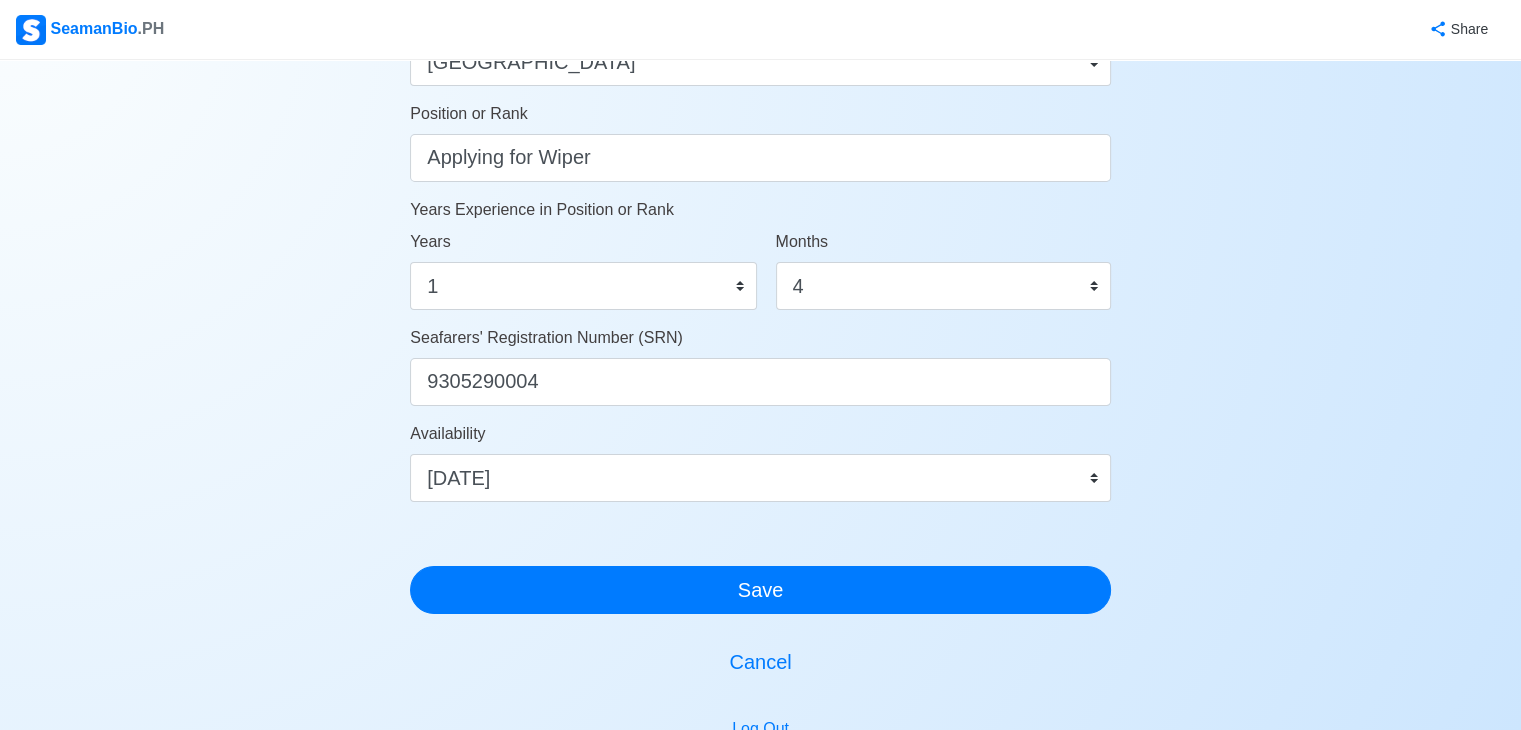 type on "98" 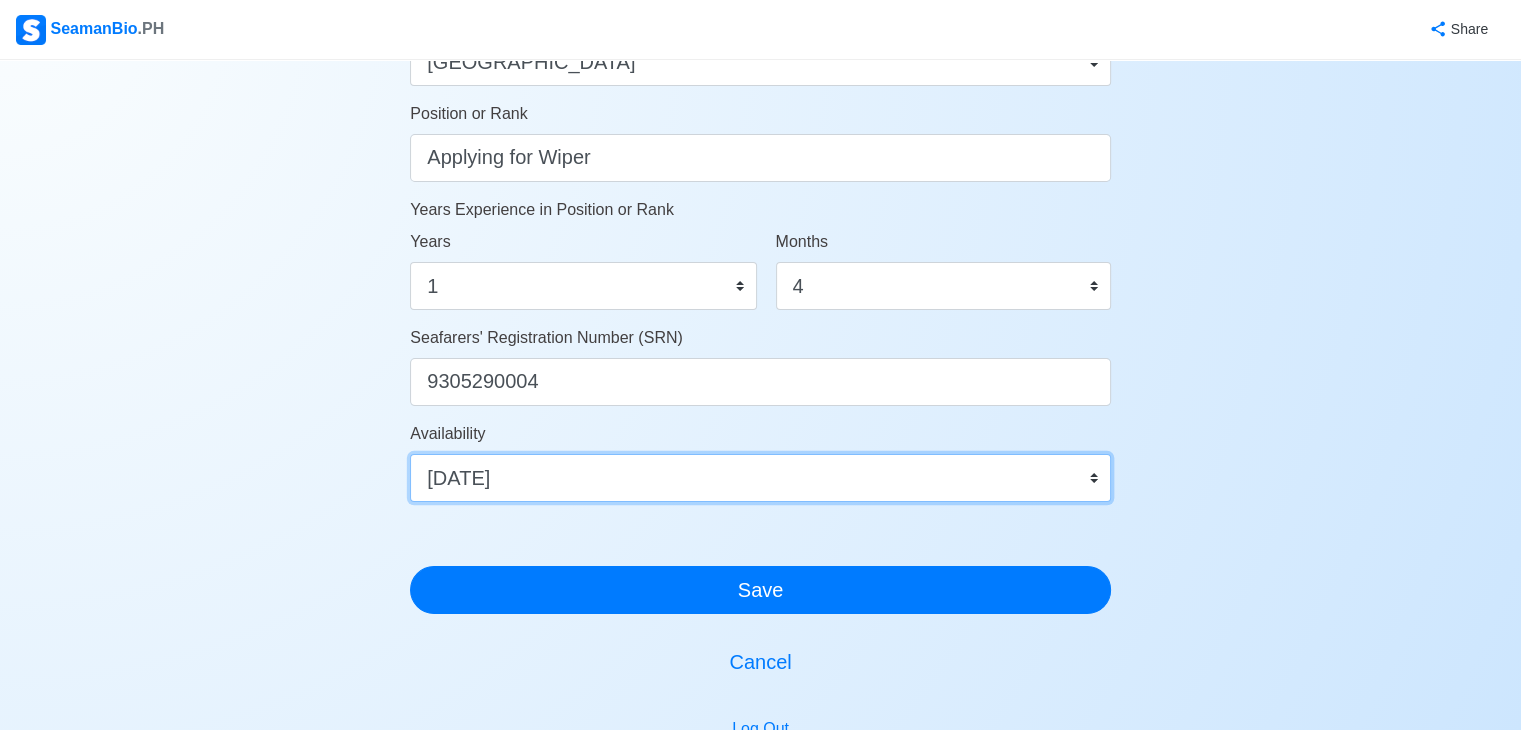 click on "Immediate [DATE]  [DATE]  [DATE]  [DATE]  [DATE]  [DATE]  [DATE]  [DATE]  [DATE]" at bounding box center (760, 478) 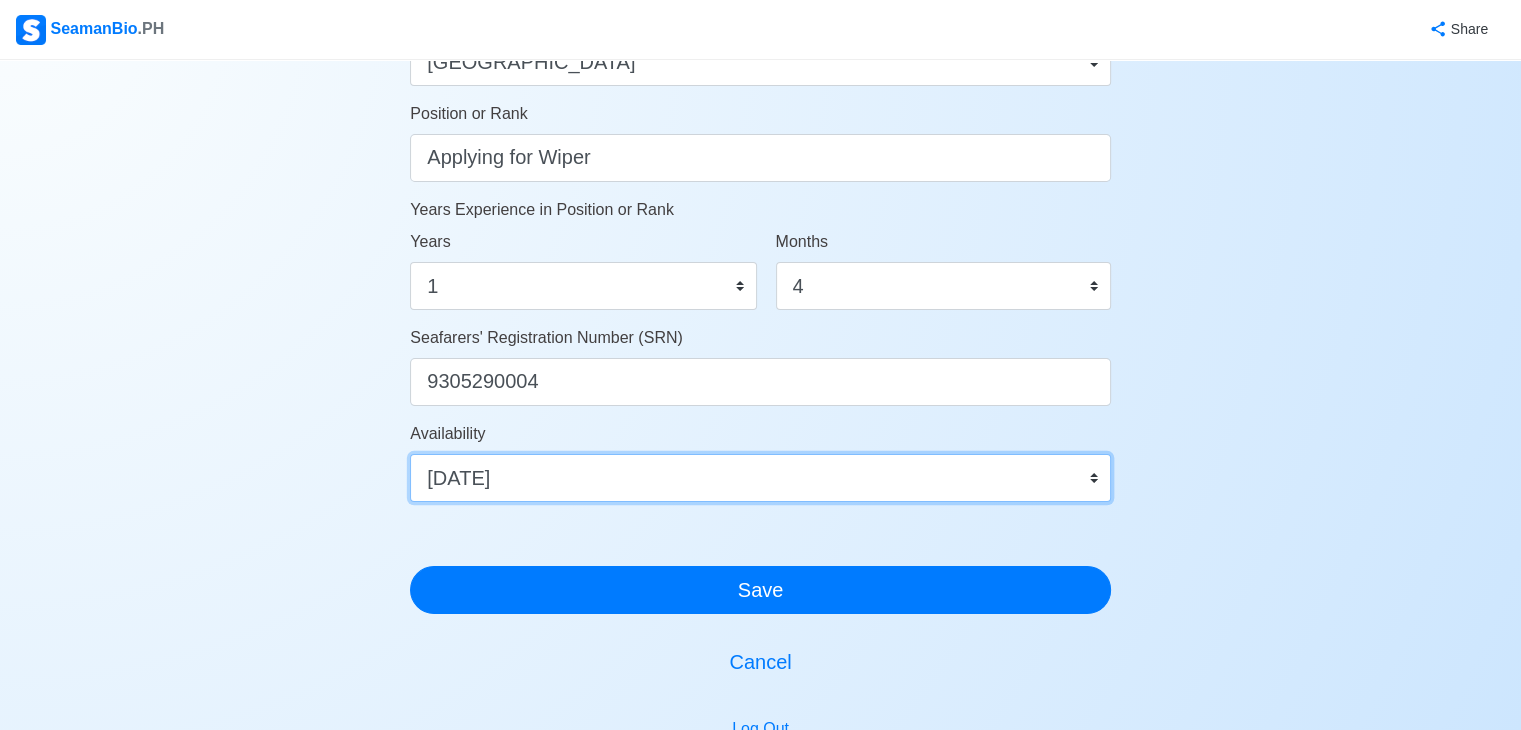 click on "Immediate [DATE]  [DATE]  [DATE]  [DATE]  [DATE]  [DATE]  [DATE]  [DATE]  [DATE]" at bounding box center [760, 478] 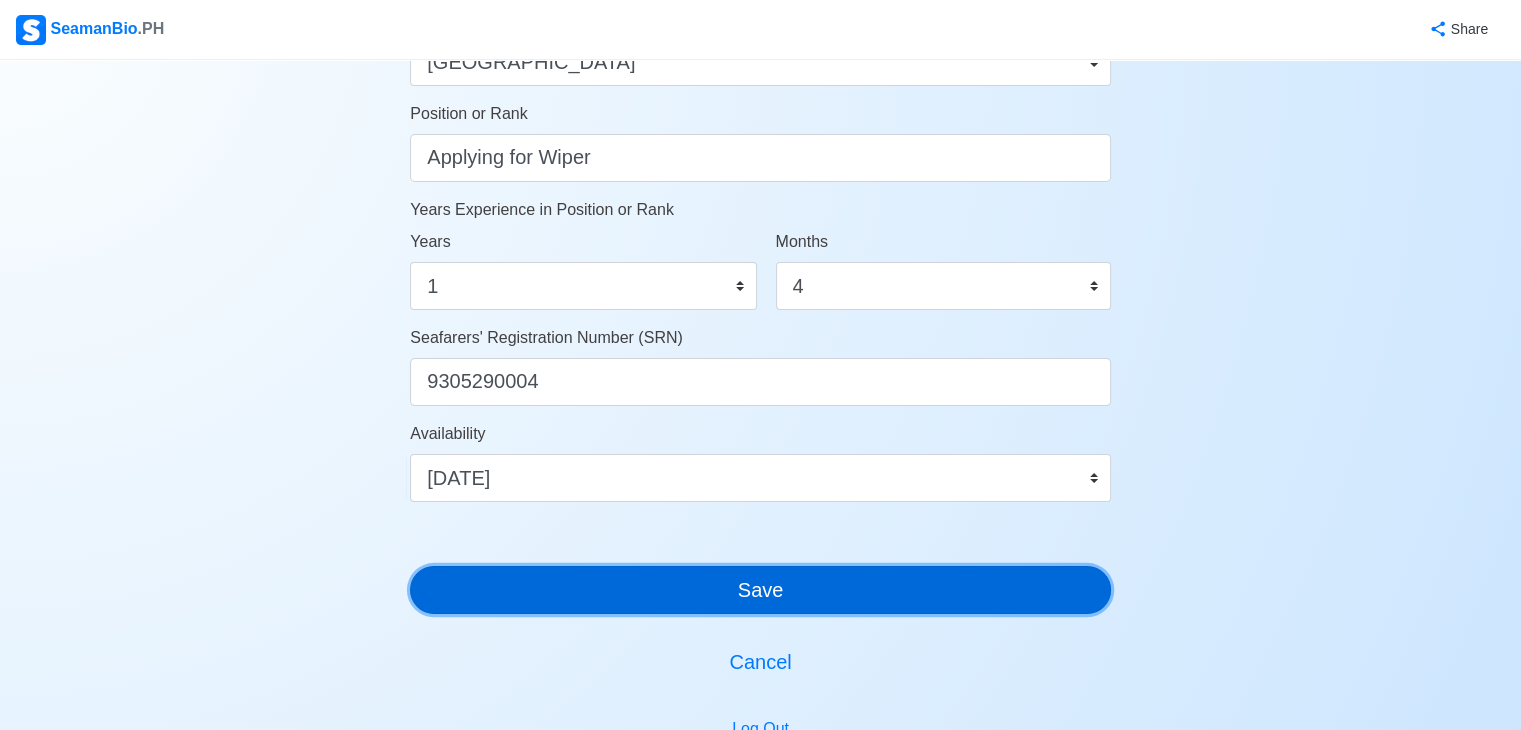 click on "Save" at bounding box center (760, 590) 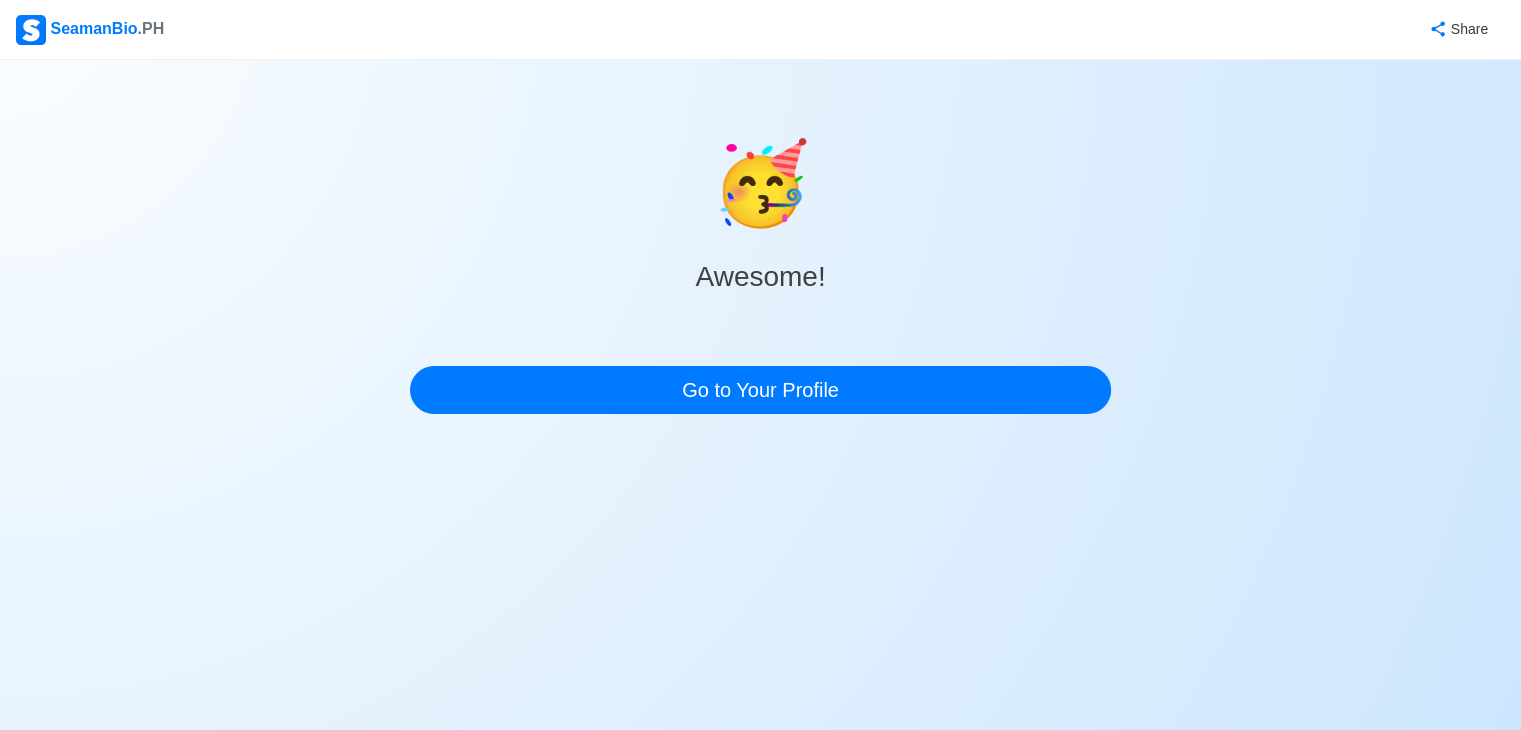 scroll, scrollTop: 0, scrollLeft: 0, axis: both 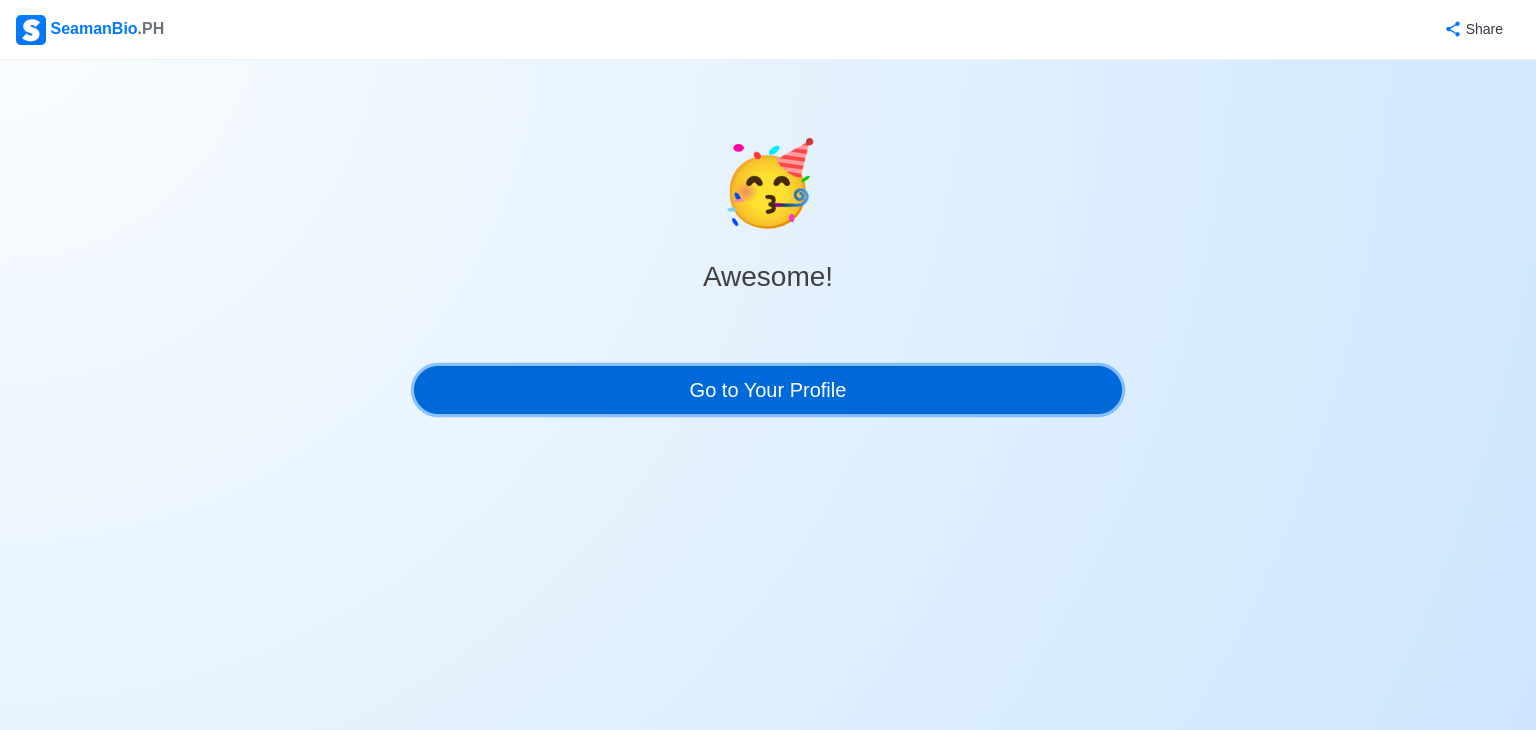 click on "Go to Your Profile" at bounding box center (768, 390) 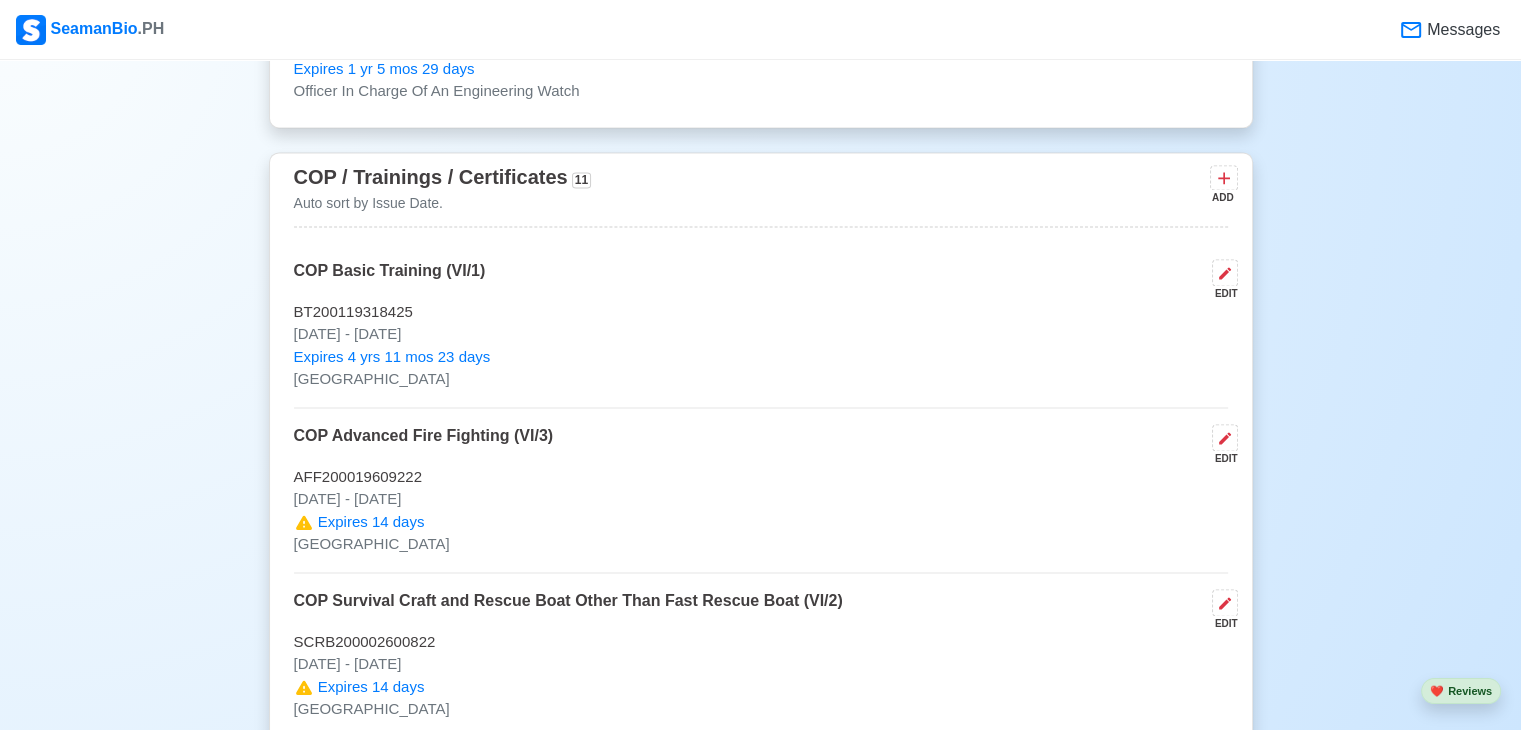 scroll, scrollTop: 3200, scrollLeft: 0, axis: vertical 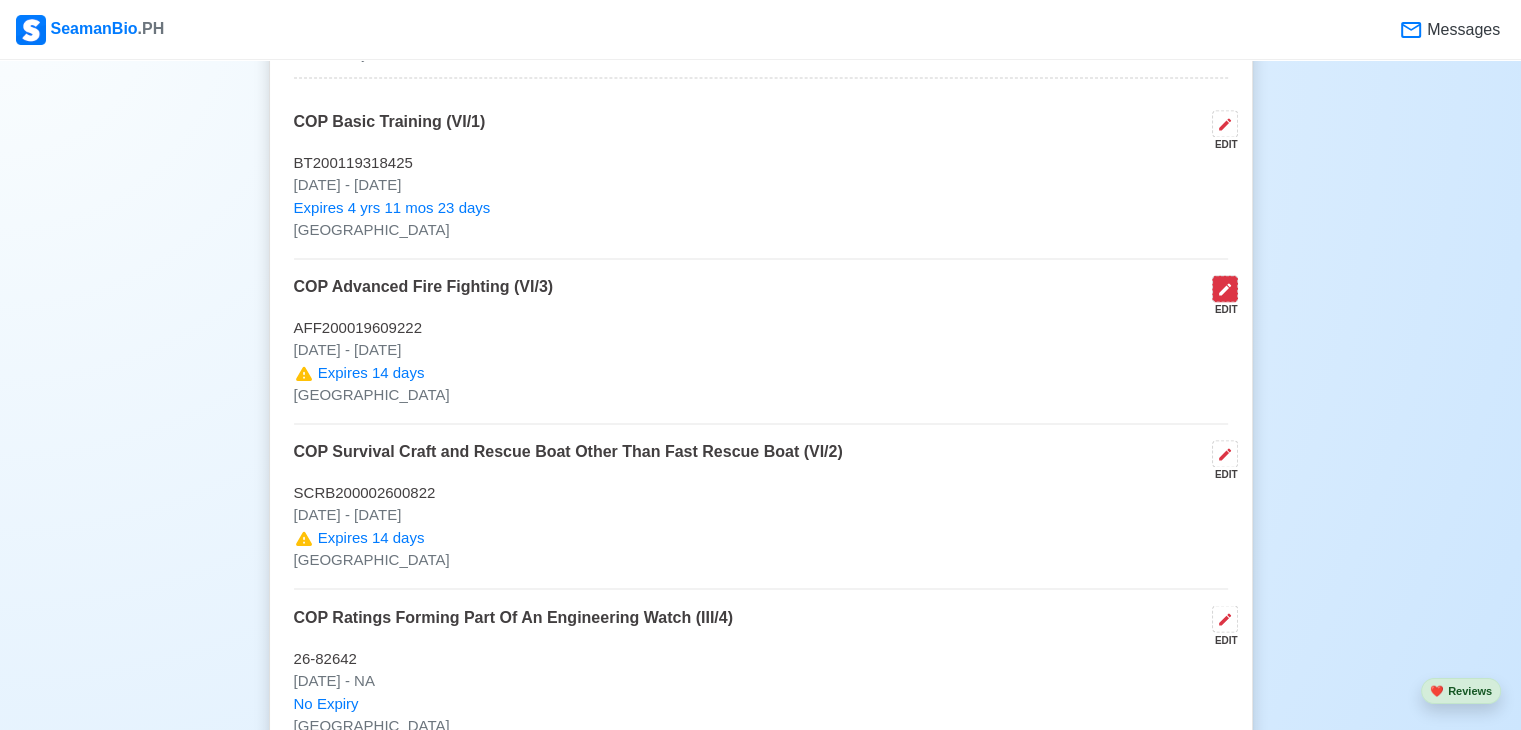 click 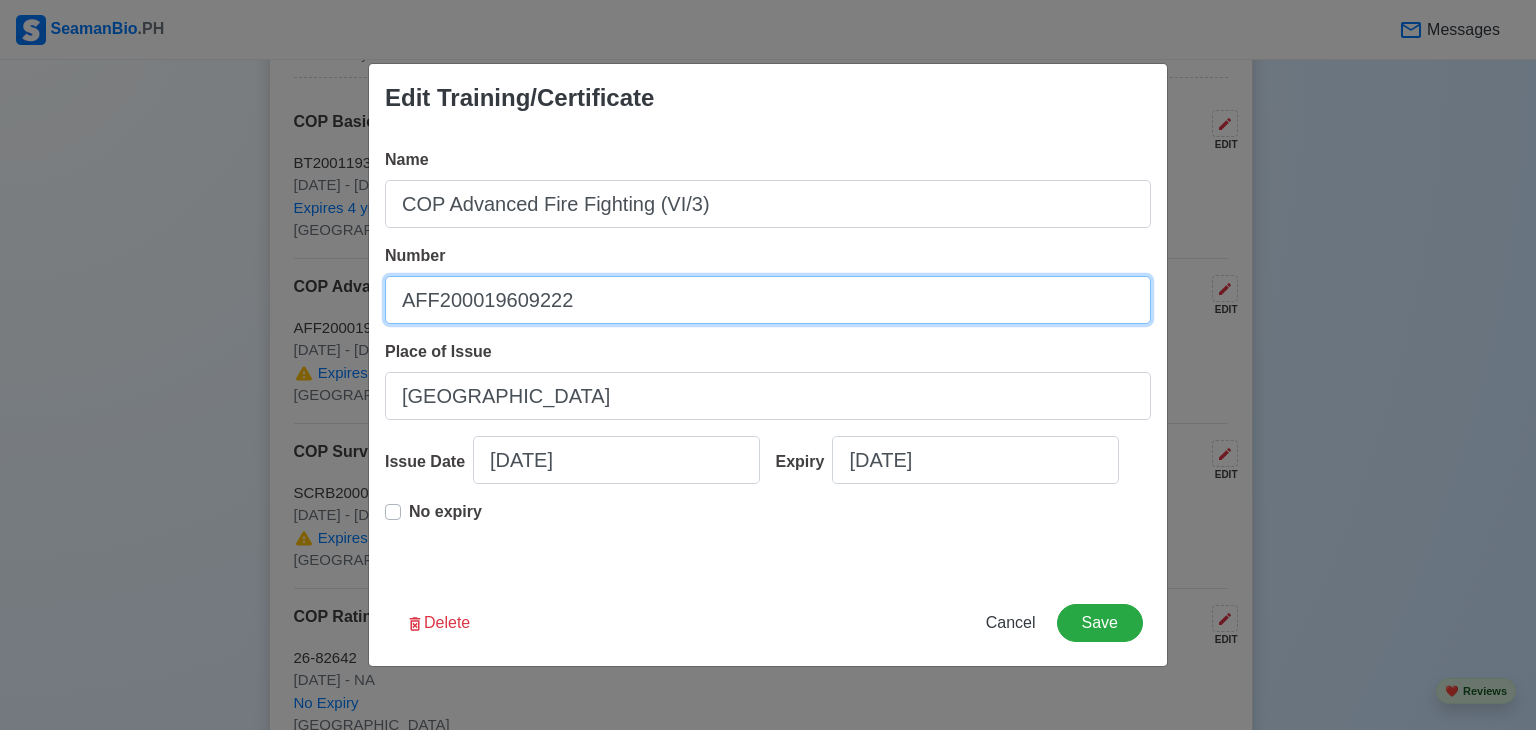 drag, startPoint x: 580, startPoint y: 305, endPoint x: 277, endPoint y: 311, distance: 303.0594 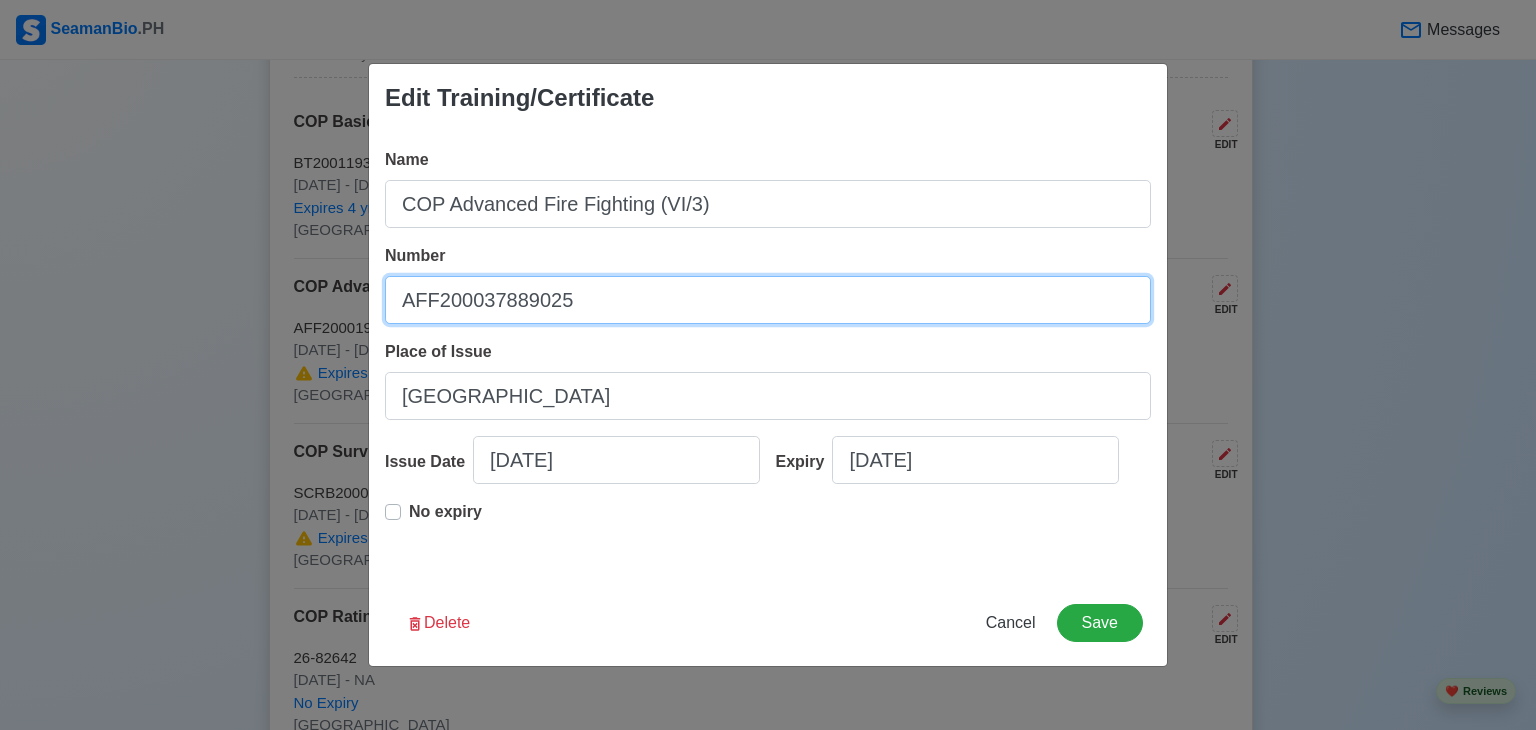 type on "AFF200037889025" 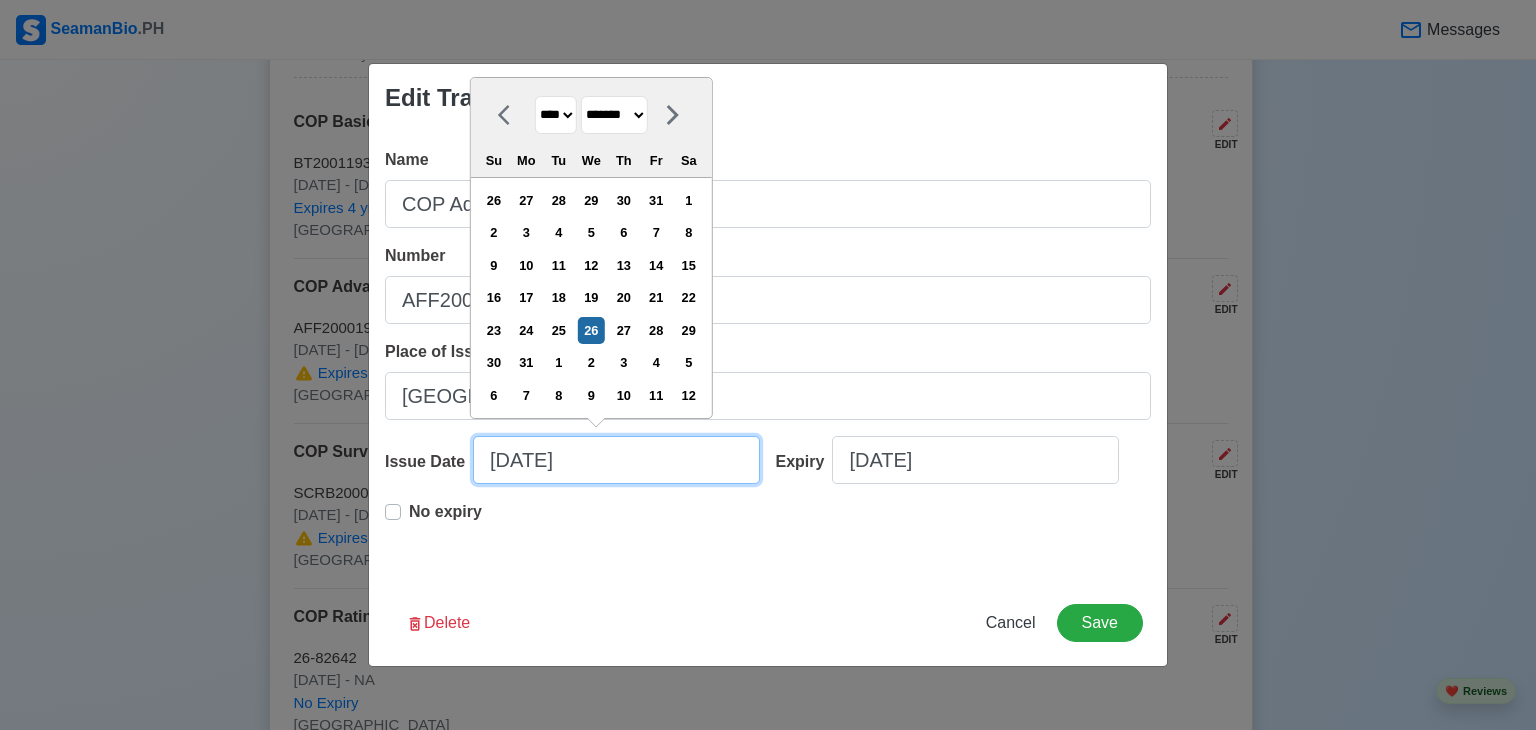 click on "[DATE]" at bounding box center [616, 460] 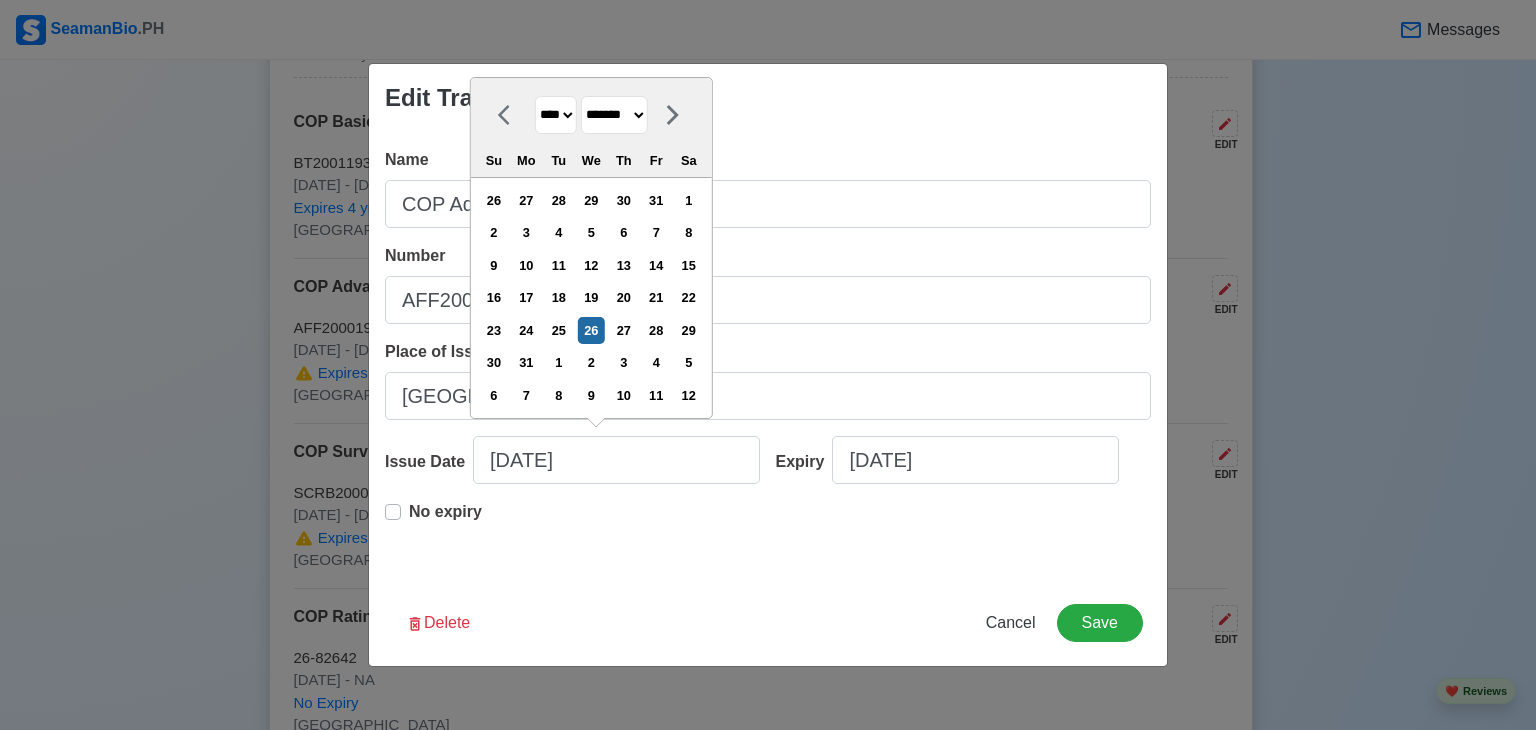 click on "**** **** **** **** **** **** **** **** **** **** **** **** **** **** **** **** **** **** **** **** **** **** **** **** **** **** **** **** **** **** **** **** **** **** **** **** **** **** **** **** **** **** **** **** **** **** **** **** **** **** **** **** **** **** **** **** **** **** **** **** **** **** **** **** **** **** **** **** **** **** **** **** **** **** **** **** **** **** **** **** **** **** **** **** **** **** **** **** **** **** **** **** **** **** **** **** **** **** **** **** **** **** **** **** **** ****" at bounding box center [556, 115] 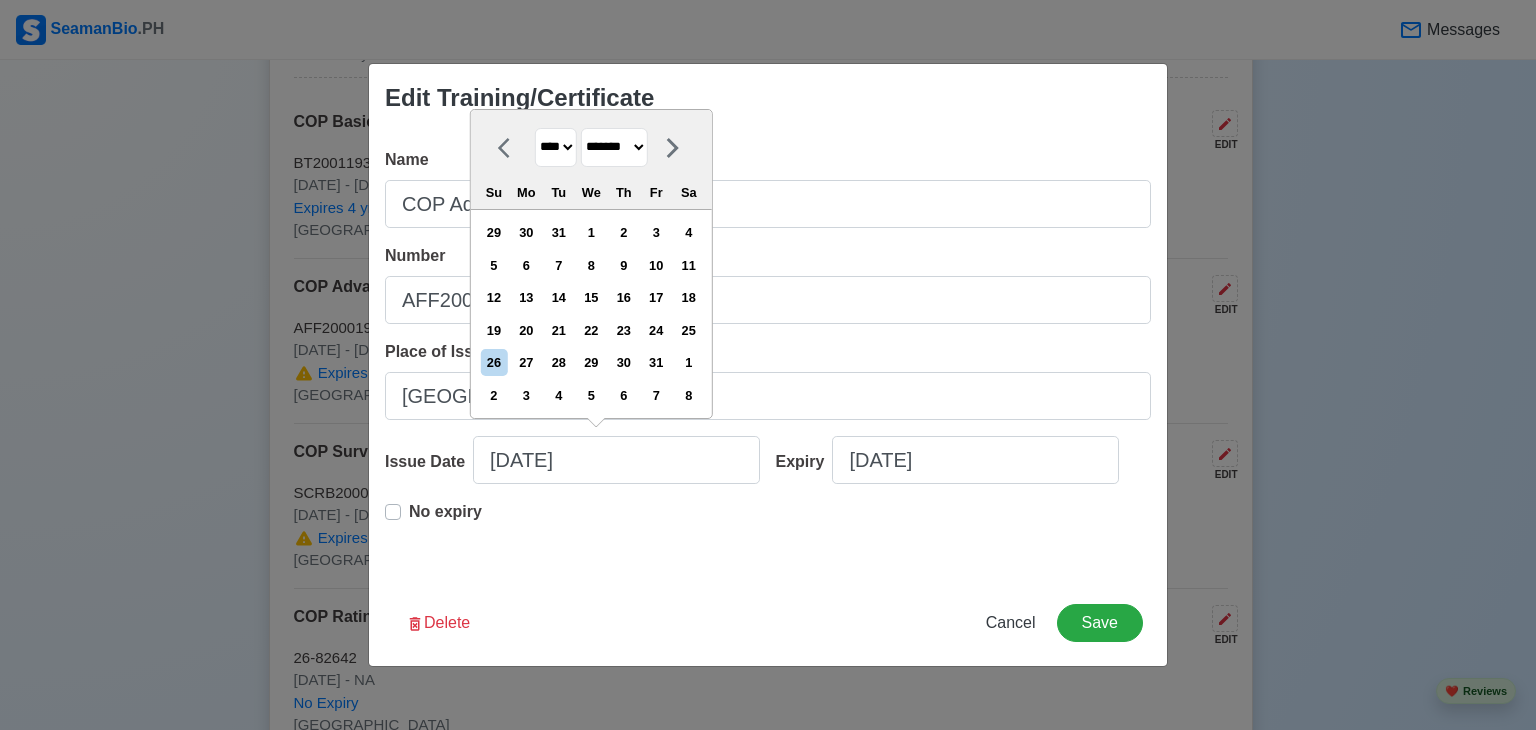 click on "******* ******** ***** ***** *** **** **** ****** ********* ******* ******** ********" at bounding box center (614, 147) 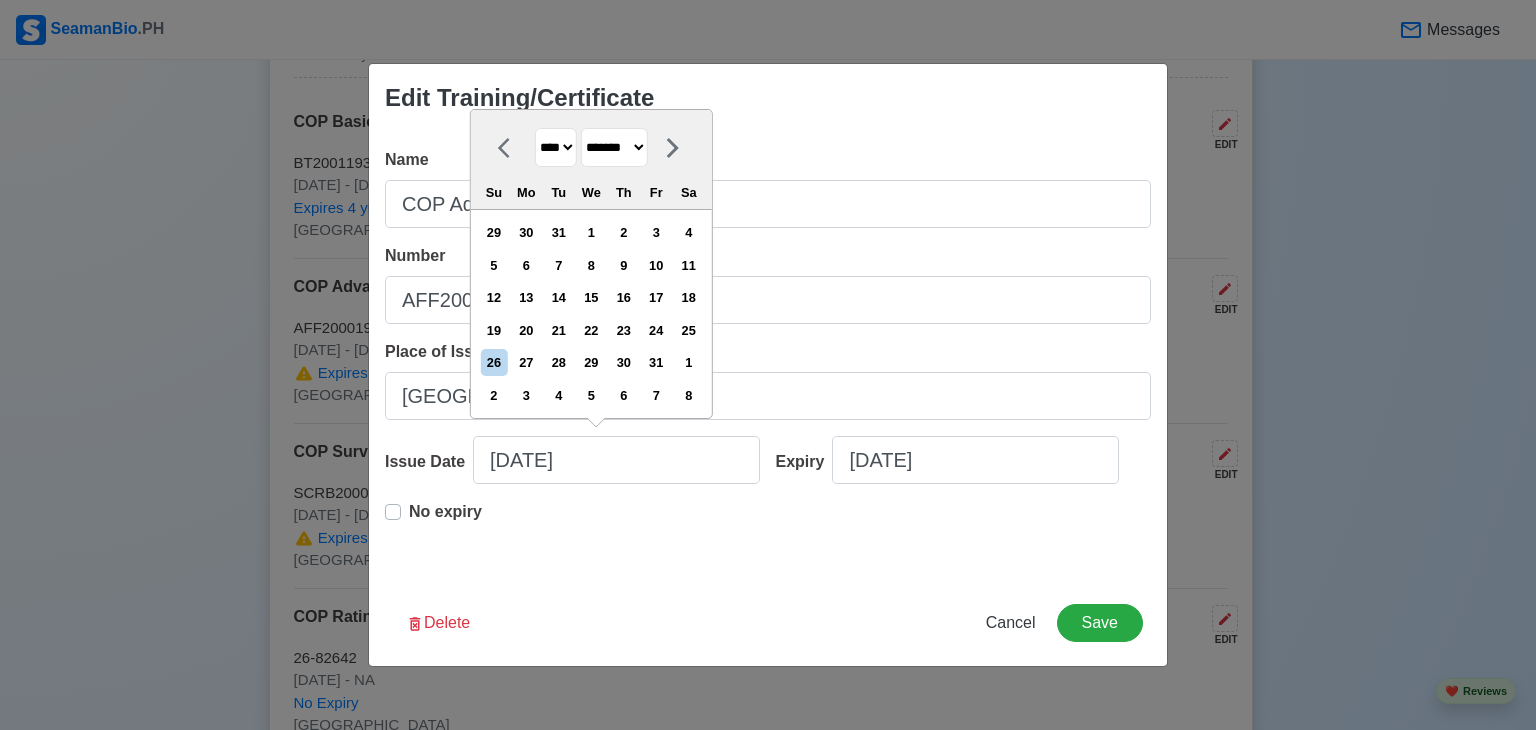 select on "****" 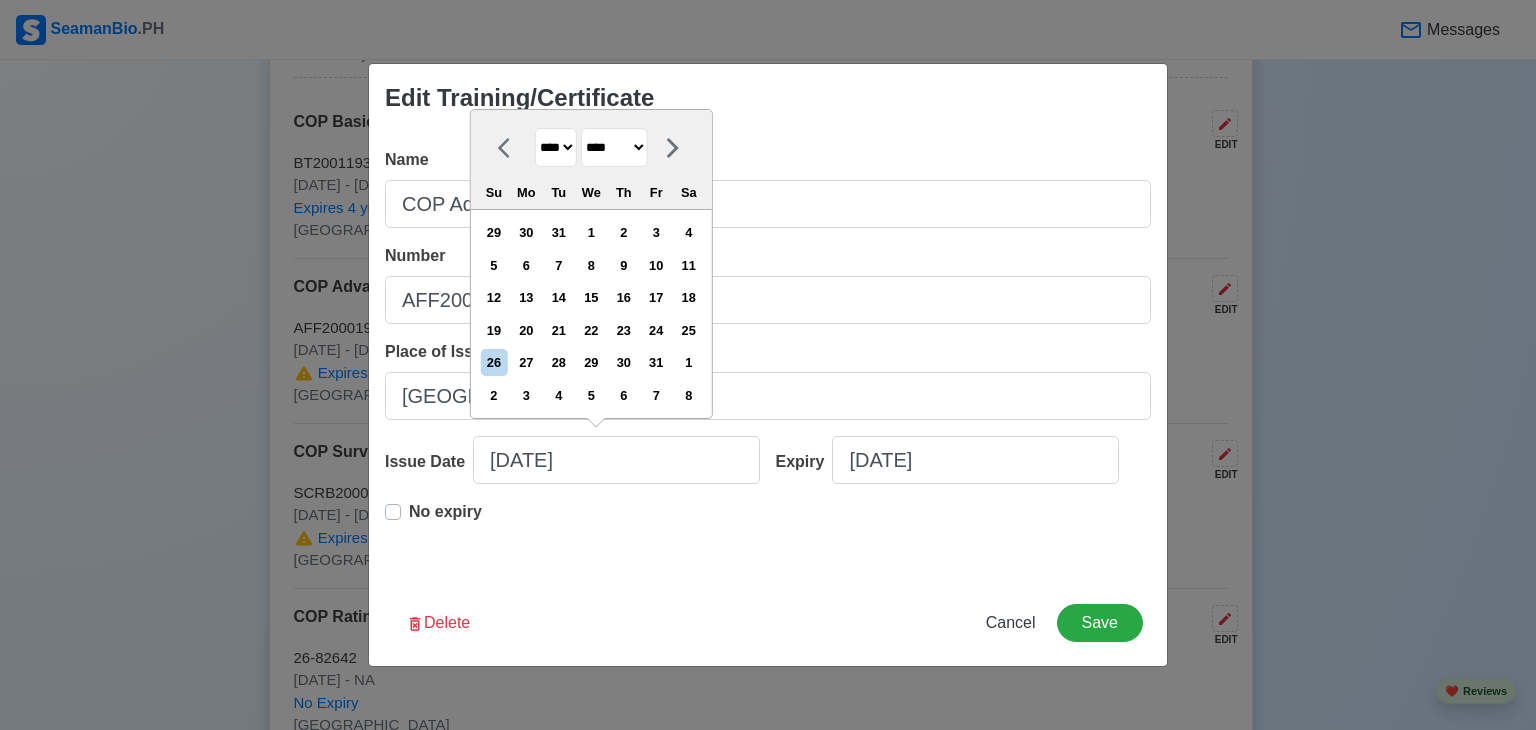 click on "******* ******** ***** ***** *** **** **** ****** ********* ******* ******** ********" at bounding box center (614, 147) 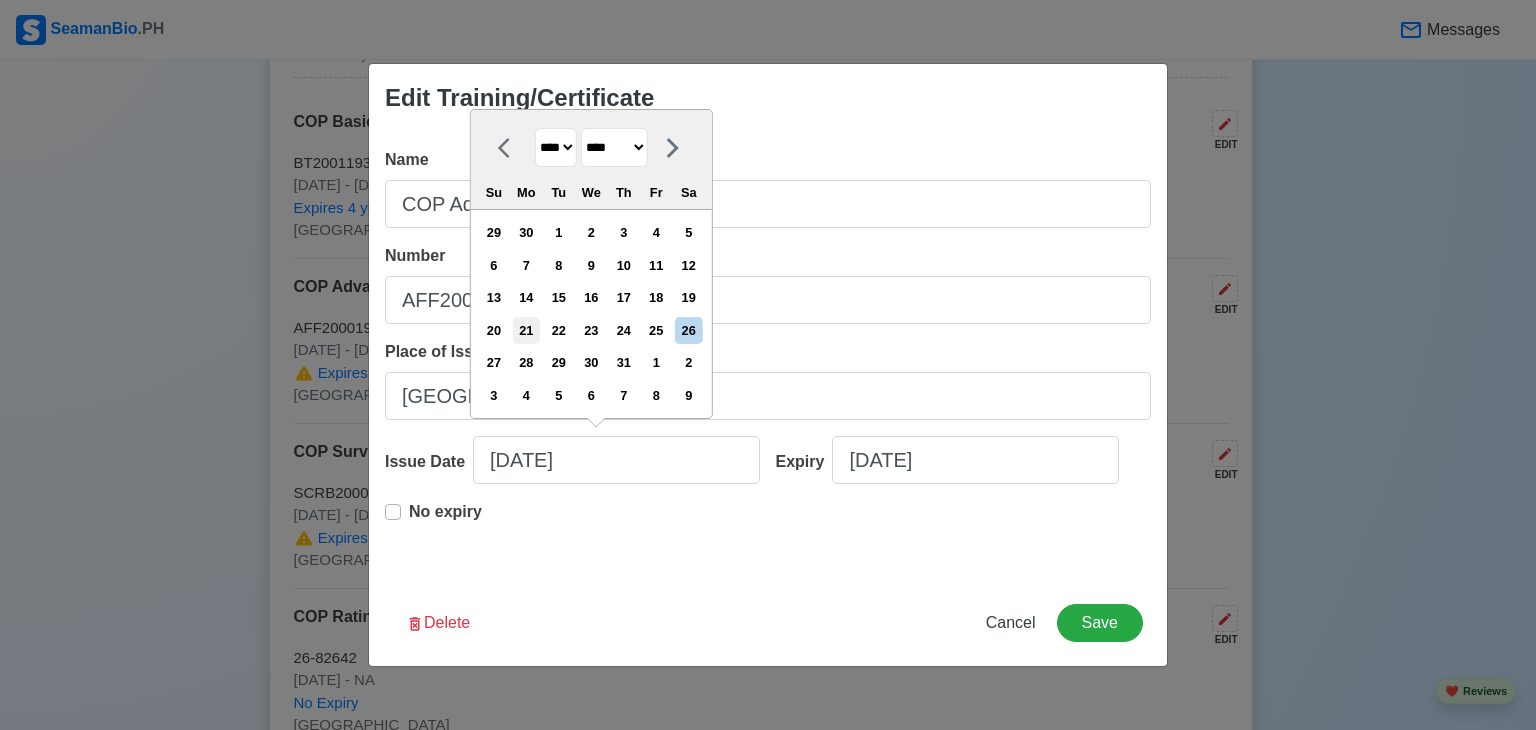 click on "21" at bounding box center (526, 330) 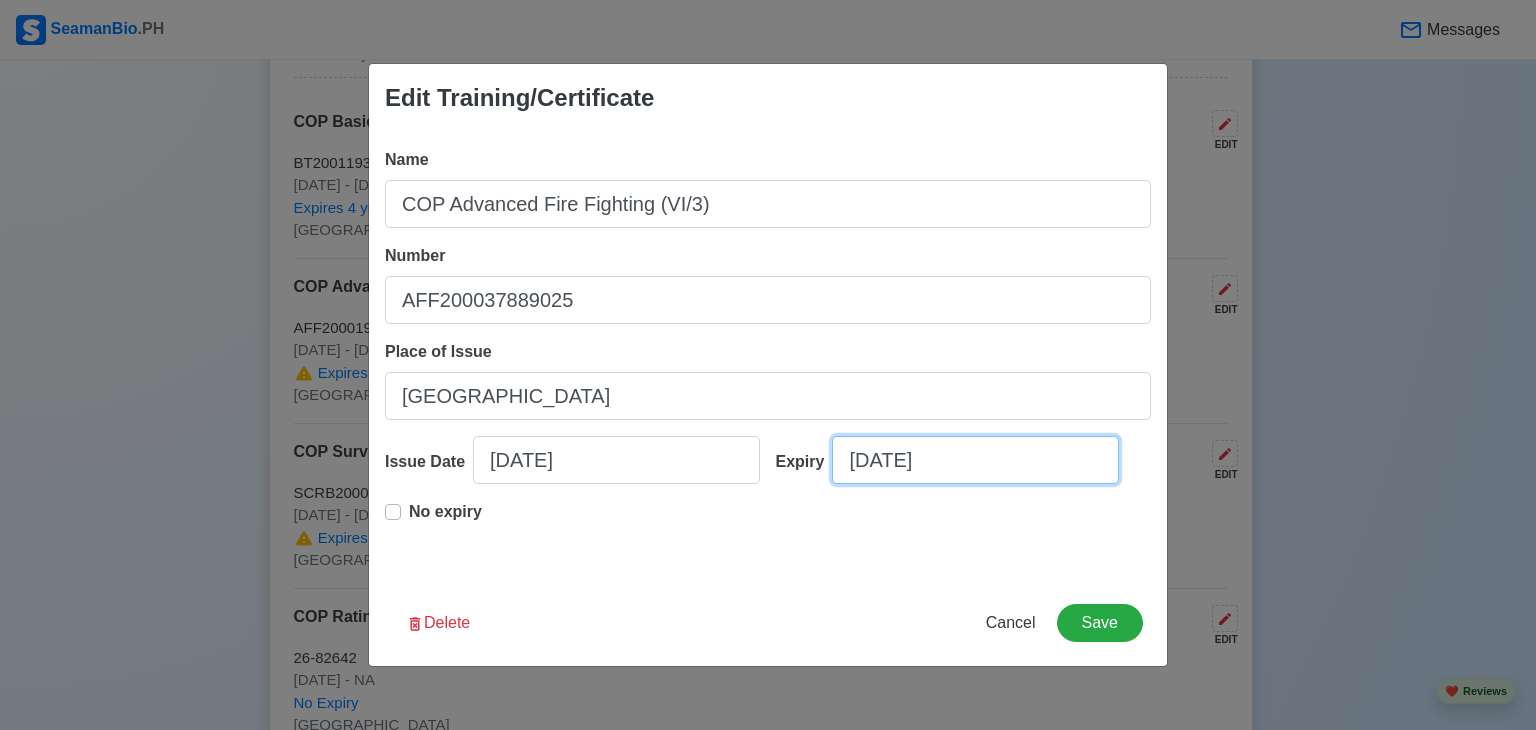 click on "[DATE]" at bounding box center [975, 460] 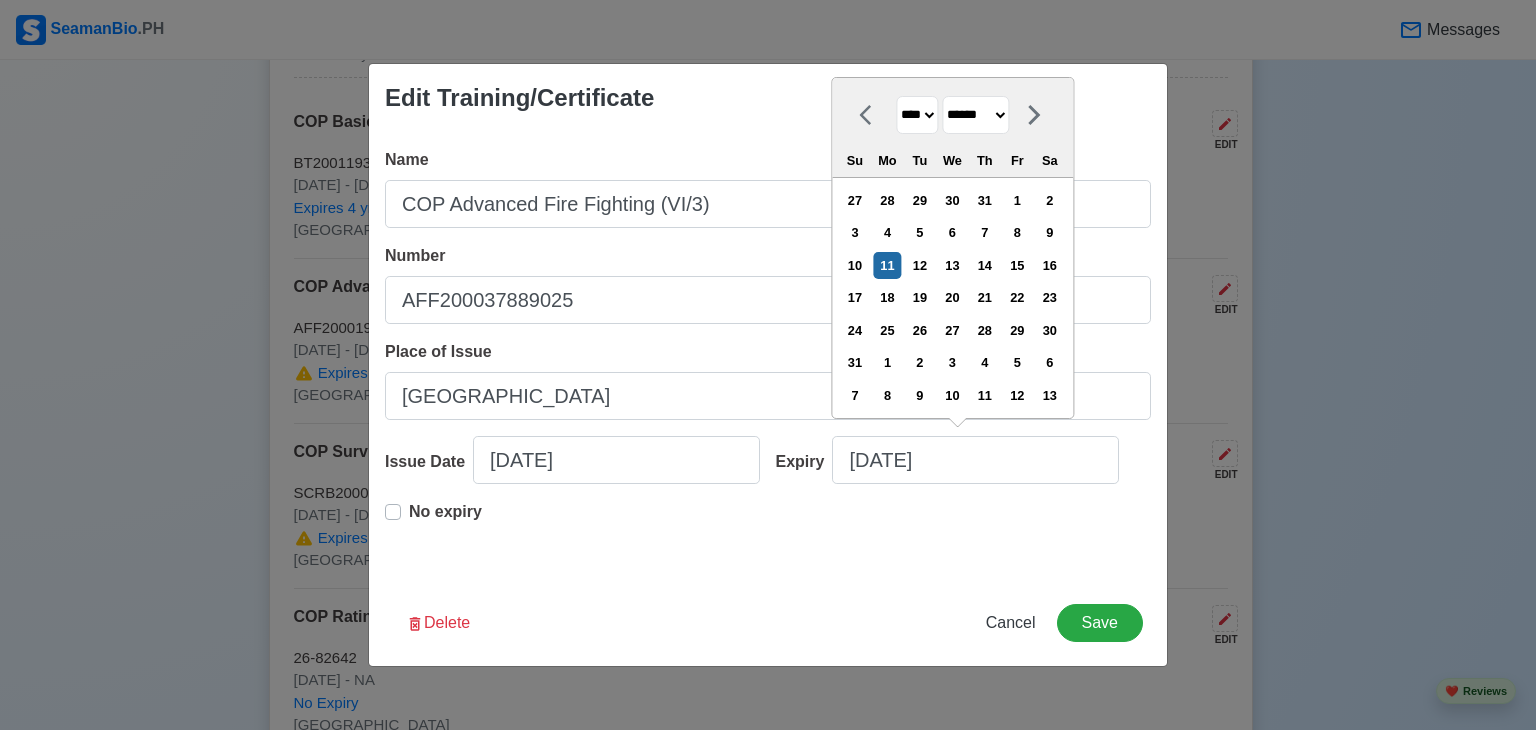 click on "**** **** **** **** **** **** **** **** **** **** **** **** **** **** **** **** **** **** **** **** **** **** **** **** **** **** **** **** **** **** **** **** **** **** **** **** **** **** **** **** **** **** **** **** **** **** **** **** **** **** **** **** **** **** **** **** **** **** **** **** **** **** **** **** **** **** **** **** **** **** **** **** **** **** **** **** **** **** **** **** **** **** **** **** **** **** **** **** **** **** **** **** **** **** **** **** **** **** **** **** **** **** **** **** **** **** **** **** **** **** **** **** **** **** **** **** **** **** **** **** ****" at bounding box center [917, 115] 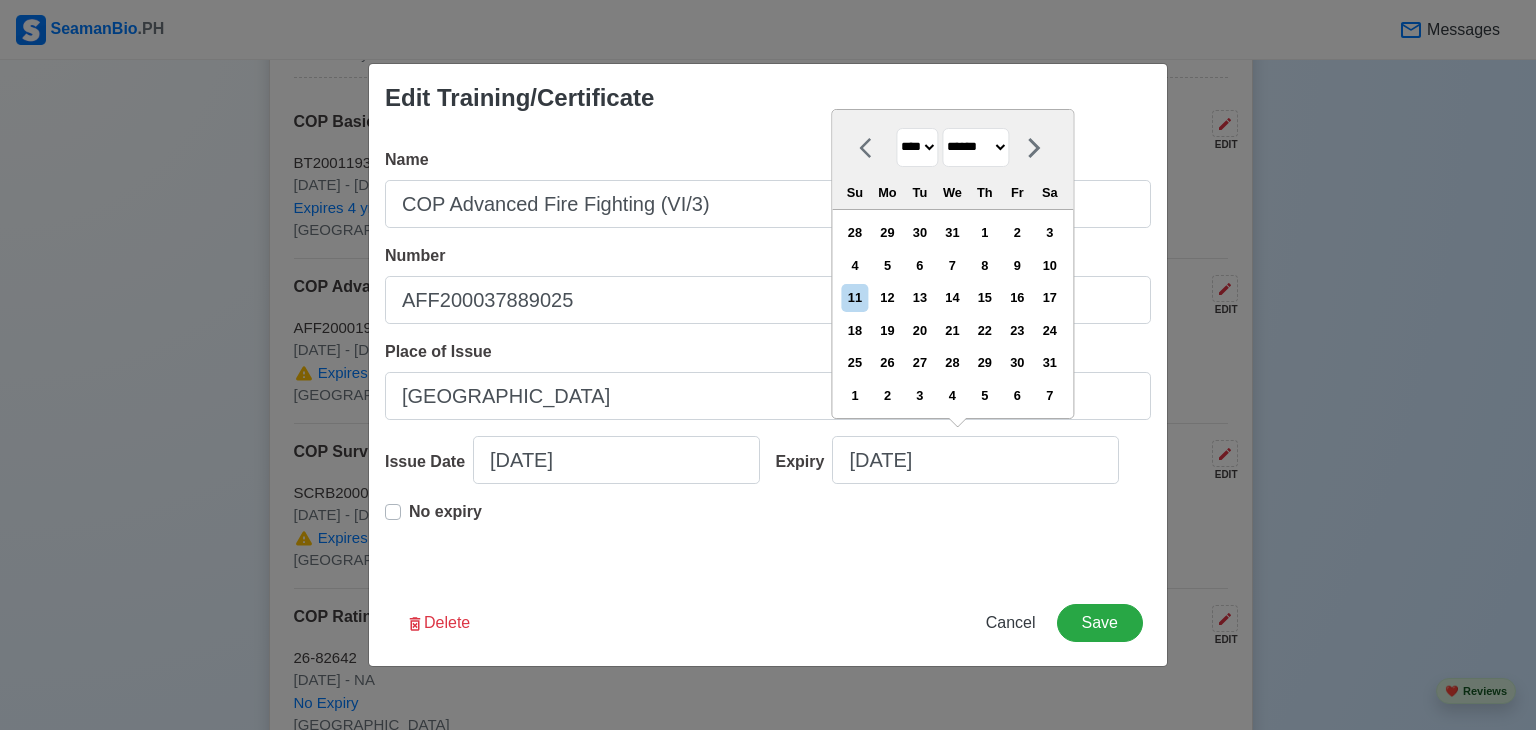click on "******* ******** ***** ***** *** **** **** ****** ********* ******* ******** ********" at bounding box center (975, 147) 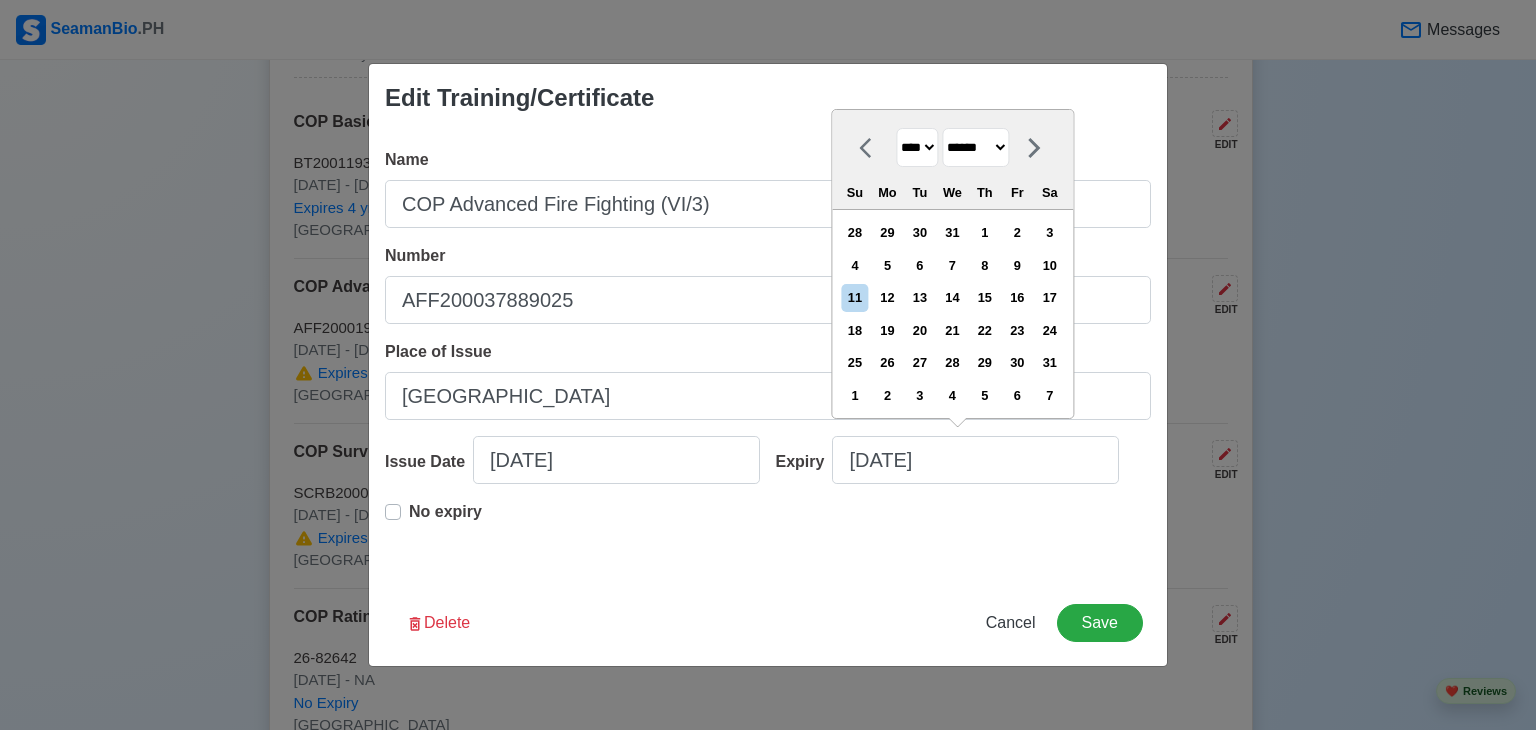 select on "****" 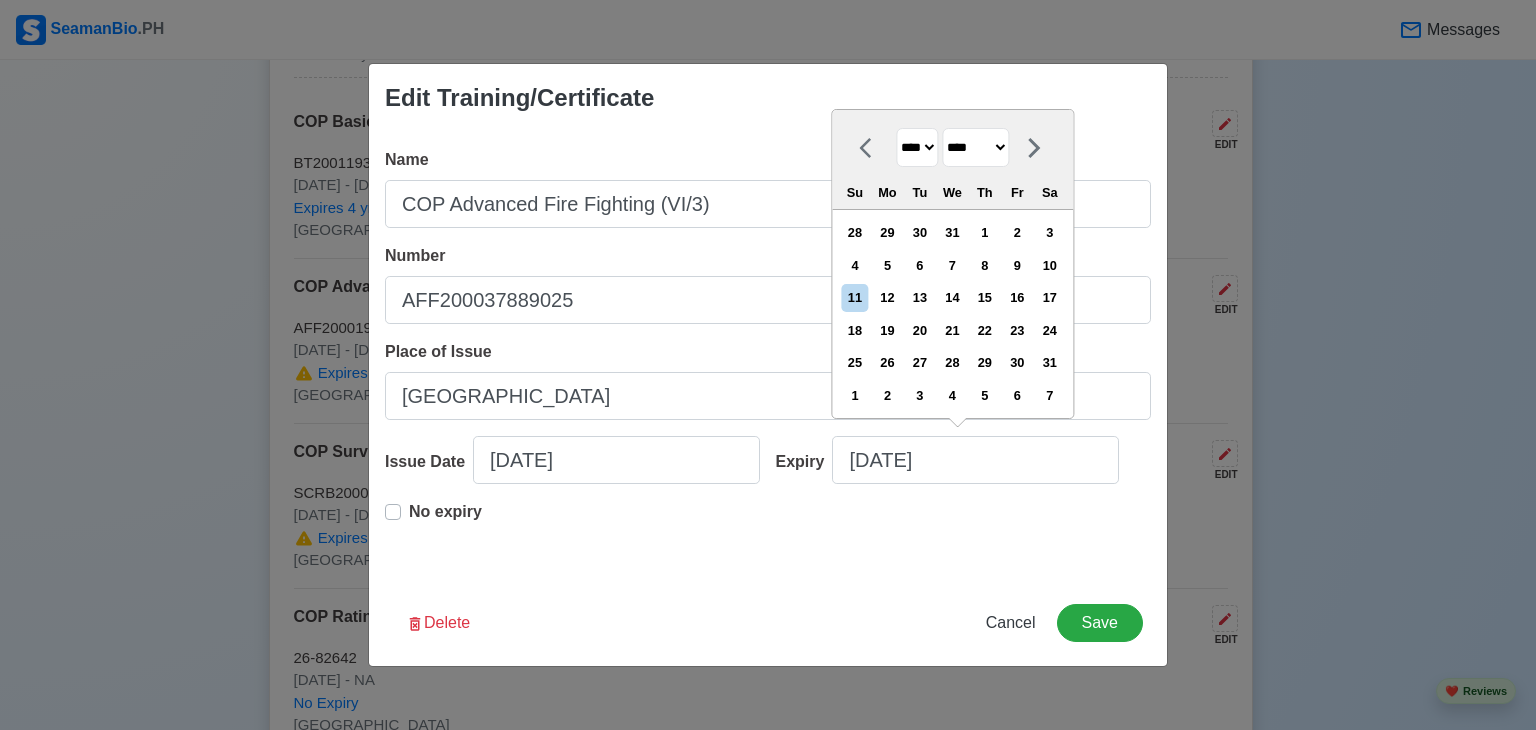 click on "******* ******** ***** ***** *** **** **** ****** ********* ******* ******** ********" at bounding box center [975, 147] 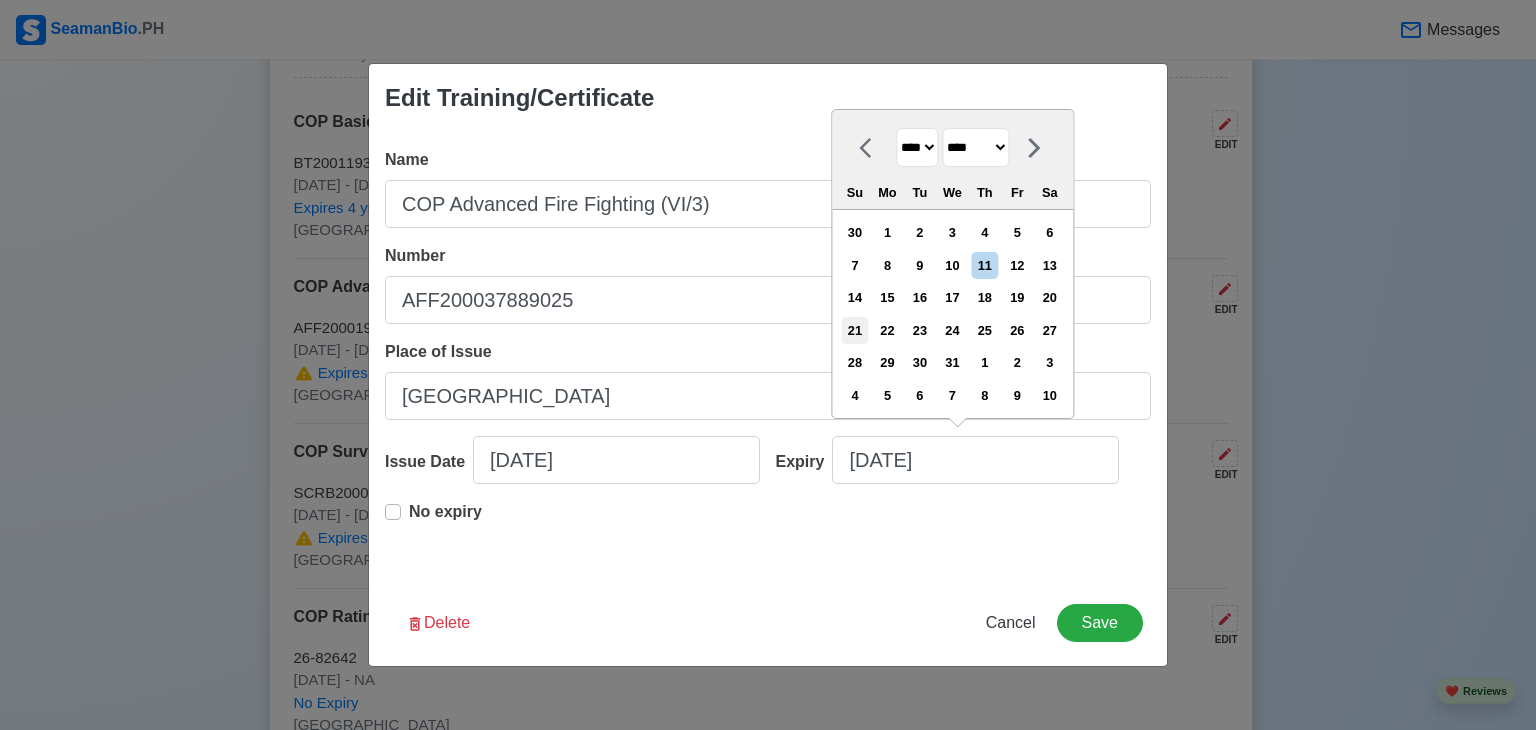 click on "21" at bounding box center [854, 330] 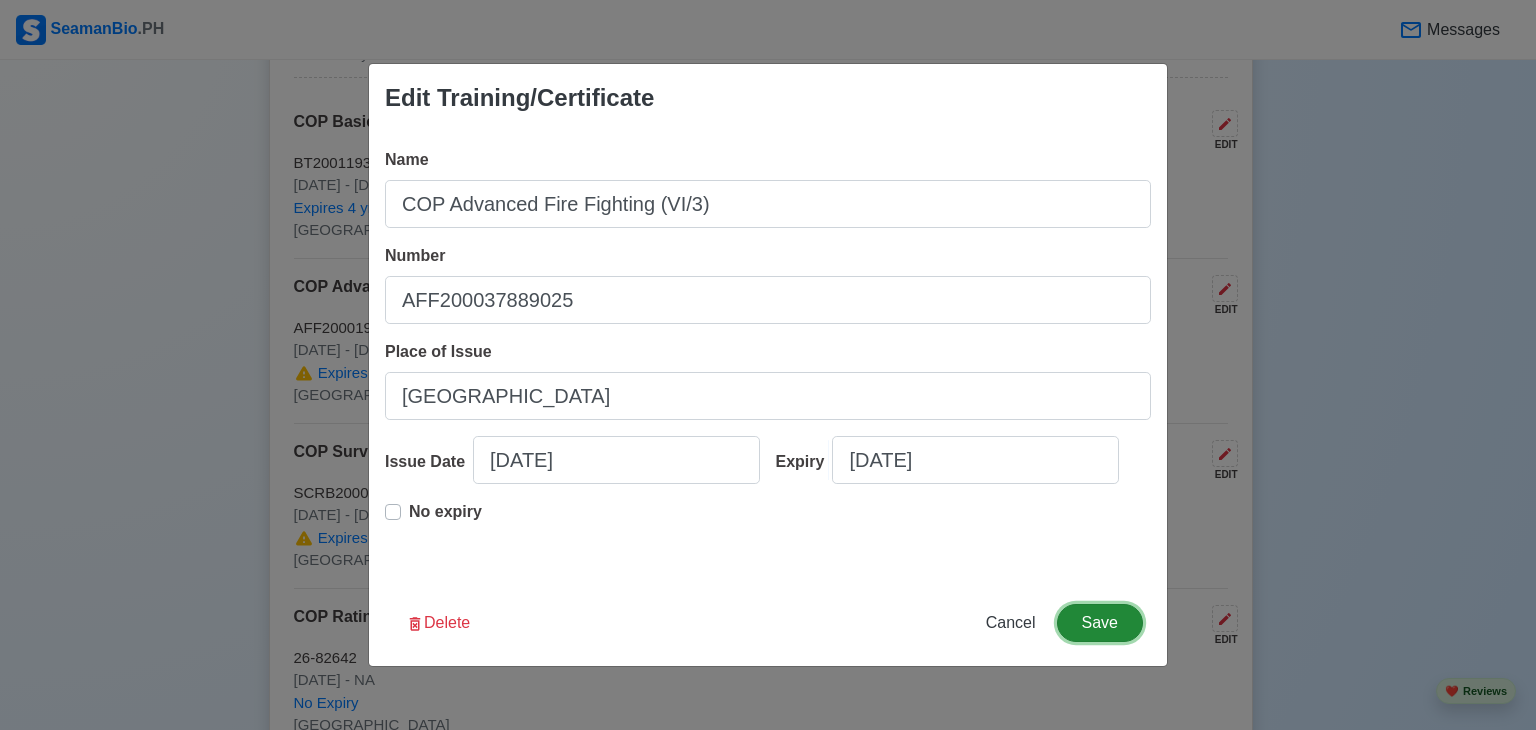 click on "Save" at bounding box center (1100, 623) 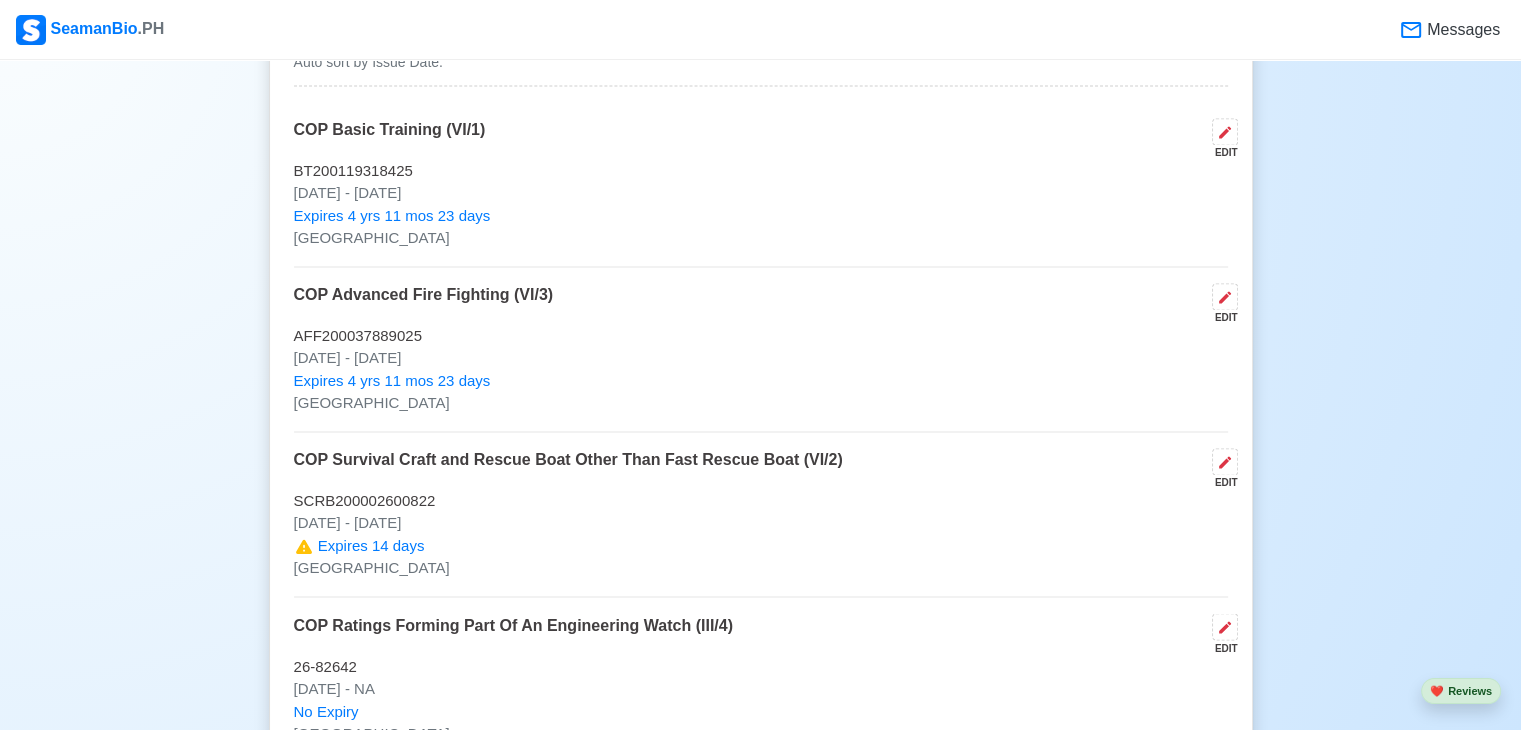scroll, scrollTop: 3200, scrollLeft: 0, axis: vertical 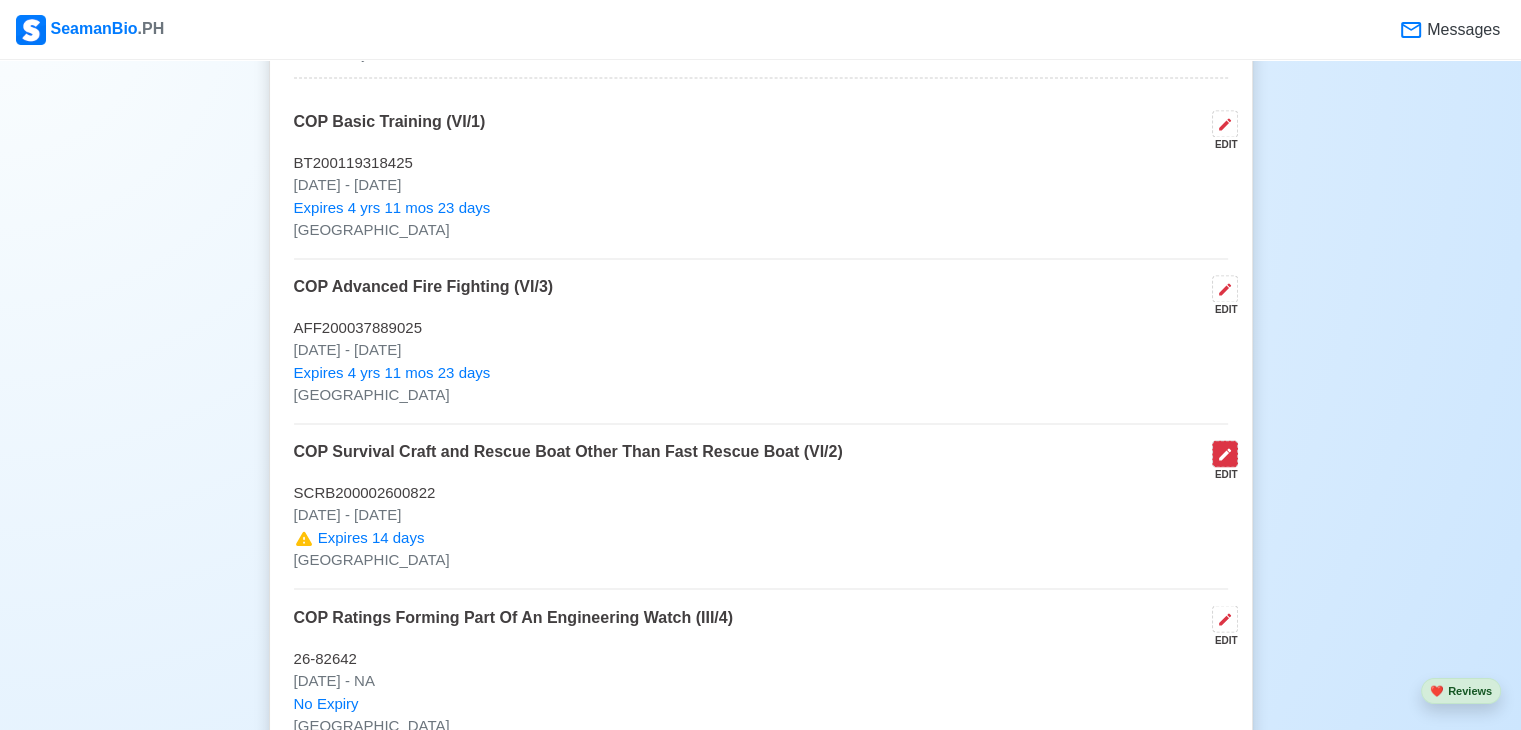 click 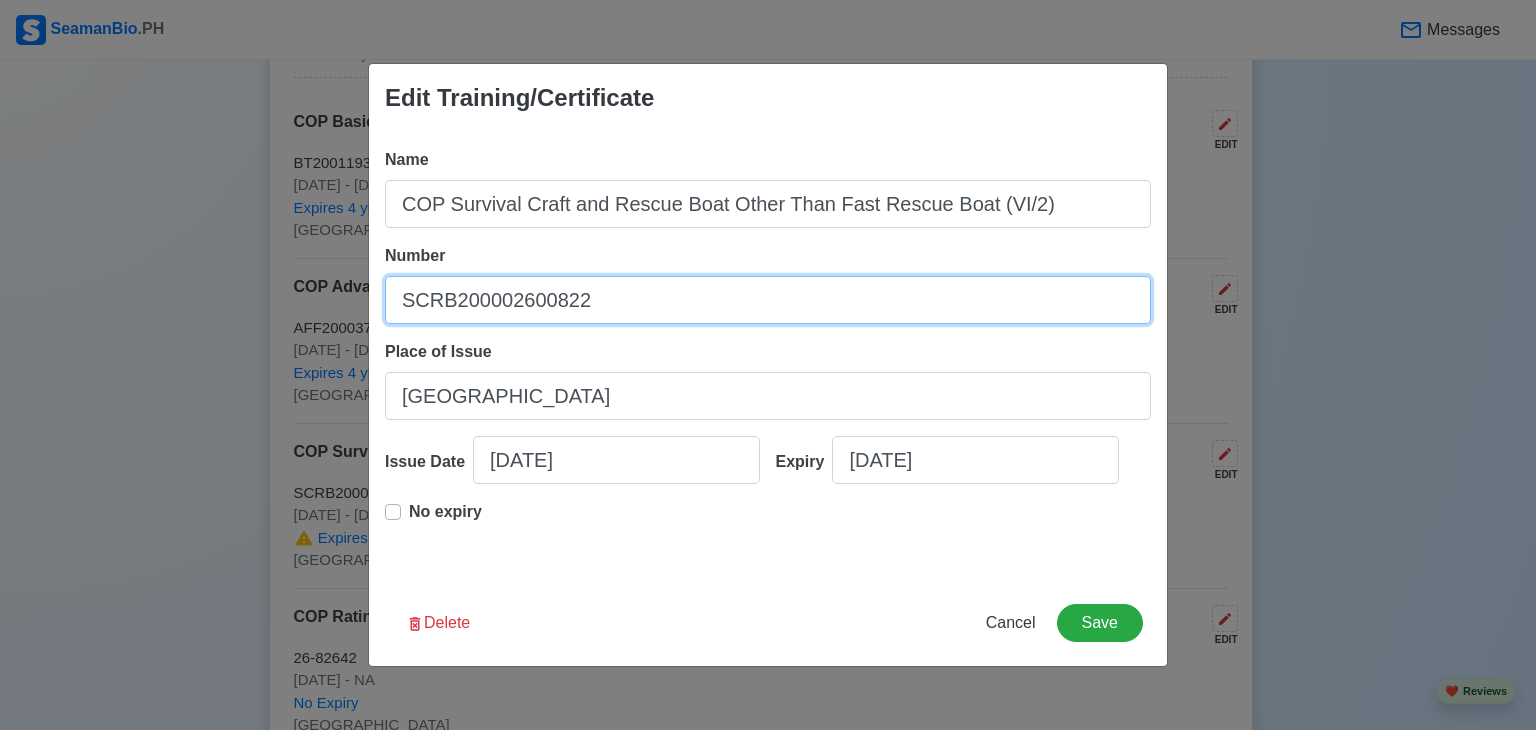 drag, startPoint x: 615, startPoint y: 309, endPoint x: 452, endPoint y: 309, distance: 163 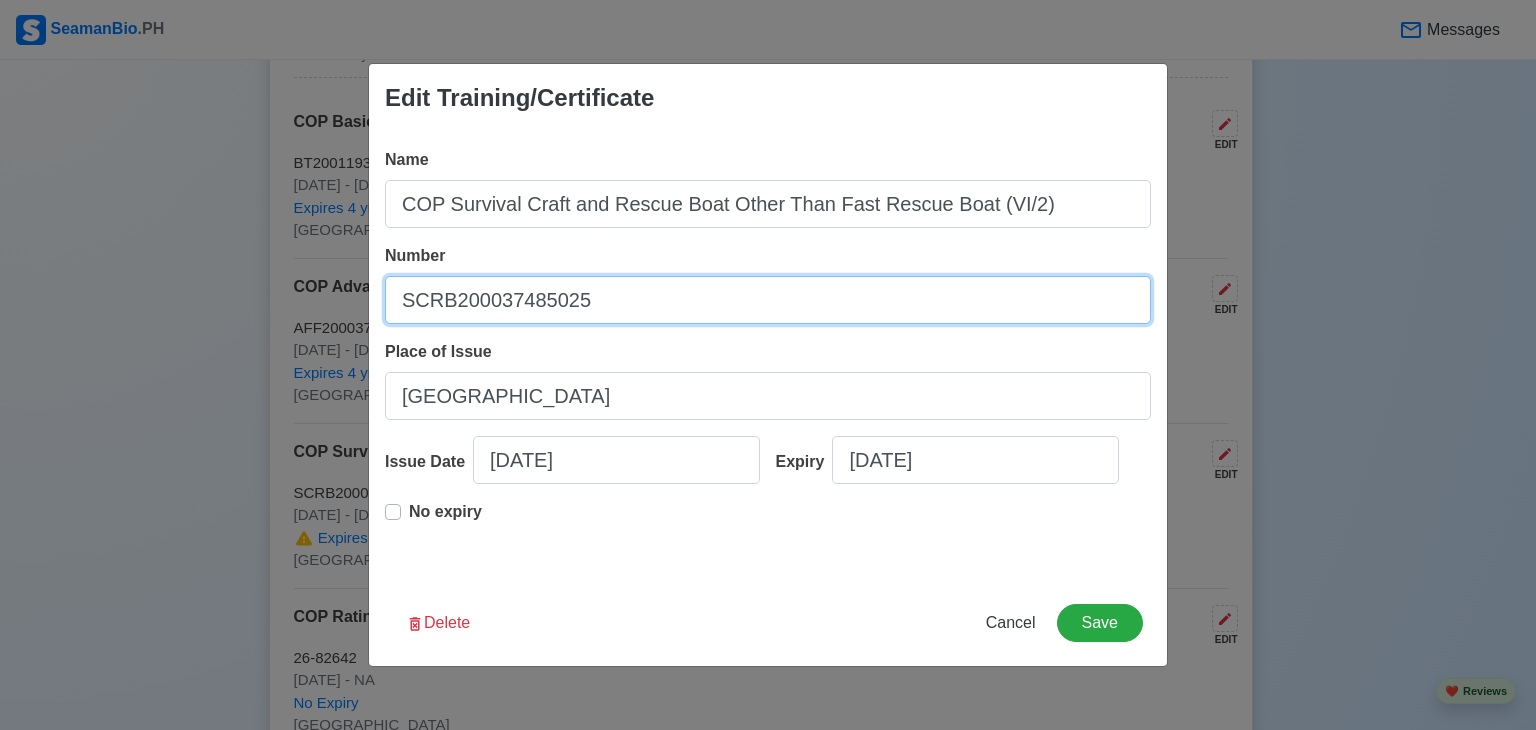 type on "SCRB200037485025" 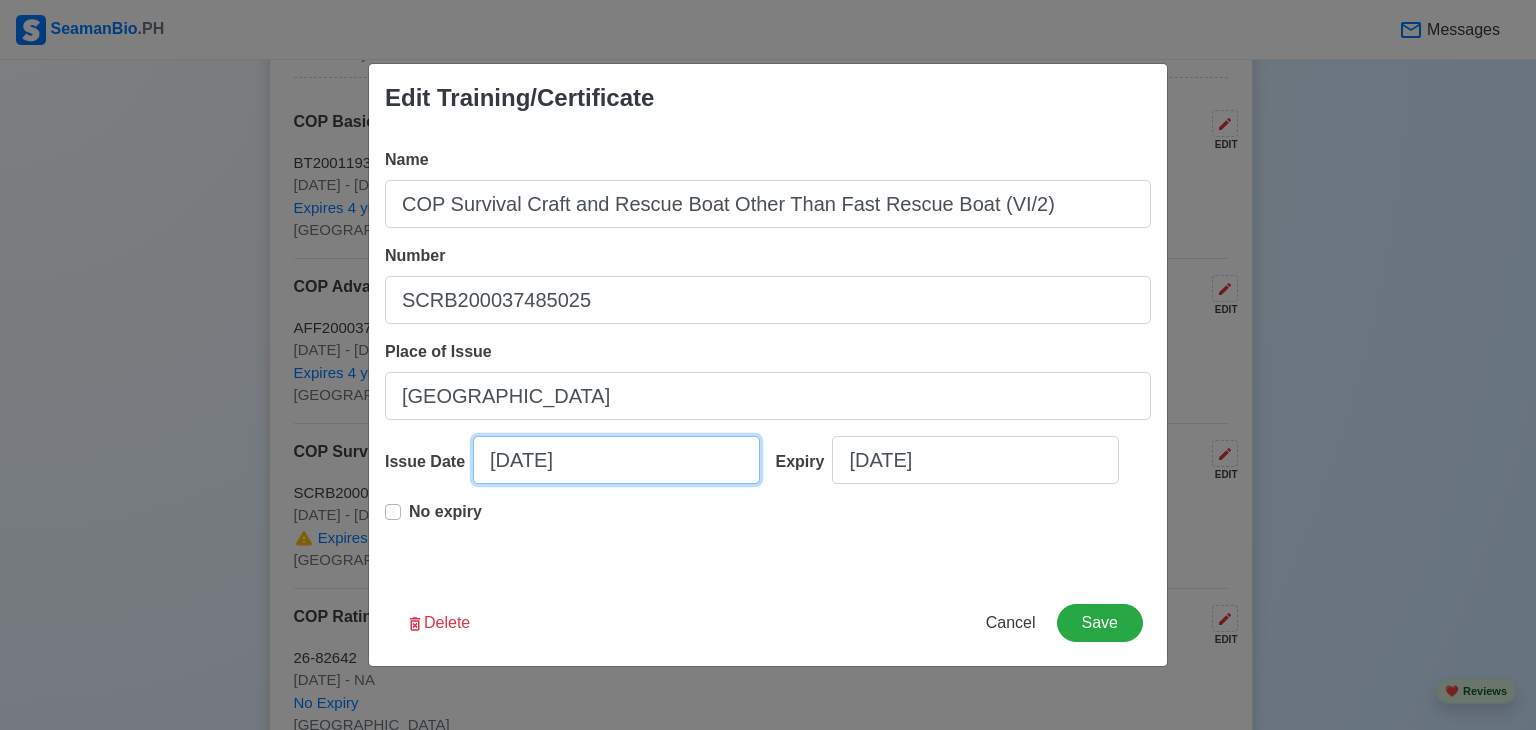 click on "[DATE]" at bounding box center [616, 460] 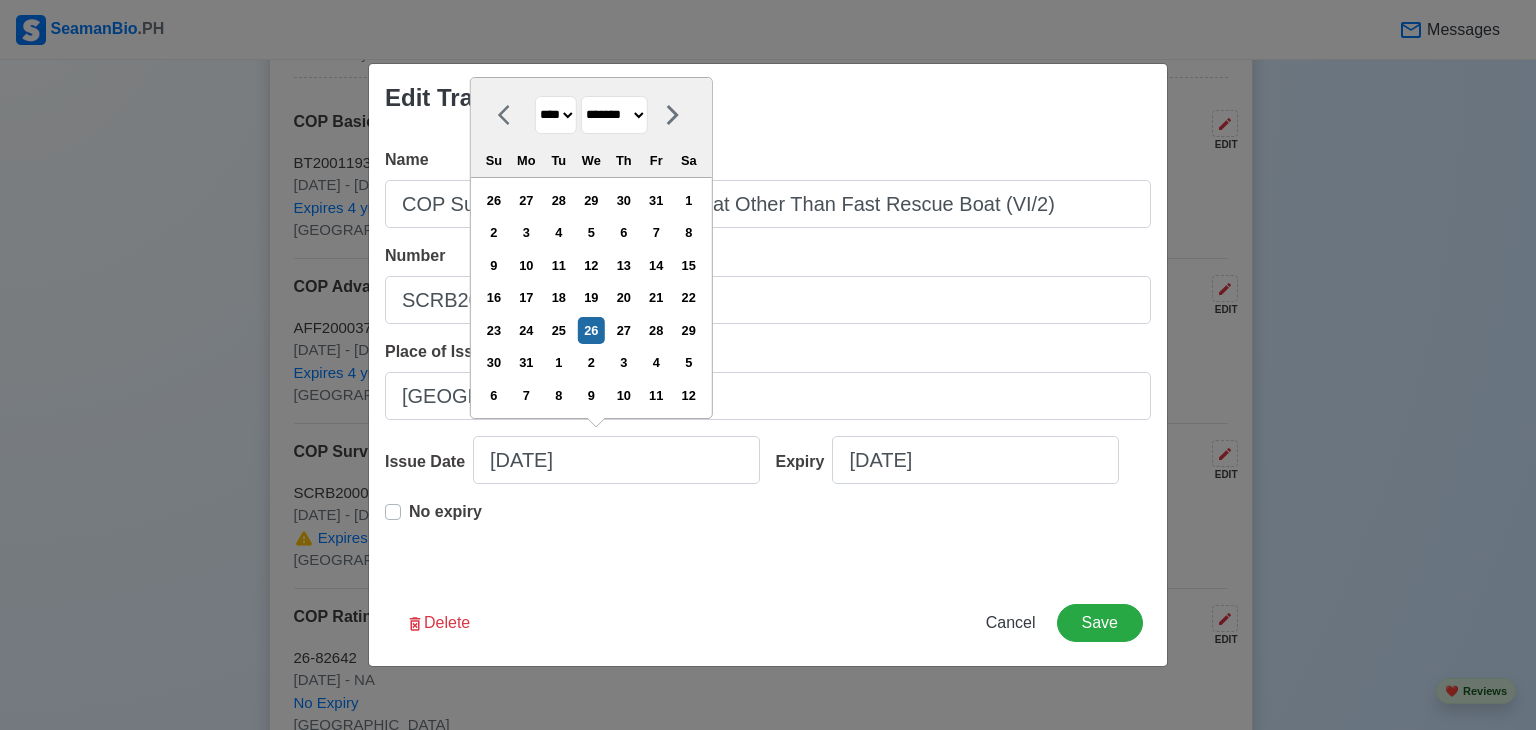 click on "**** **** **** **** **** **** **** **** **** **** **** **** **** **** **** **** **** **** **** **** **** **** **** **** **** **** **** **** **** **** **** **** **** **** **** **** **** **** **** **** **** **** **** **** **** **** **** **** **** **** **** **** **** **** **** **** **** **** **** **** **** **** **** **** **** **** **** **** **** **** **** **** **** **** **** **** **** **** **** **** **** **** **** **** **** **** **** **** **** **** **** **** **** **** **** **** **** **** **** **** **** **** **** **** **** **** ******* ******** ***** ***** *** **** **** ****** ********* ******* ******** ********" at bounding box center (591, 115) 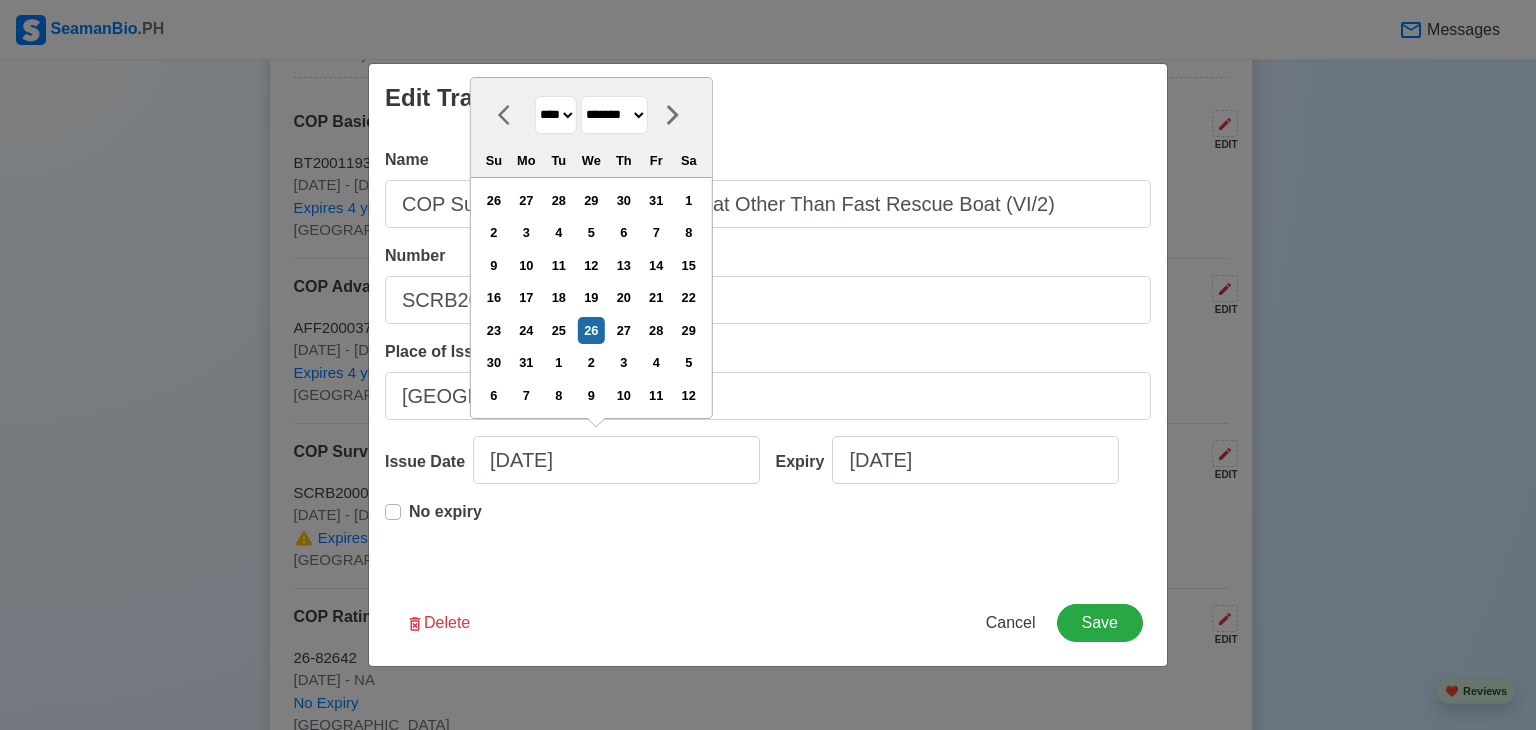 click on "**** **** **** **** **** **** **** **** **** **** **** **** **** **** **** **** **** **** **** **** **** **** **** **** **** **** **** **** **** **** **** **** **** **** **** **** **** **** **** **** **** **** **** **** **** **** **** **** **** **** **** **** **** **** **** **** **** **** **** **** **** **** **** **** **** **** **** **** **** **** **** **** **** **** **** **** **** **** **** **** **** **** **** **** **** **** **** **** **** **** **** **** **** **** **** **** **** **** **** **** **** **** **** **** **** ****" at bounding box center [556, 115] 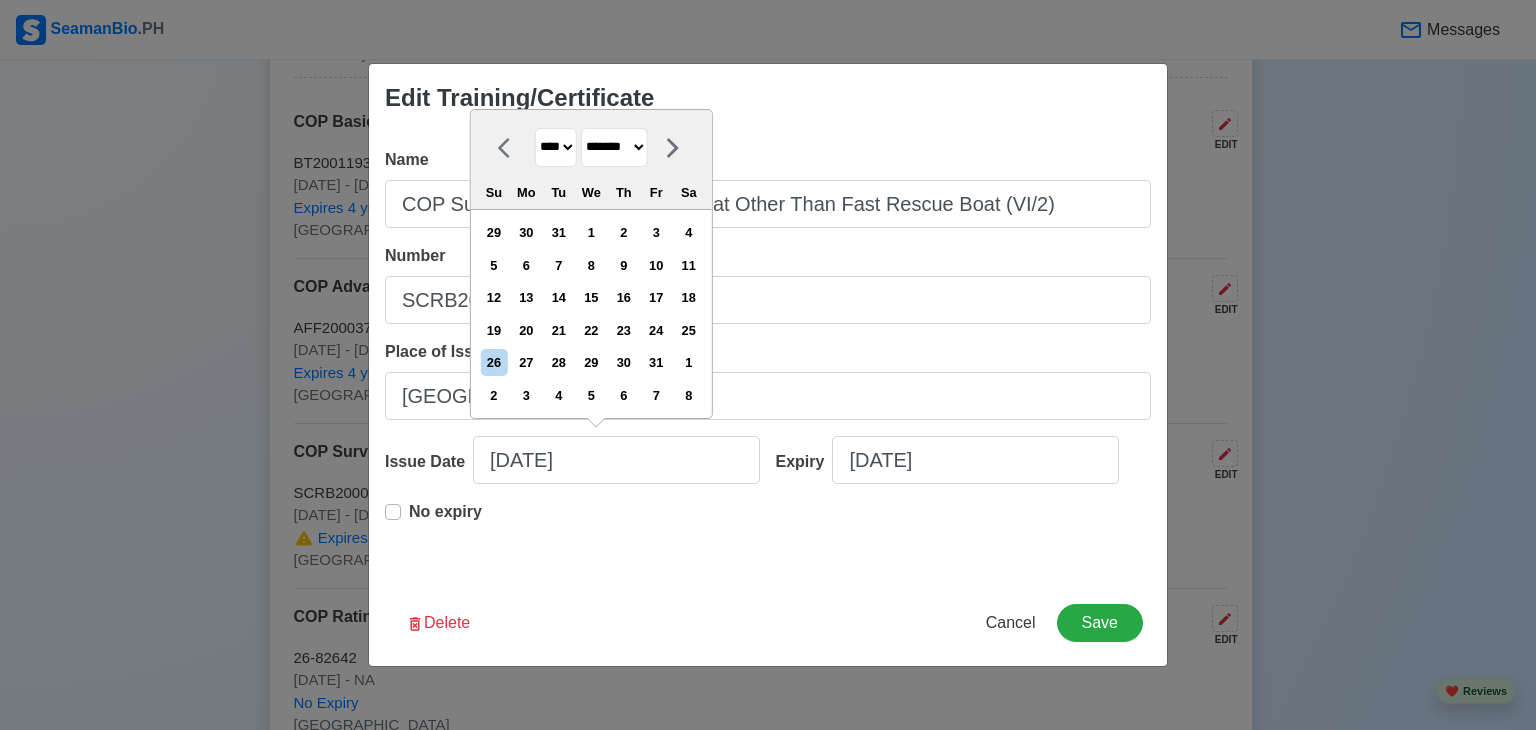 click on "******* ******** ***** ***** *** **** **** ****** ********* ******* ******** ********" at bounding box center (614, 147) 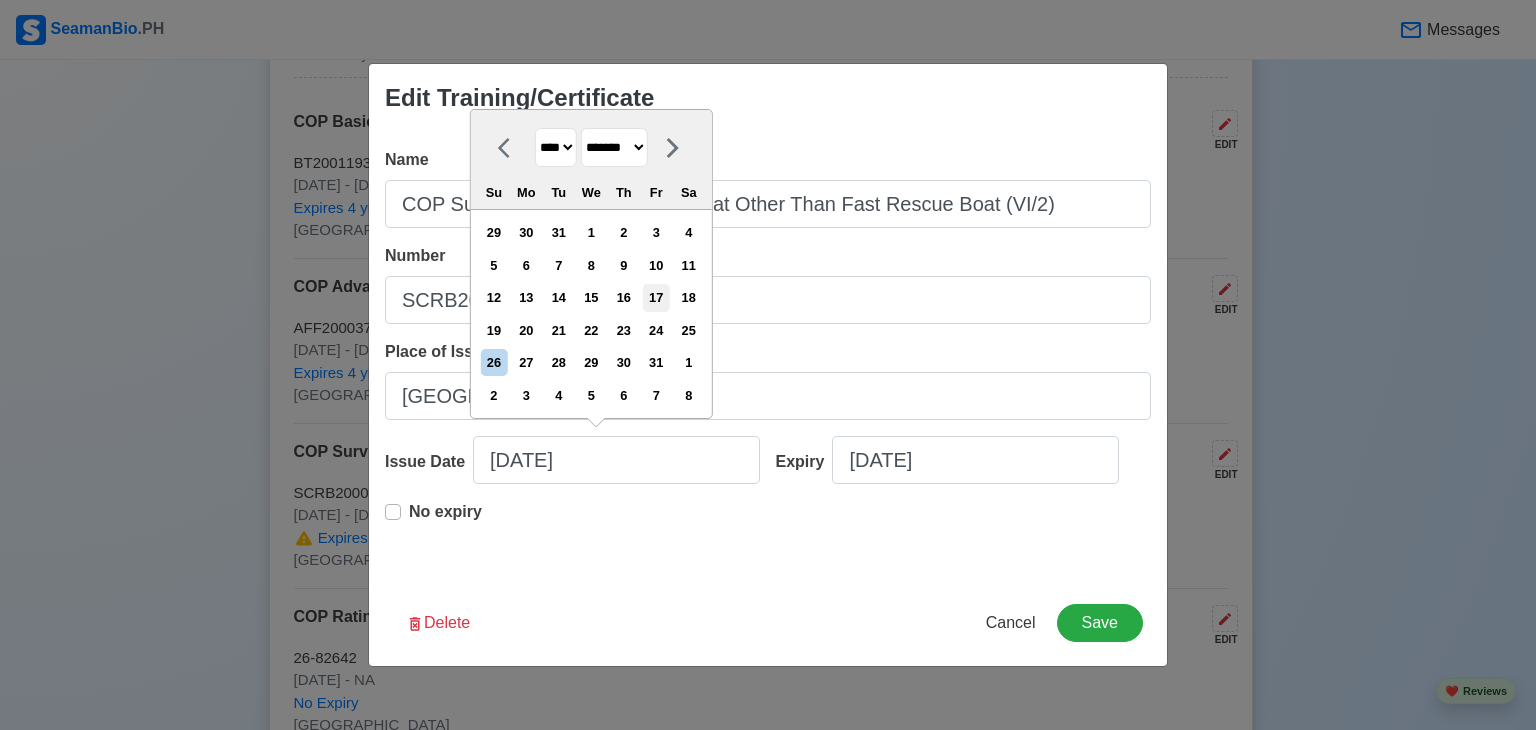 select on "****" 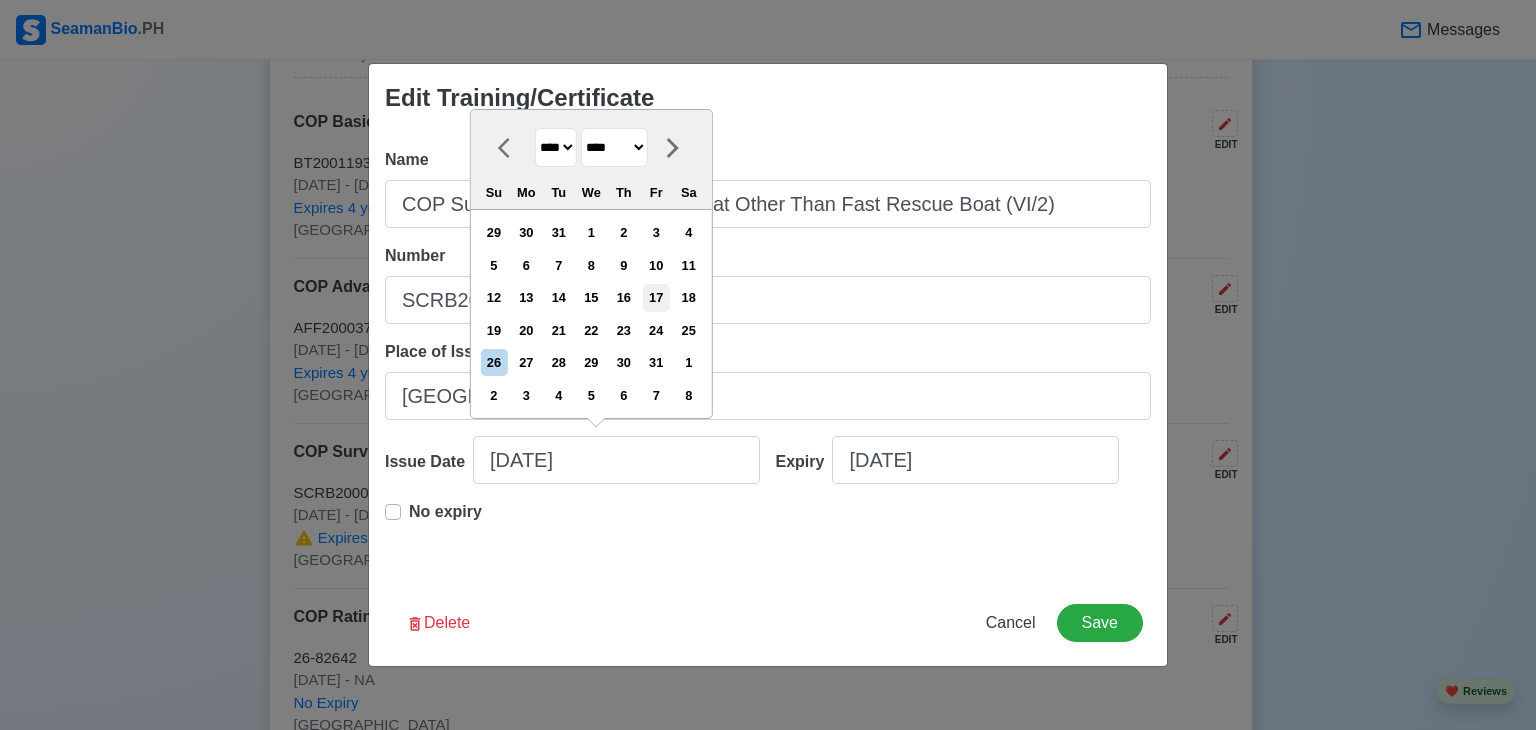 click on "******* ******** ***** ***** *** **** **** ****** ********* ******* ******** ********" at bounding box center (614, 147) 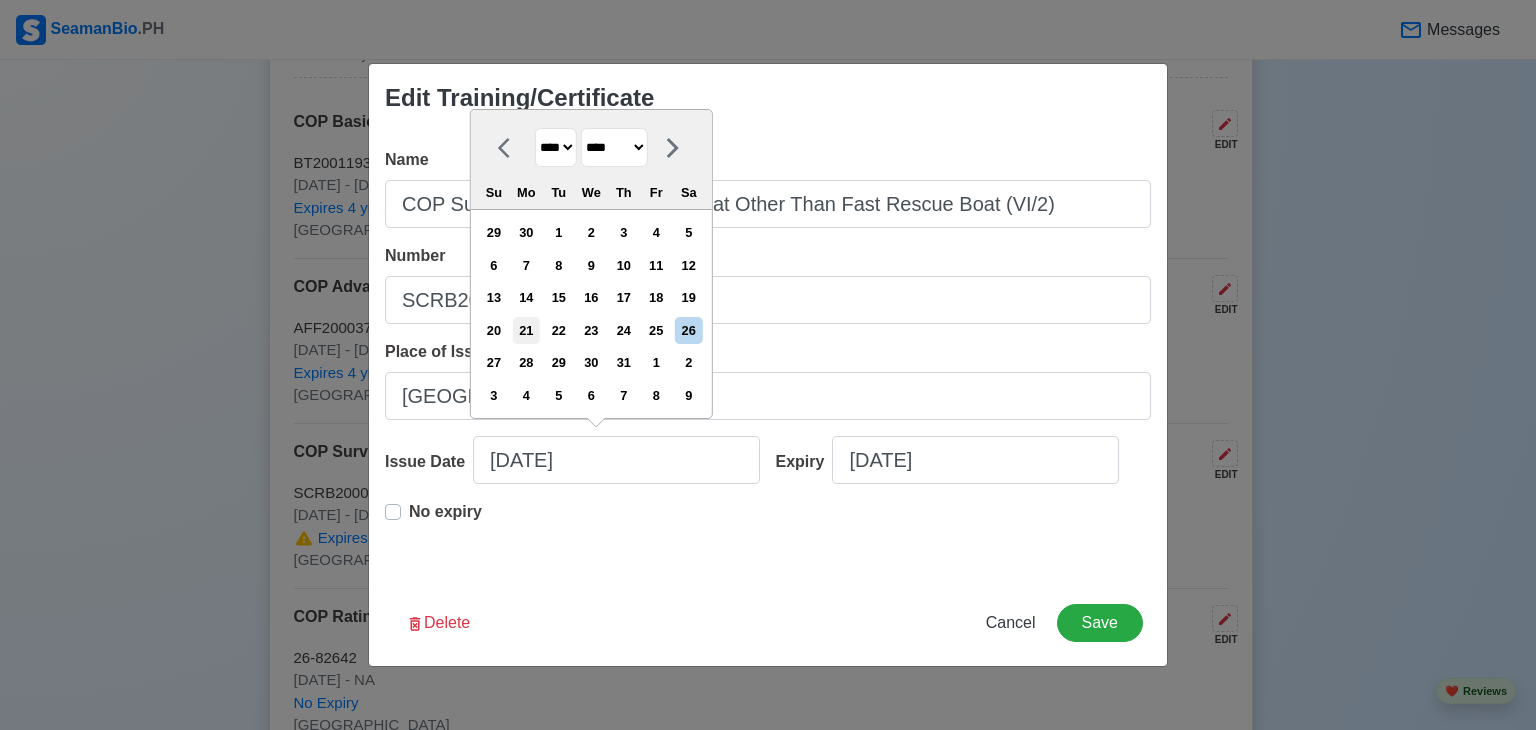 click on "21" at bounding box center [526, 330] 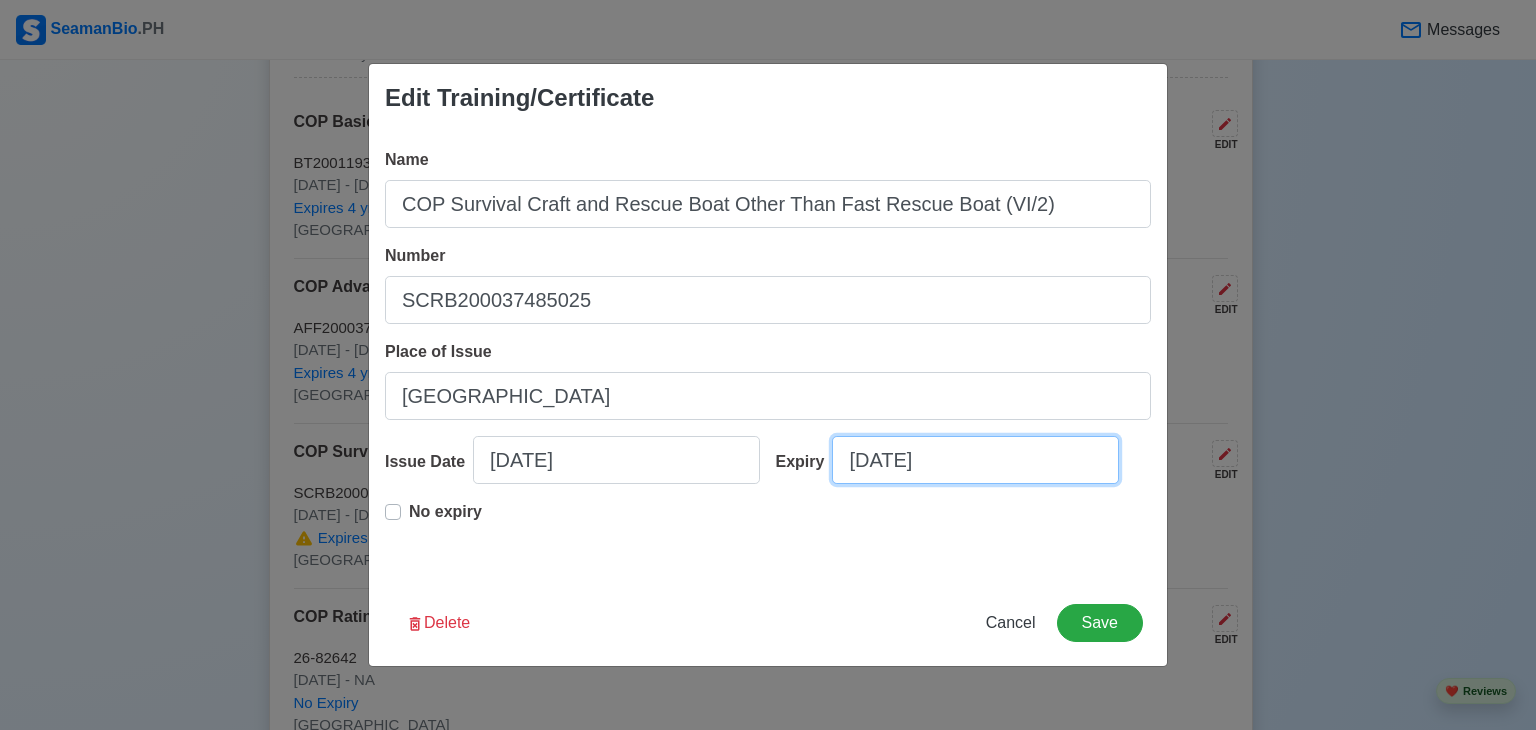 click on "[DATE]" at bounding box center [975, 460] 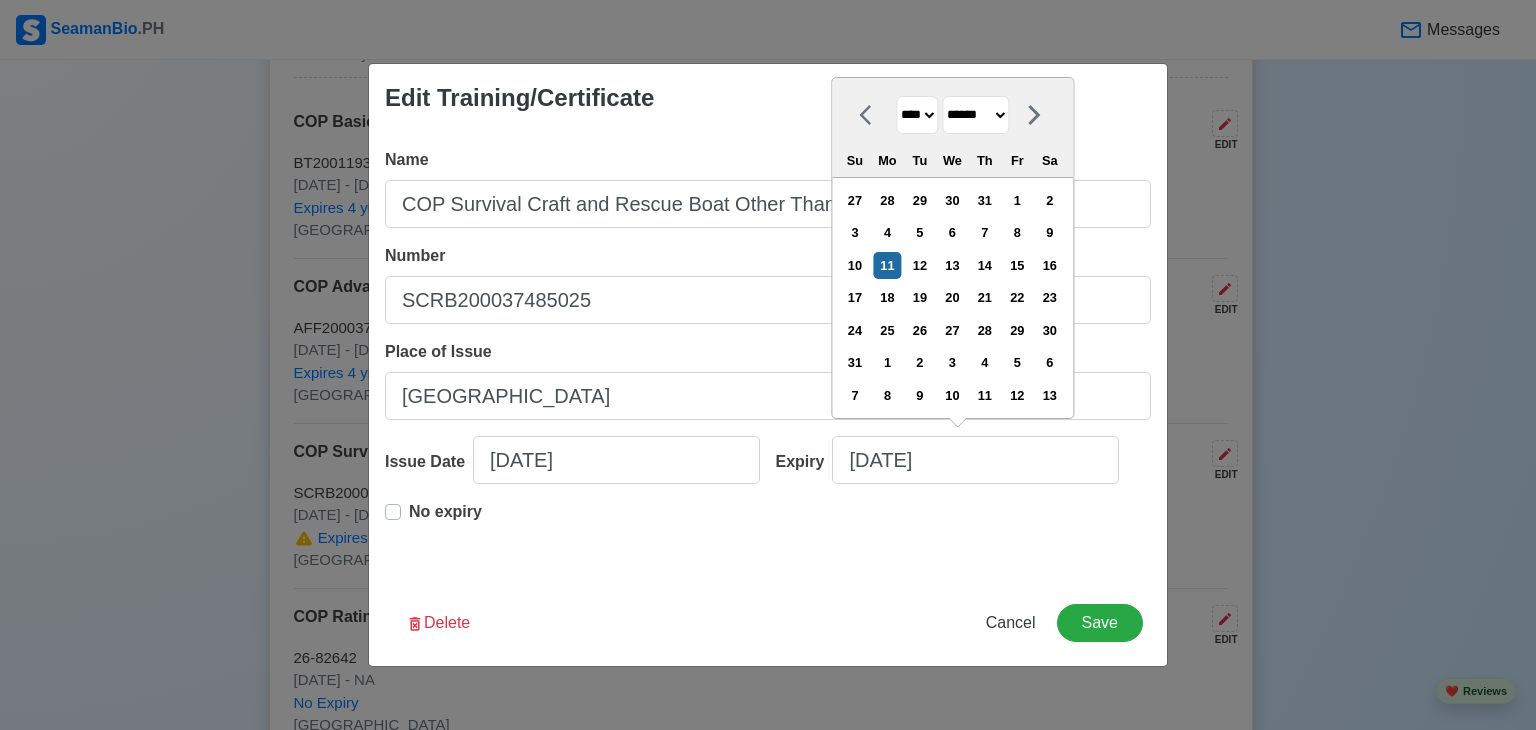click on "**** **** **** **** **** **** **** **** **** **** **** **** **** **** **** **** **** **** **** **** **** **** **** **** **** **** **** **** **** **** **** **** **** **** **** **** **** **** **** **** **** **** **** **** **** **** **** **** **** **** **** **** **** **** **** **** **** **** **** **** **** **** **** **** **** **** **** **** **** **** **** **** **** **** **** **** **** **** **** **** **** **** **** **** **** **** **** **** **** **** **** **** **** **** **** **** **** **** **** **** **** **** **** **** **** **** **** **** **** **** **** **** **** **** **** **** **** **** **** **** ****" at bounding box center [917, 115] 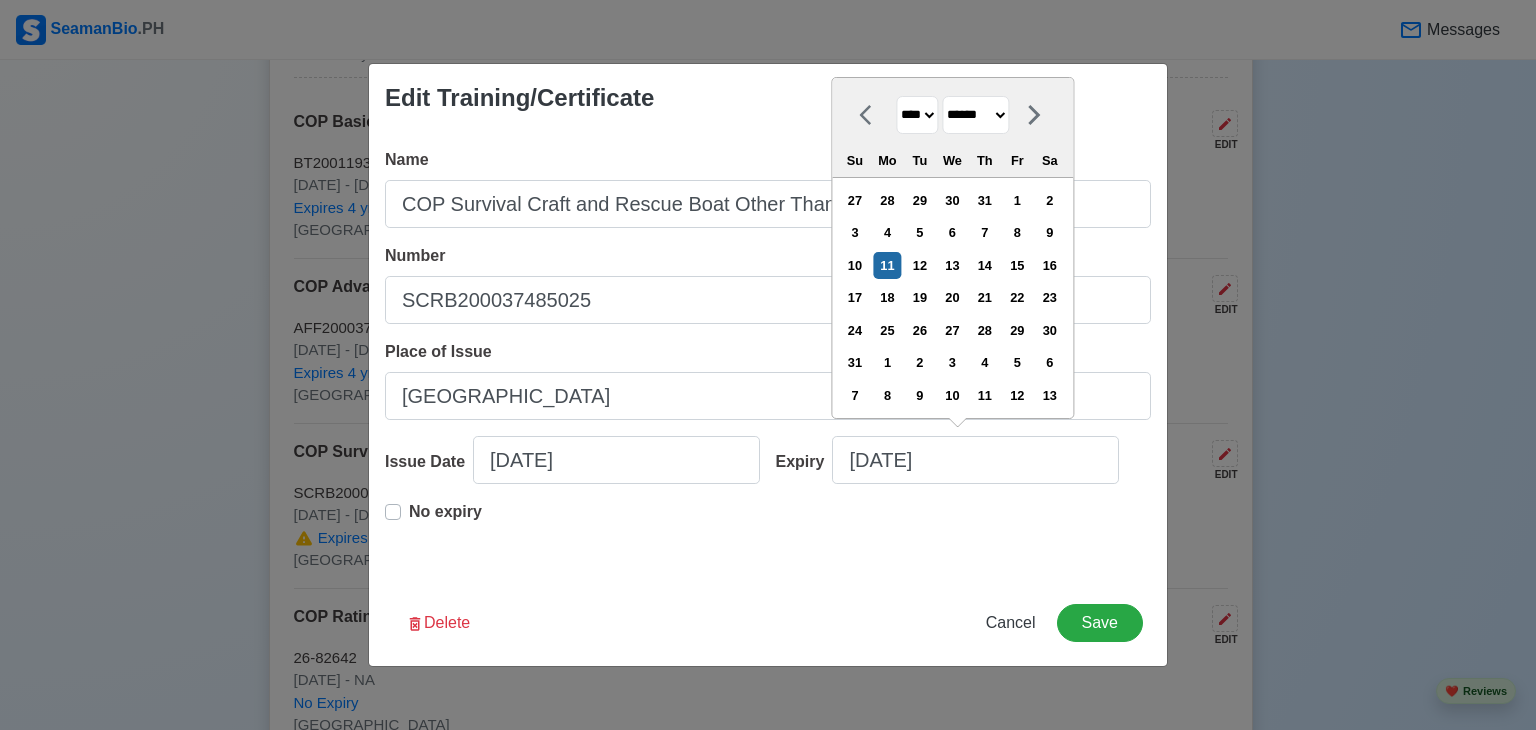 select on "****" 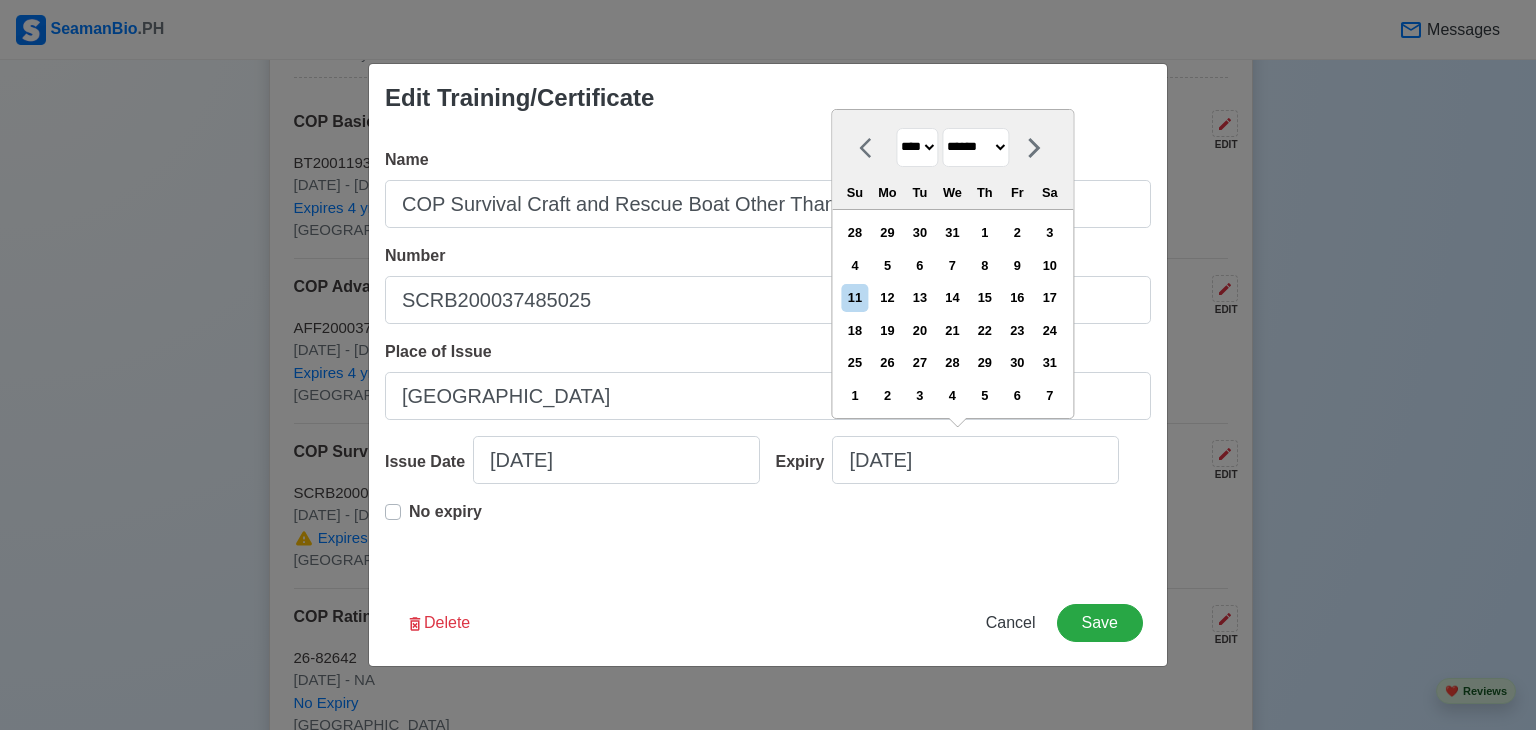 click on "******* ******** ***** ***** *** **** **** ****** ********* ******* ******** ********" at bounding box center (975, 147) 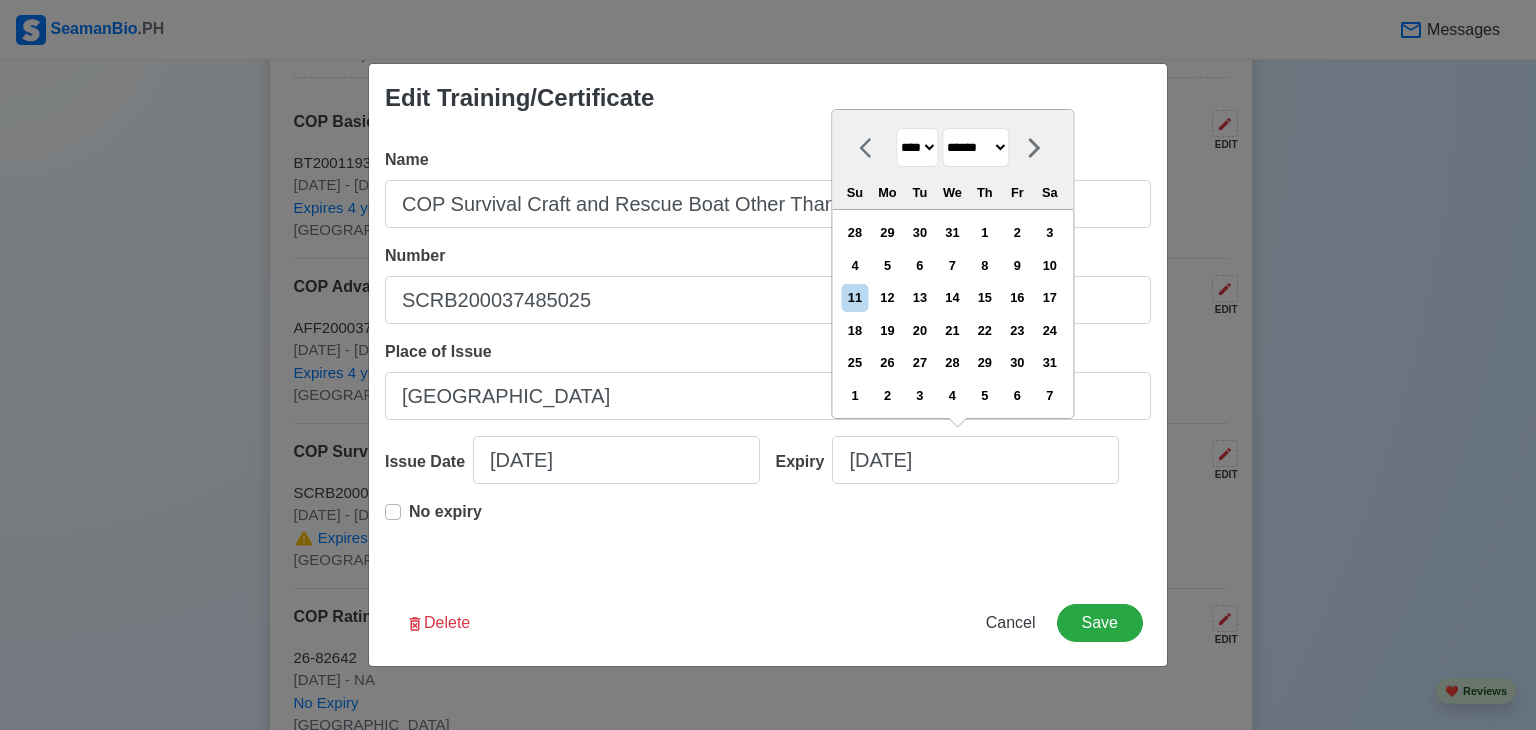 select on "****" 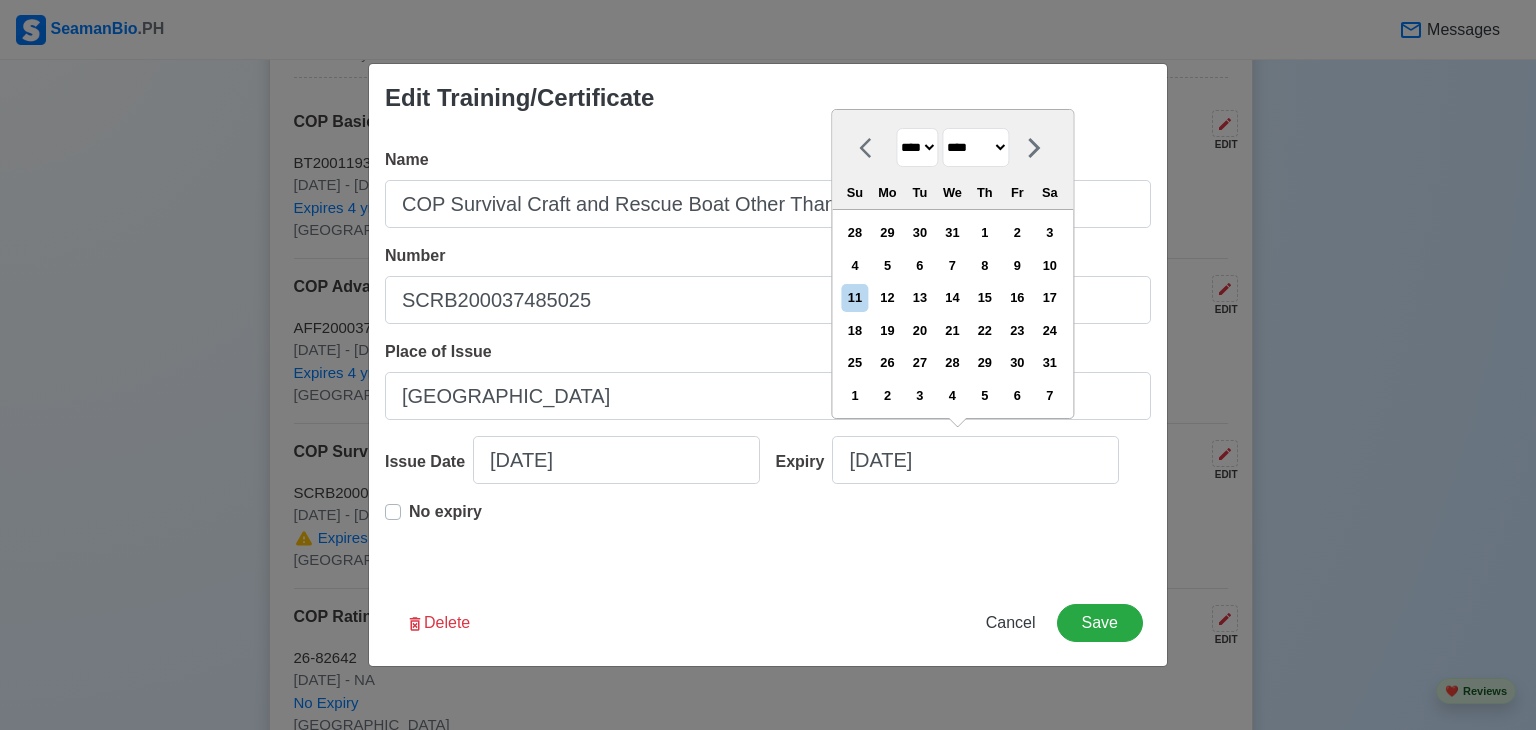 click on "******* ******** ***** ***** *** **** **** ****** ********* ******* ******** ********" at bounding box center [975, 147] 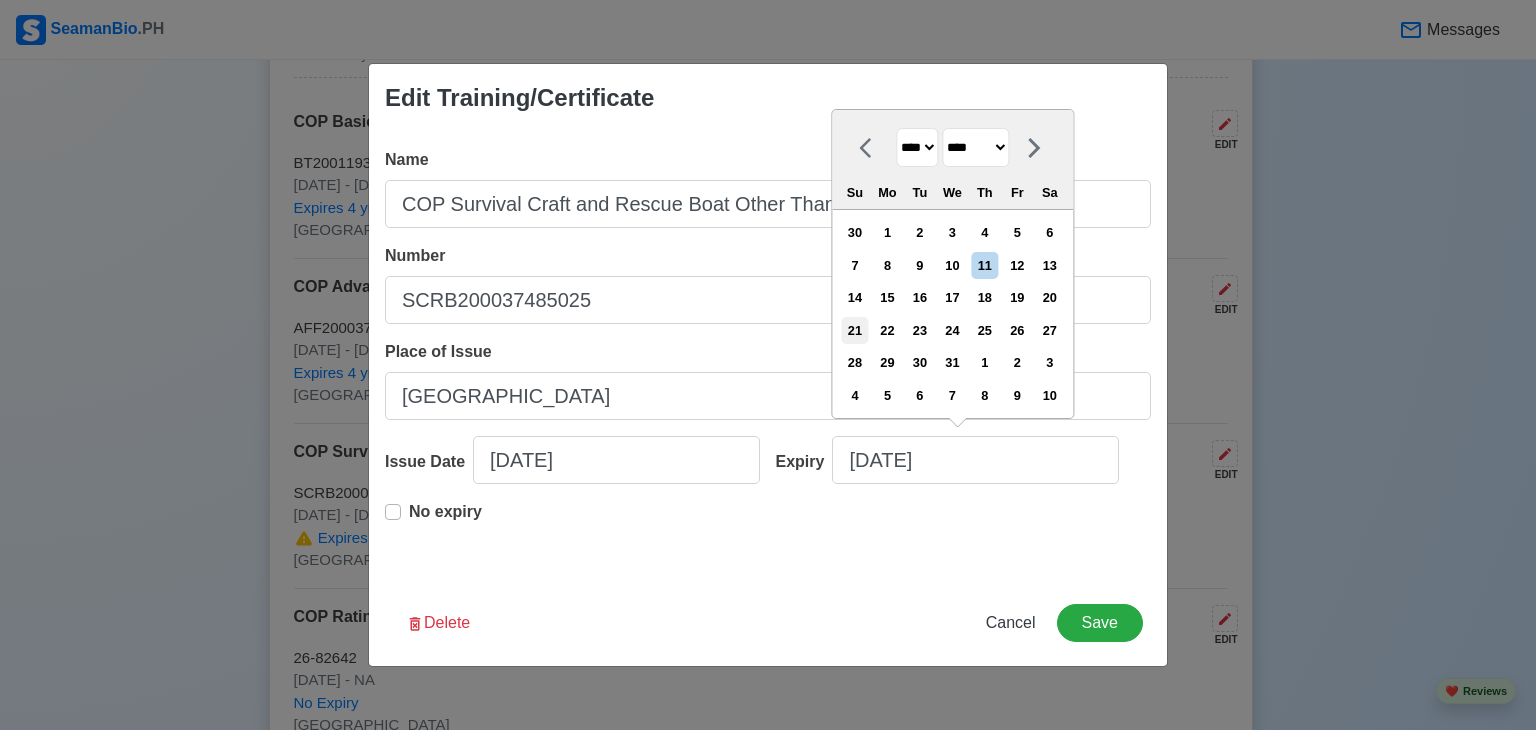 click on "21" at bounding box center [854, 330] 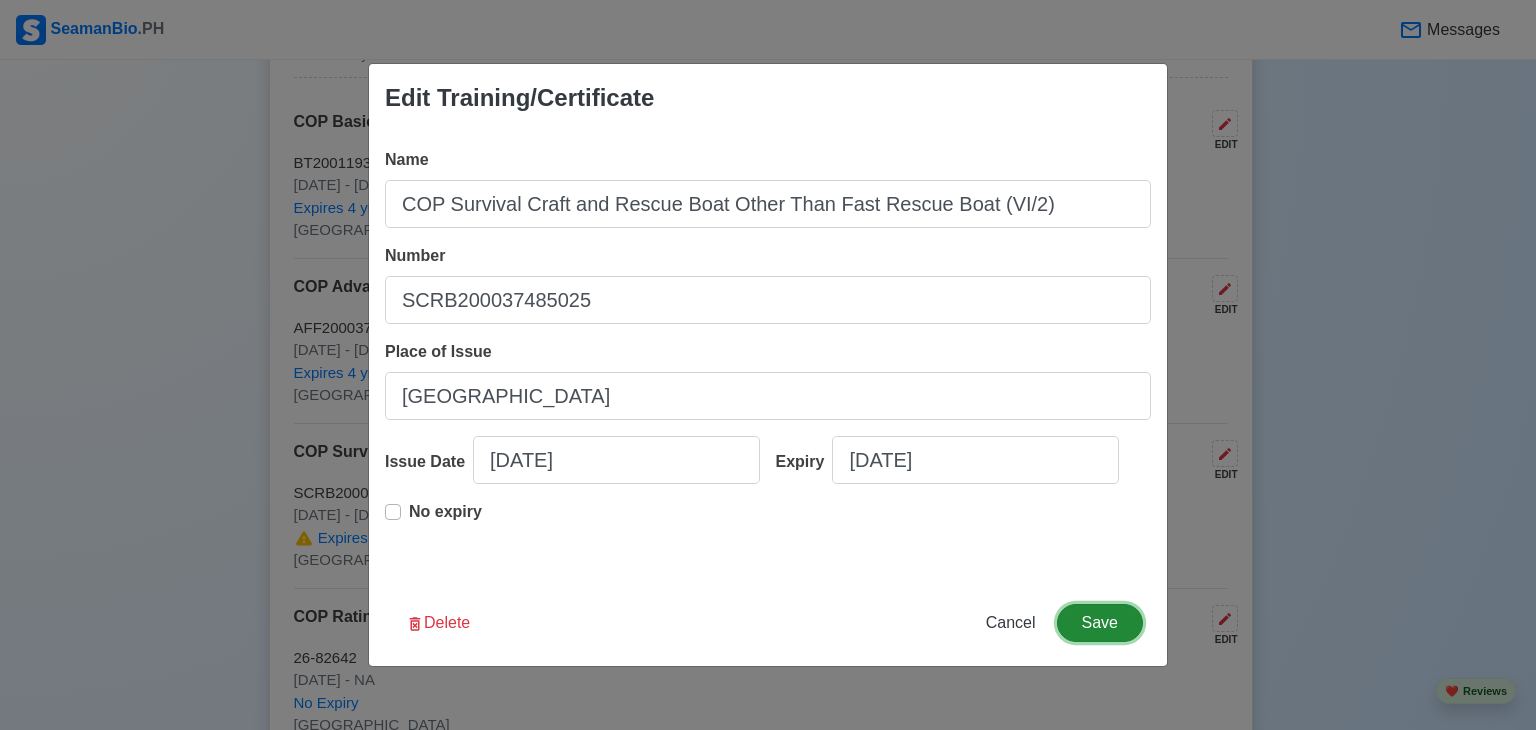 click on "Save" at bounding box center [1100, 623] 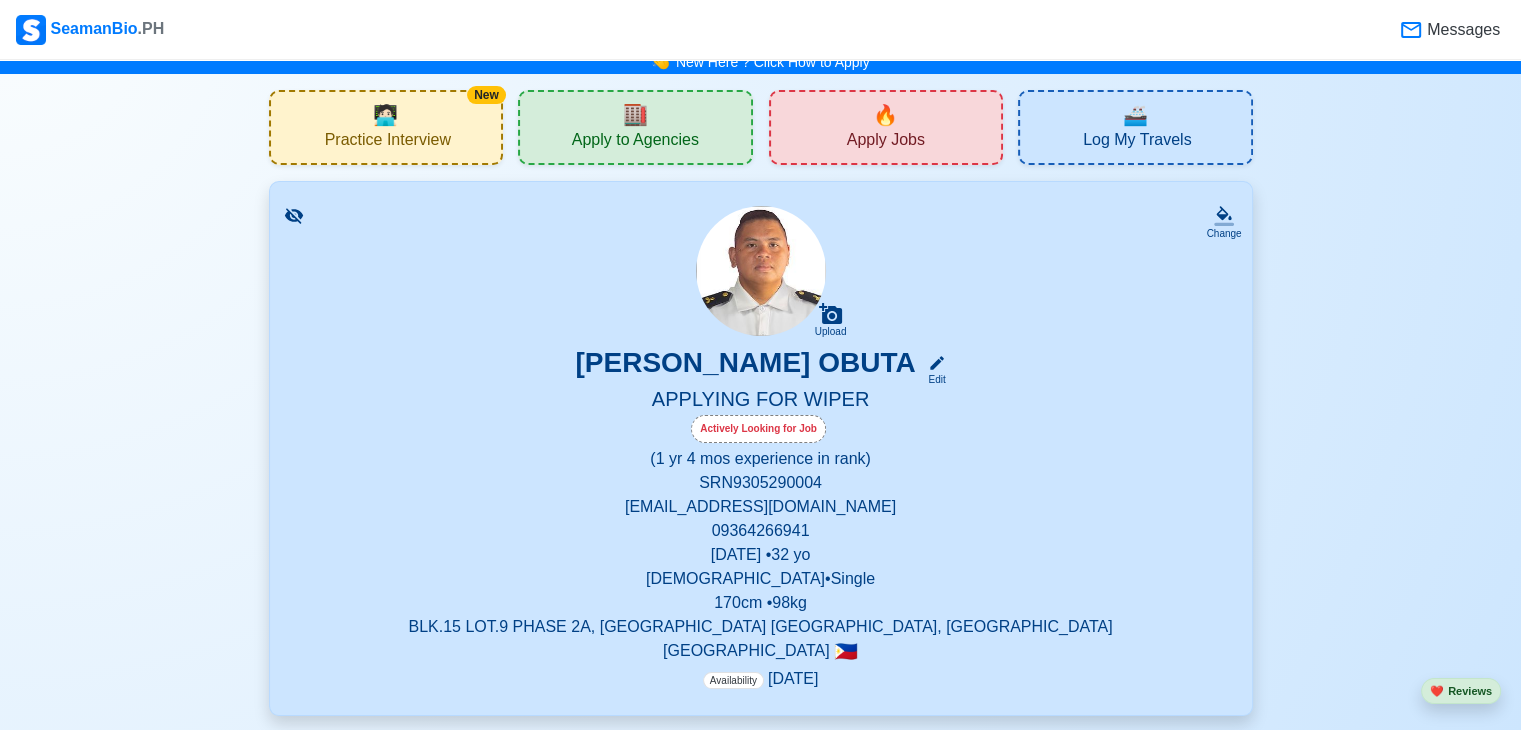 scroll, scrollTop: 0, scrollLeft: 0, axis: both 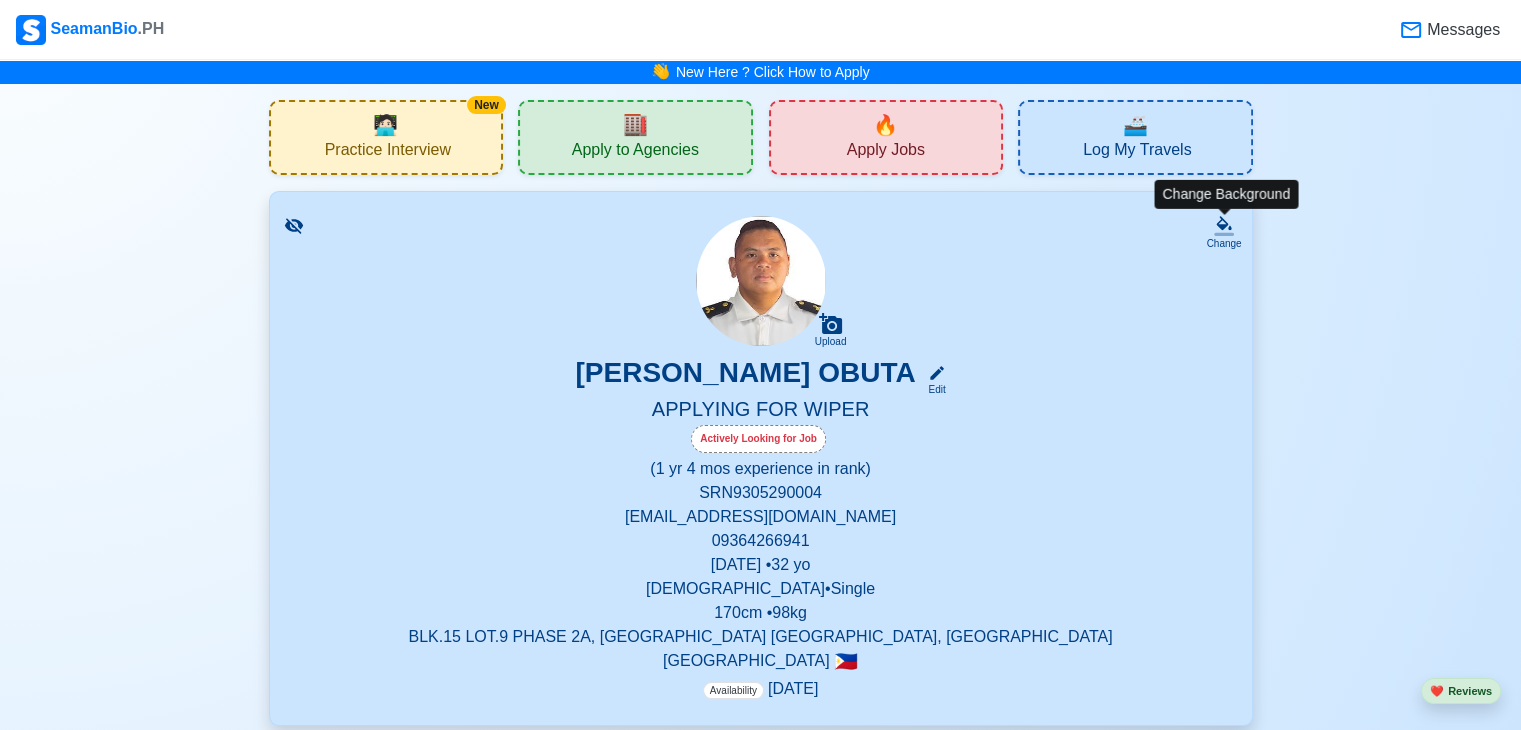 click 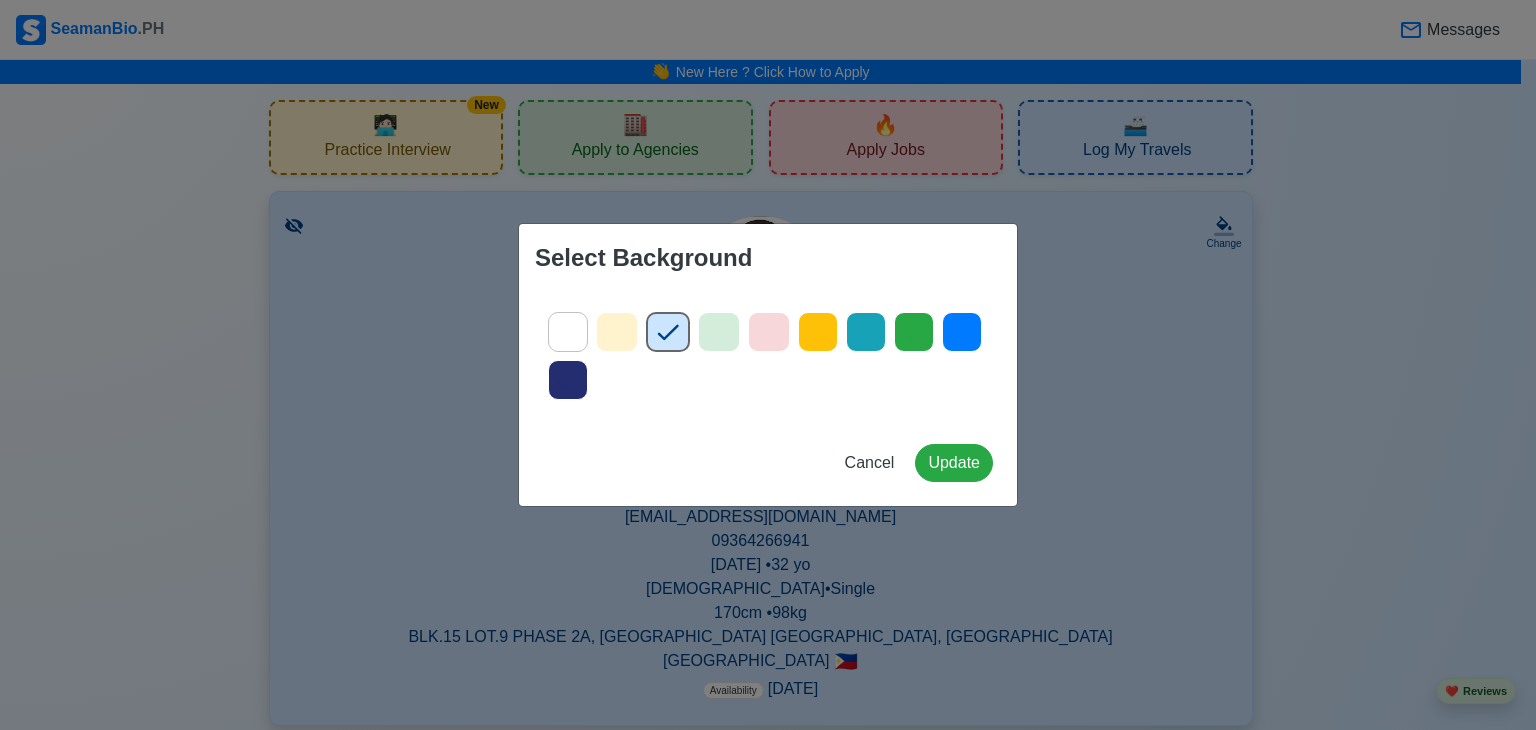 click 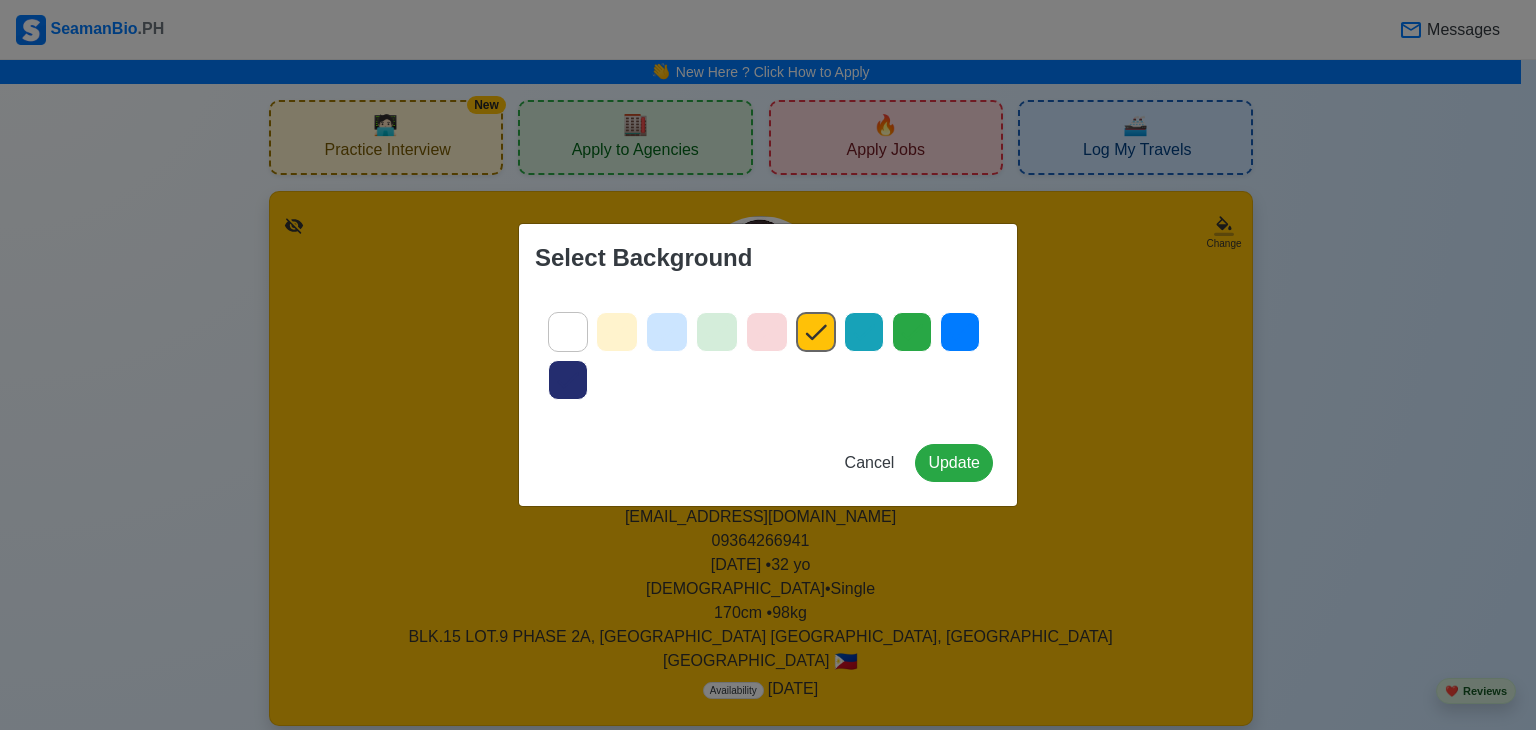 click 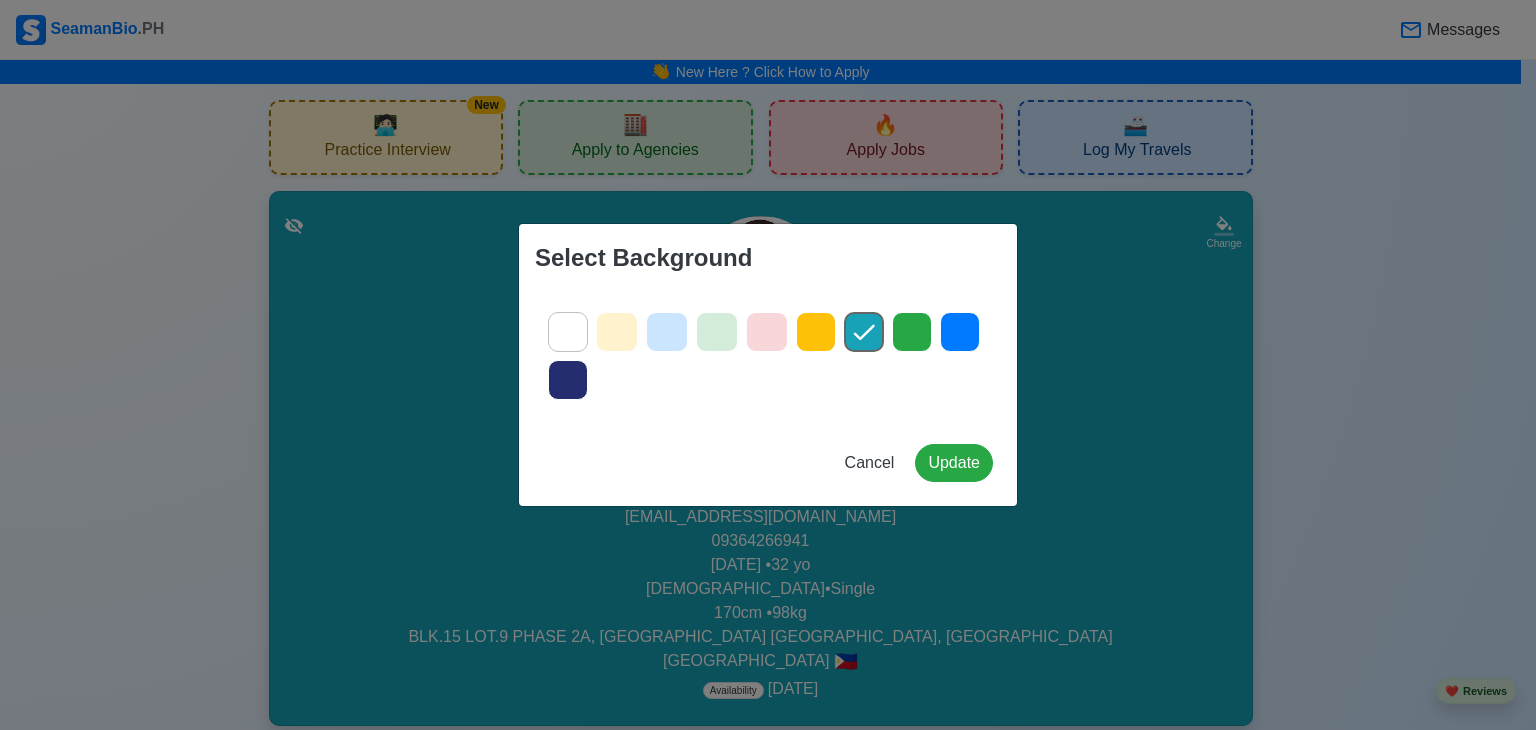 click 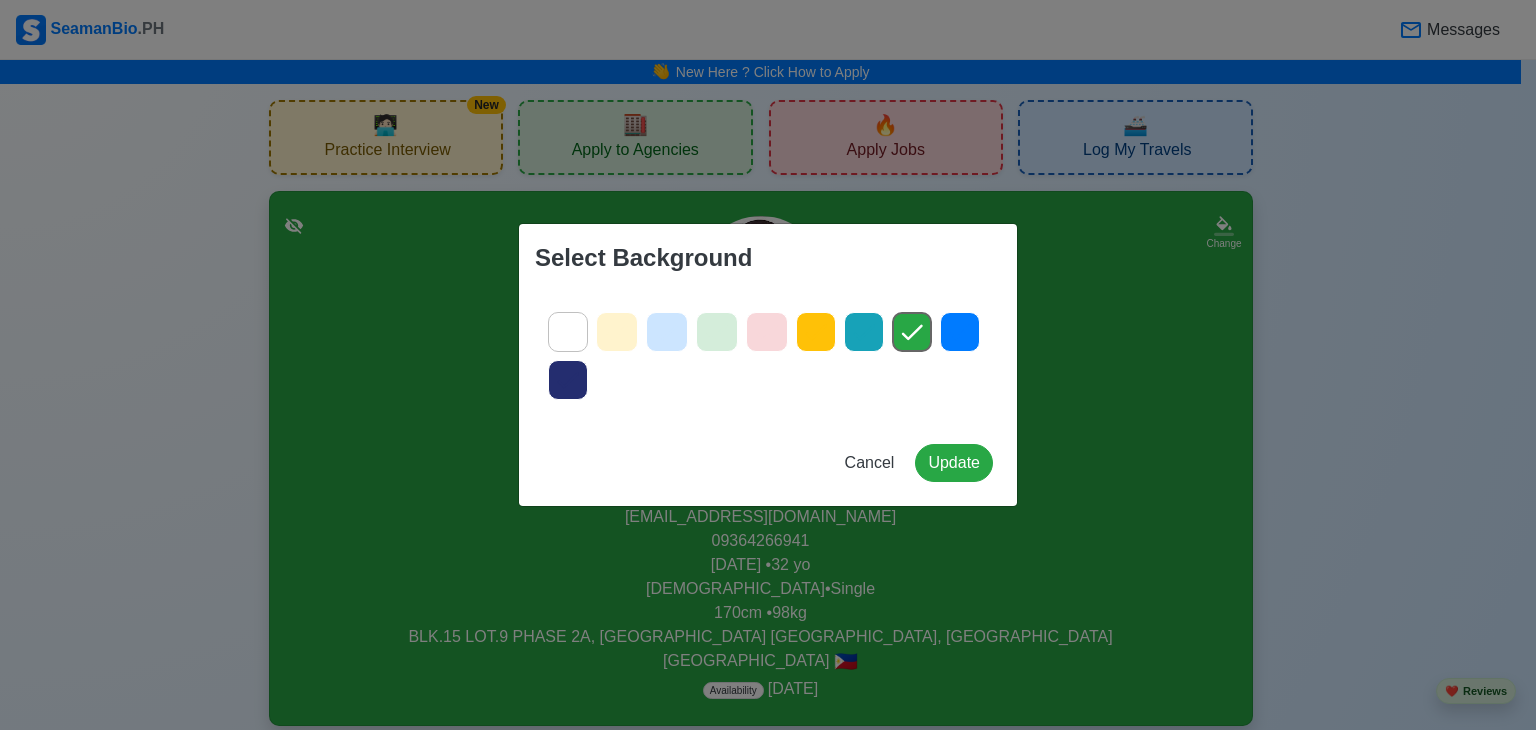 click 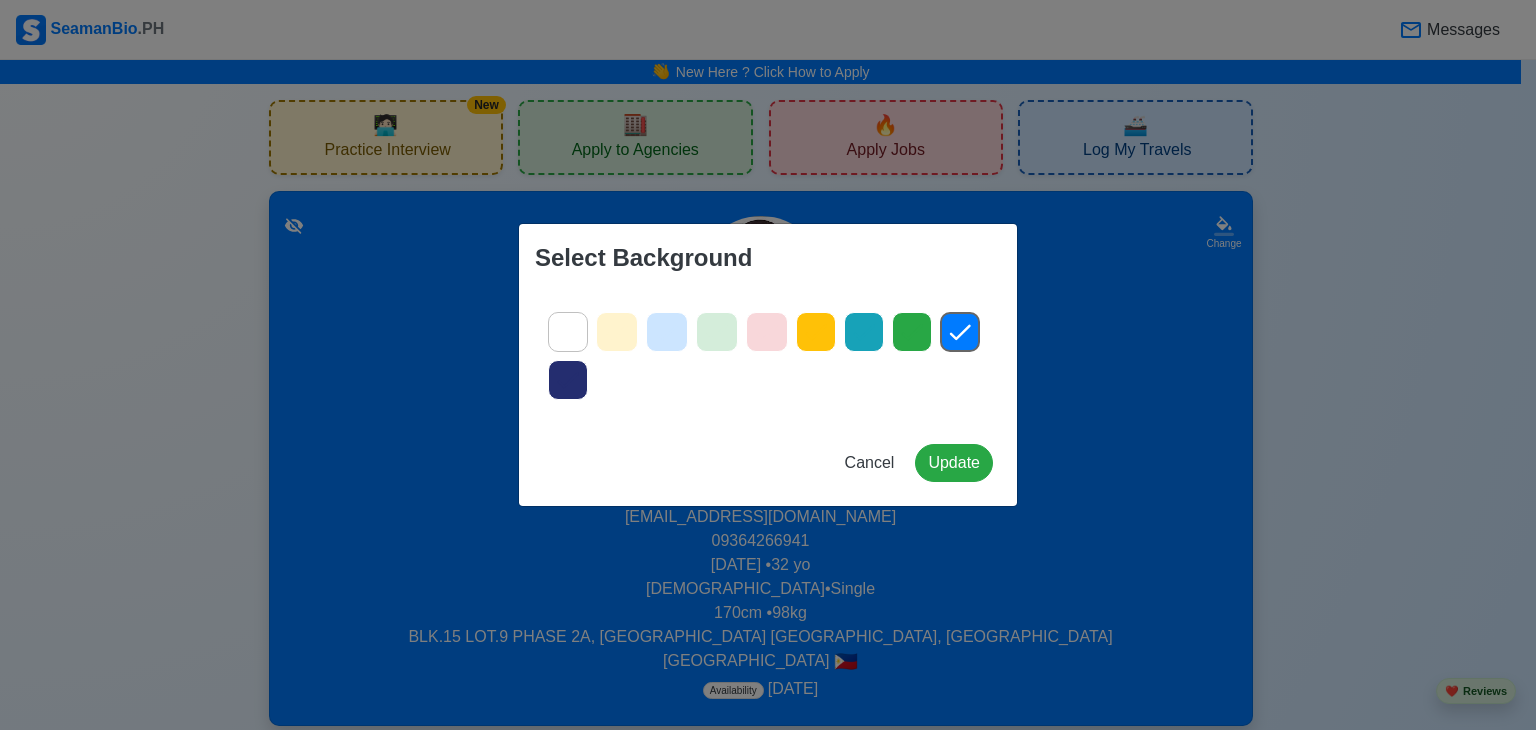 click 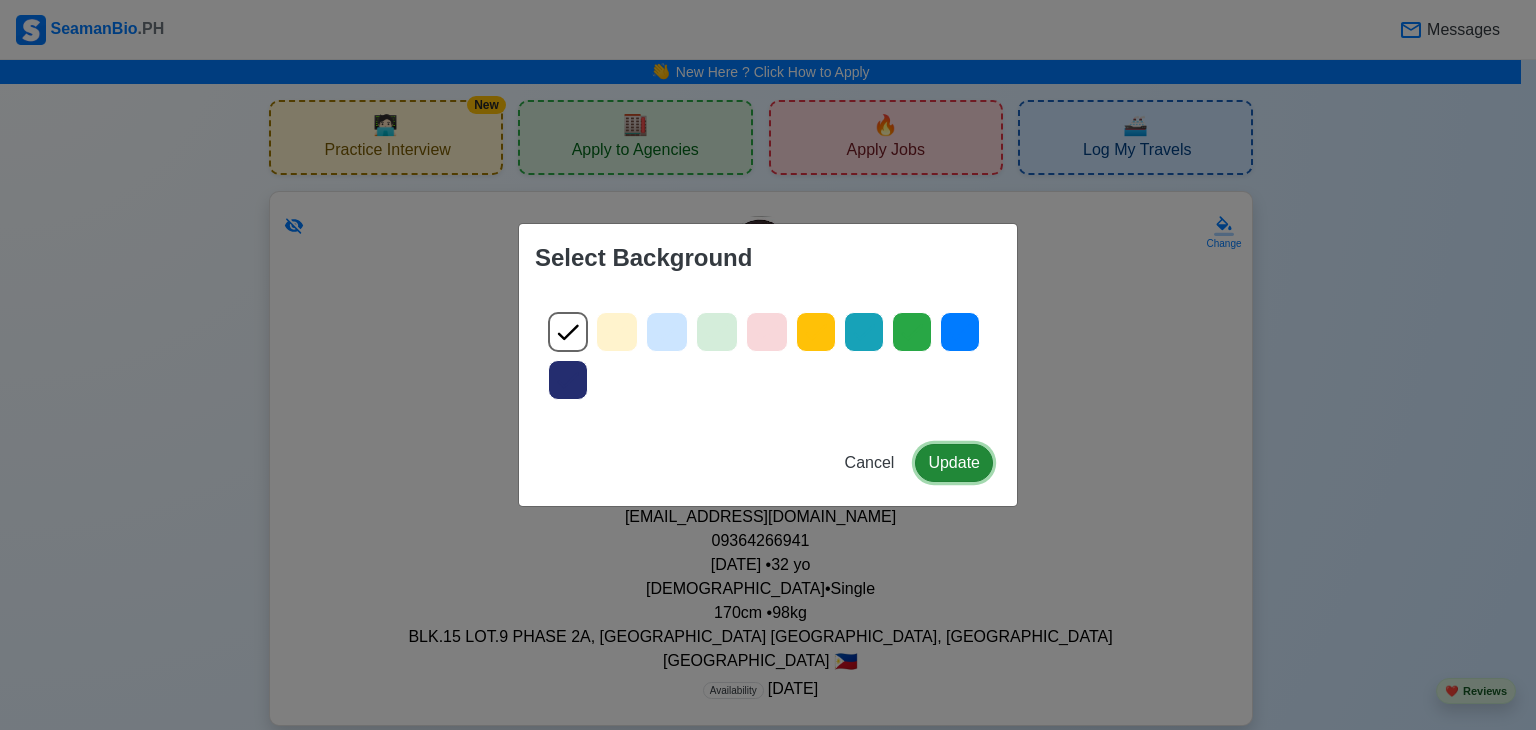 click on "Update" at bounding box center [954, 463] 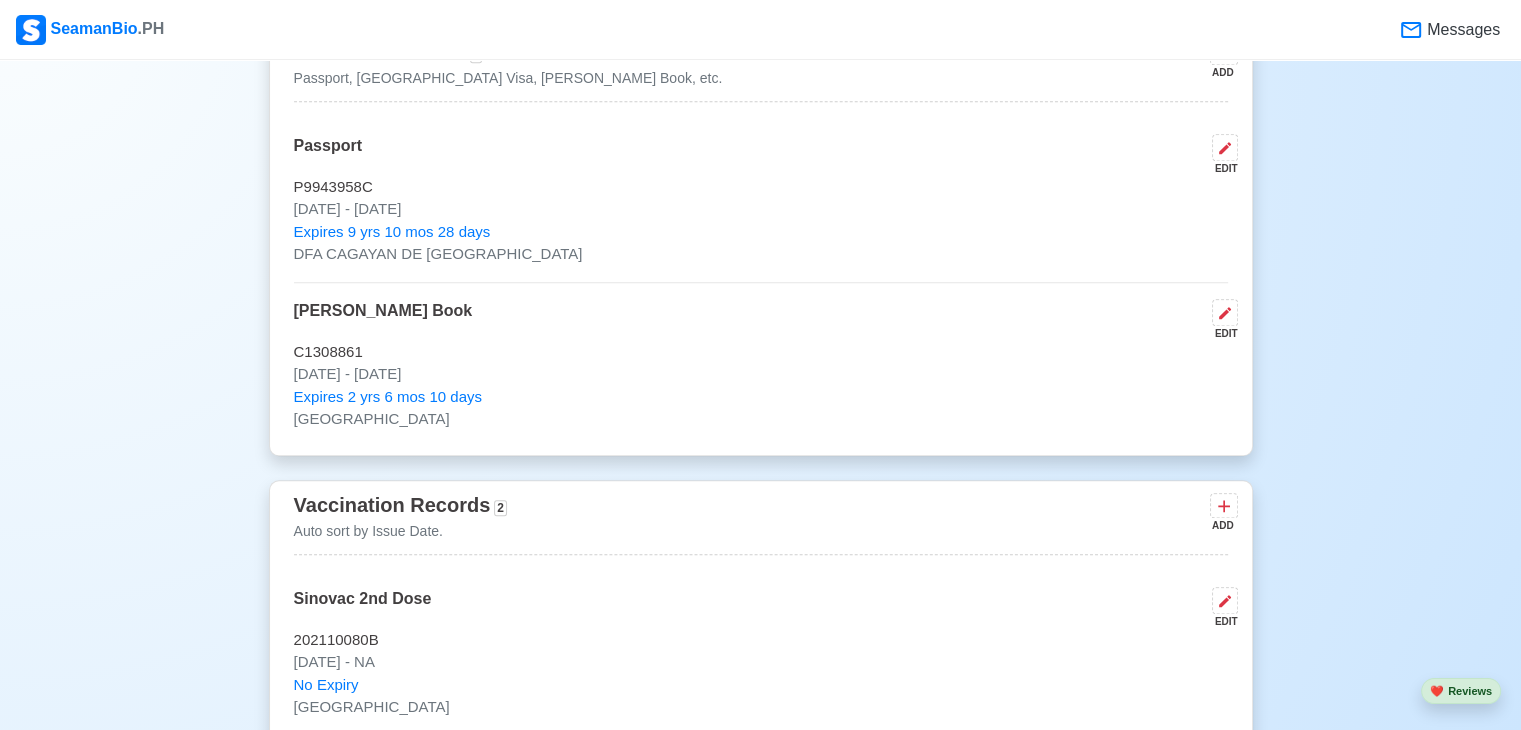 scroll, scrollTop: 1800, scrollLeft: 0, axis: vertical 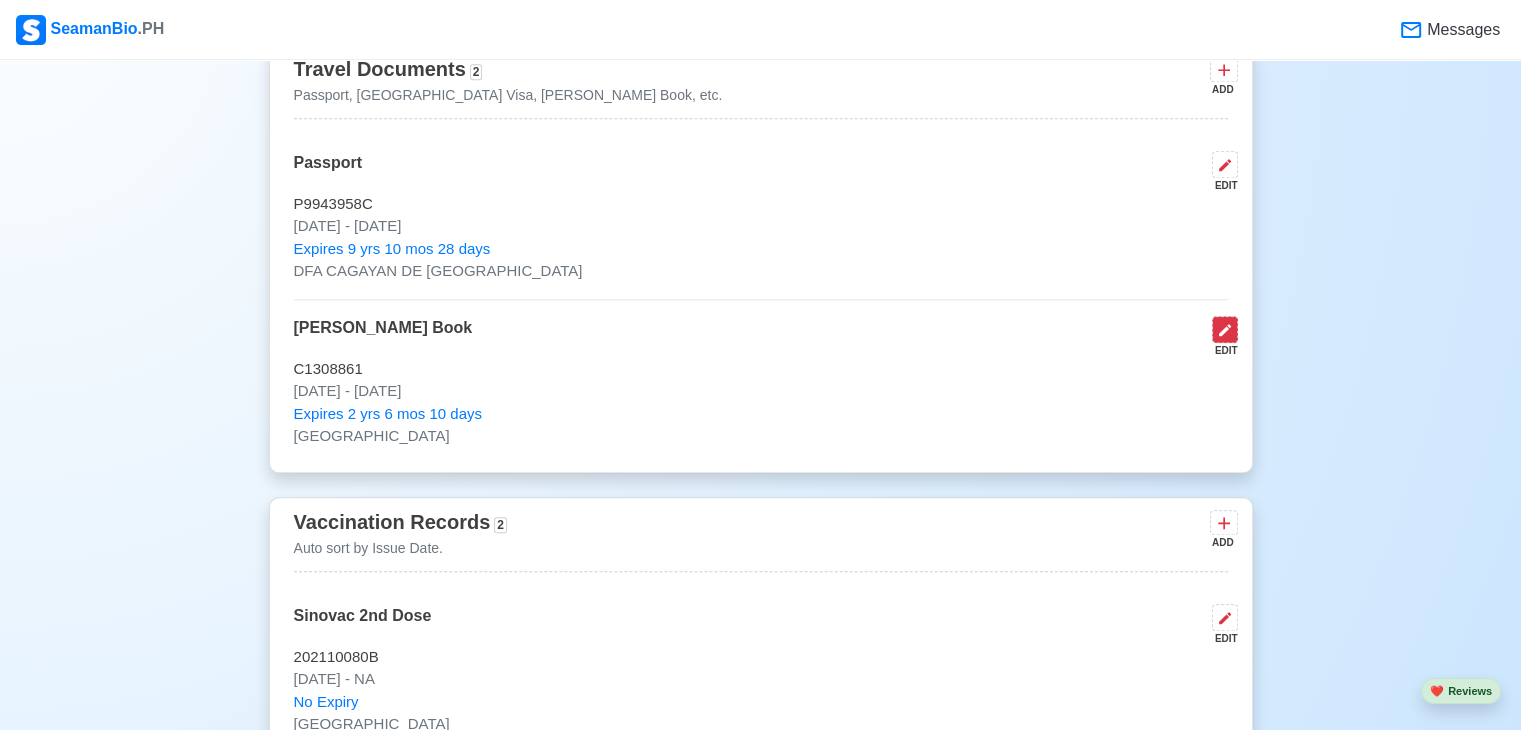 click 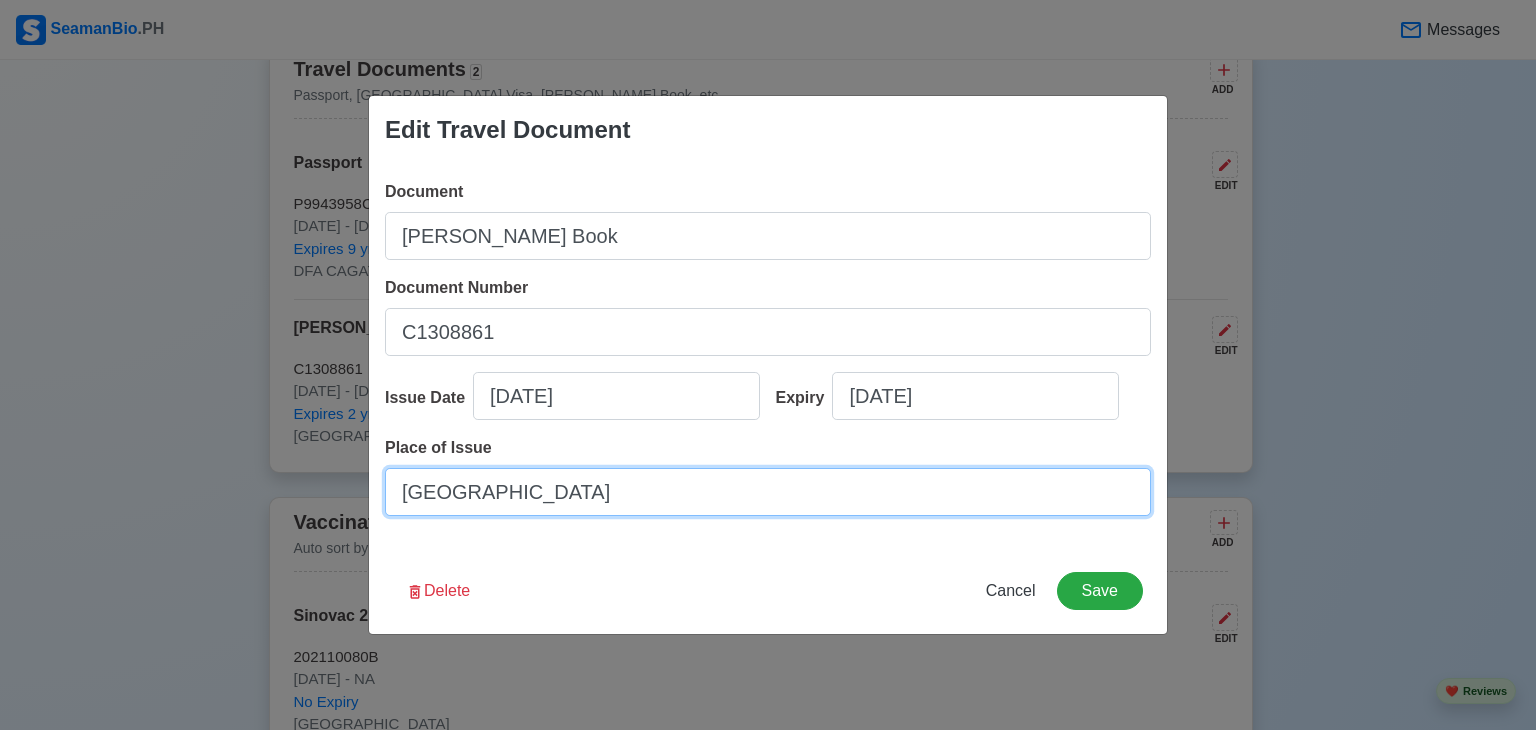 click on "[GEOGRAPHIC_DATA]" at bounding box center (768, 492) 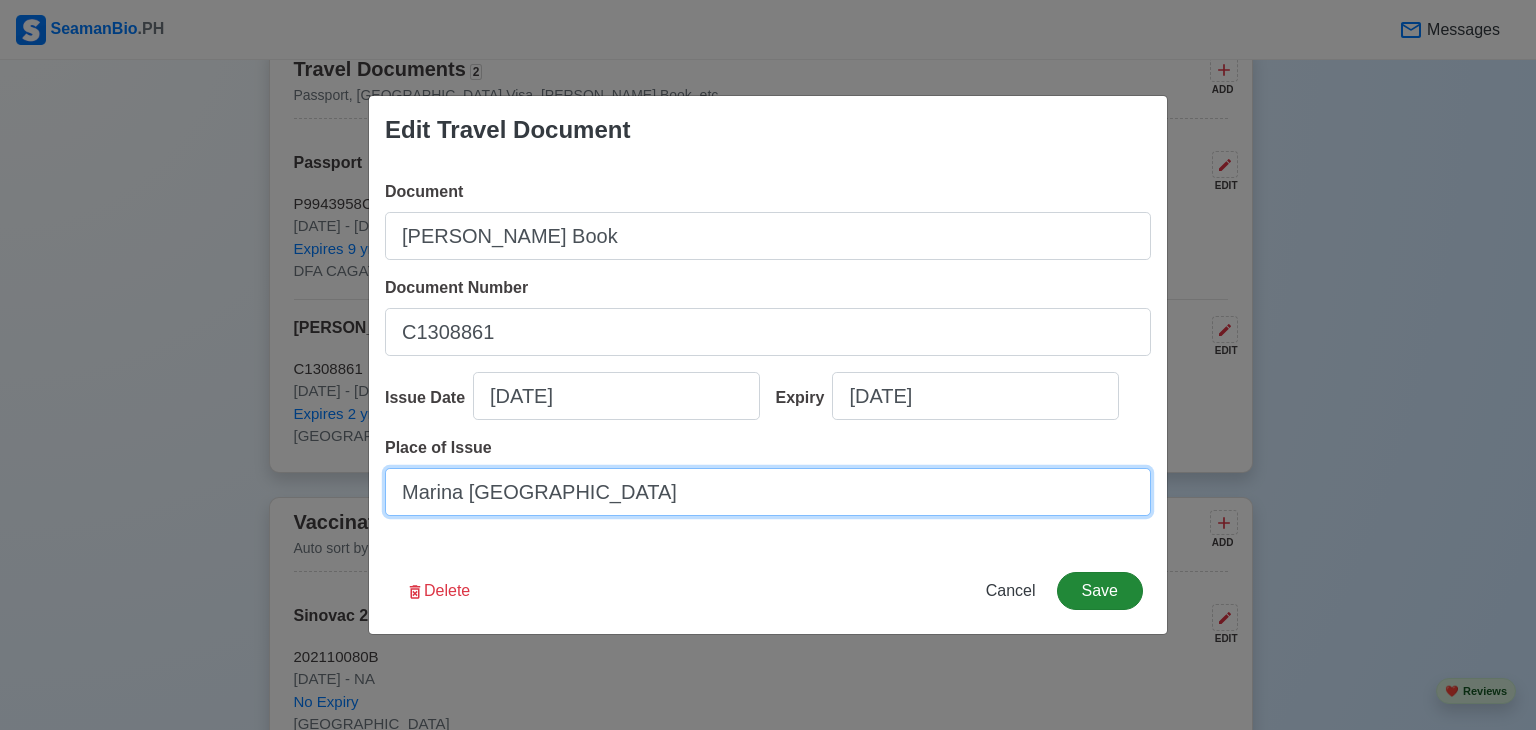 type on "Marina [GEOGRAPHIC_DATA]" 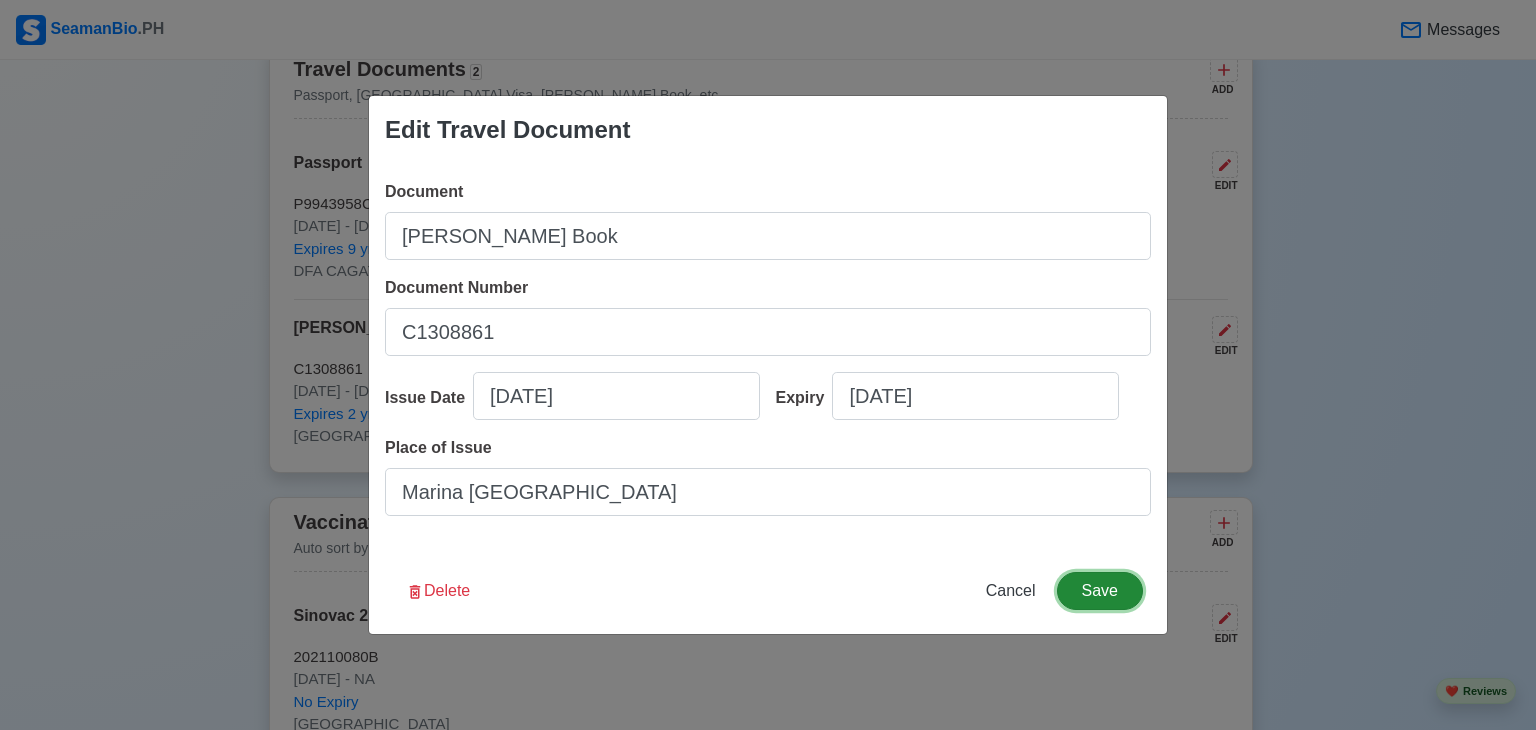 click on "Save" at bounding box center [1100, 591] 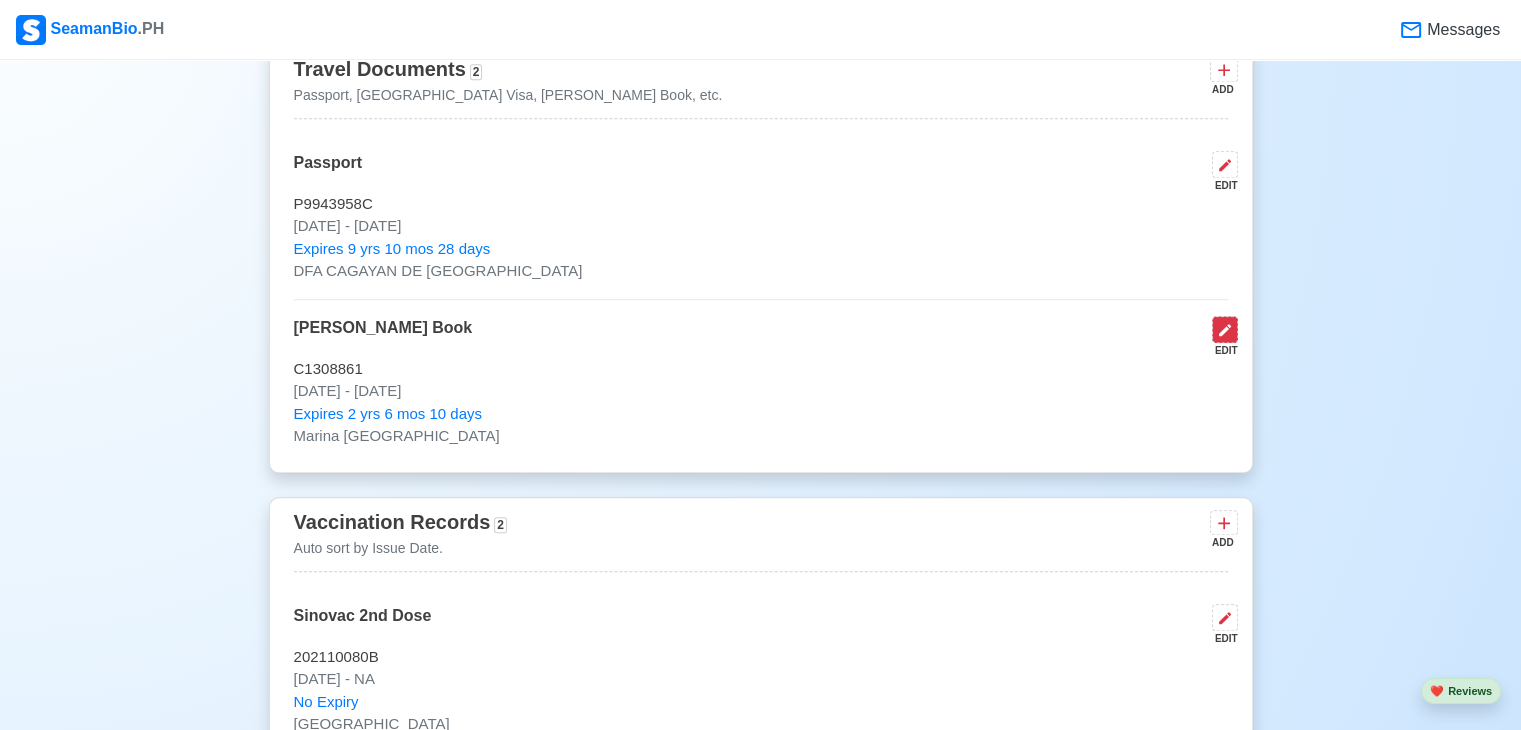 click at bounding box center [1225, 329] 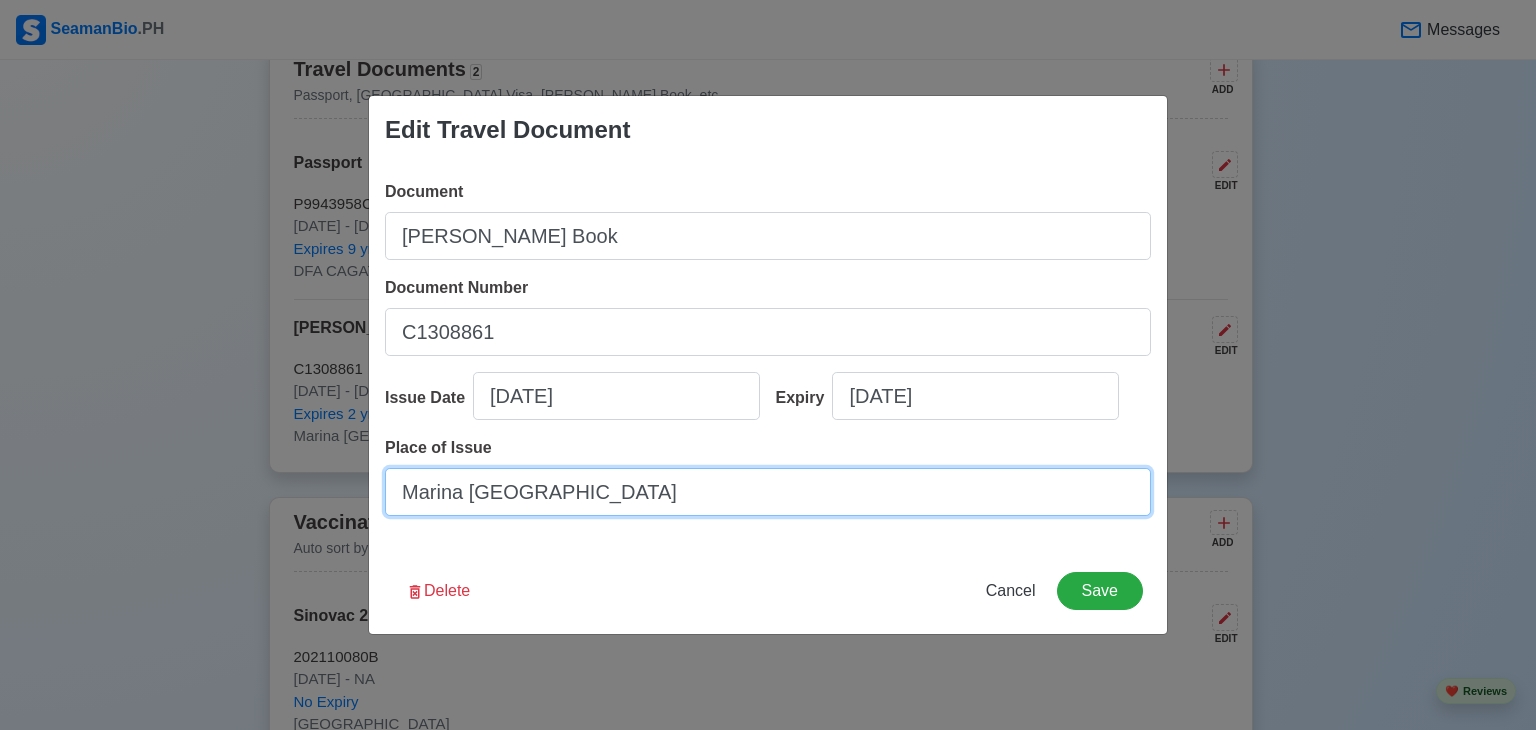 drag, startPoint x: 555, startPoint y: 473, endPoint x: 398, endPoint y: 472, distance: 157.00319 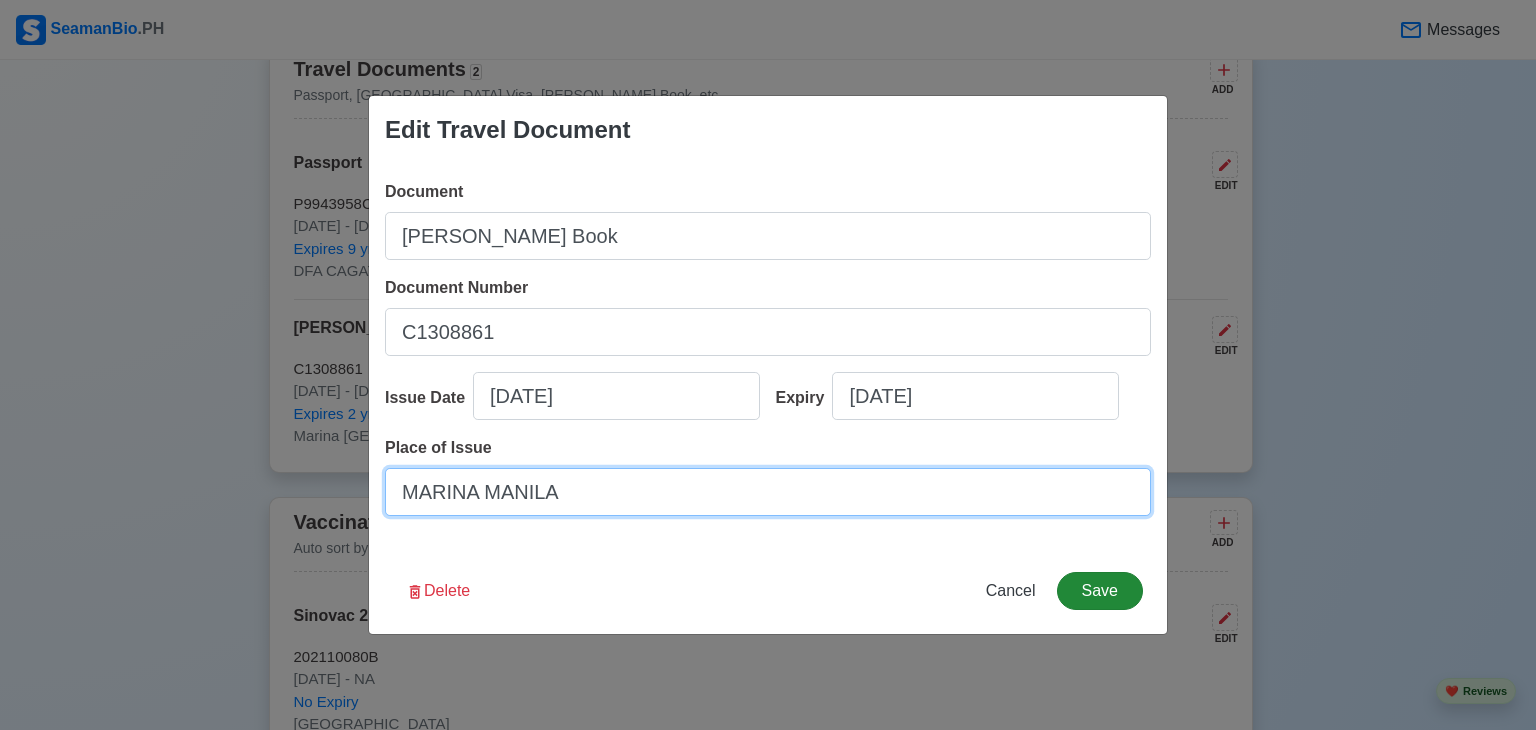 type on "MARINA MANILA" 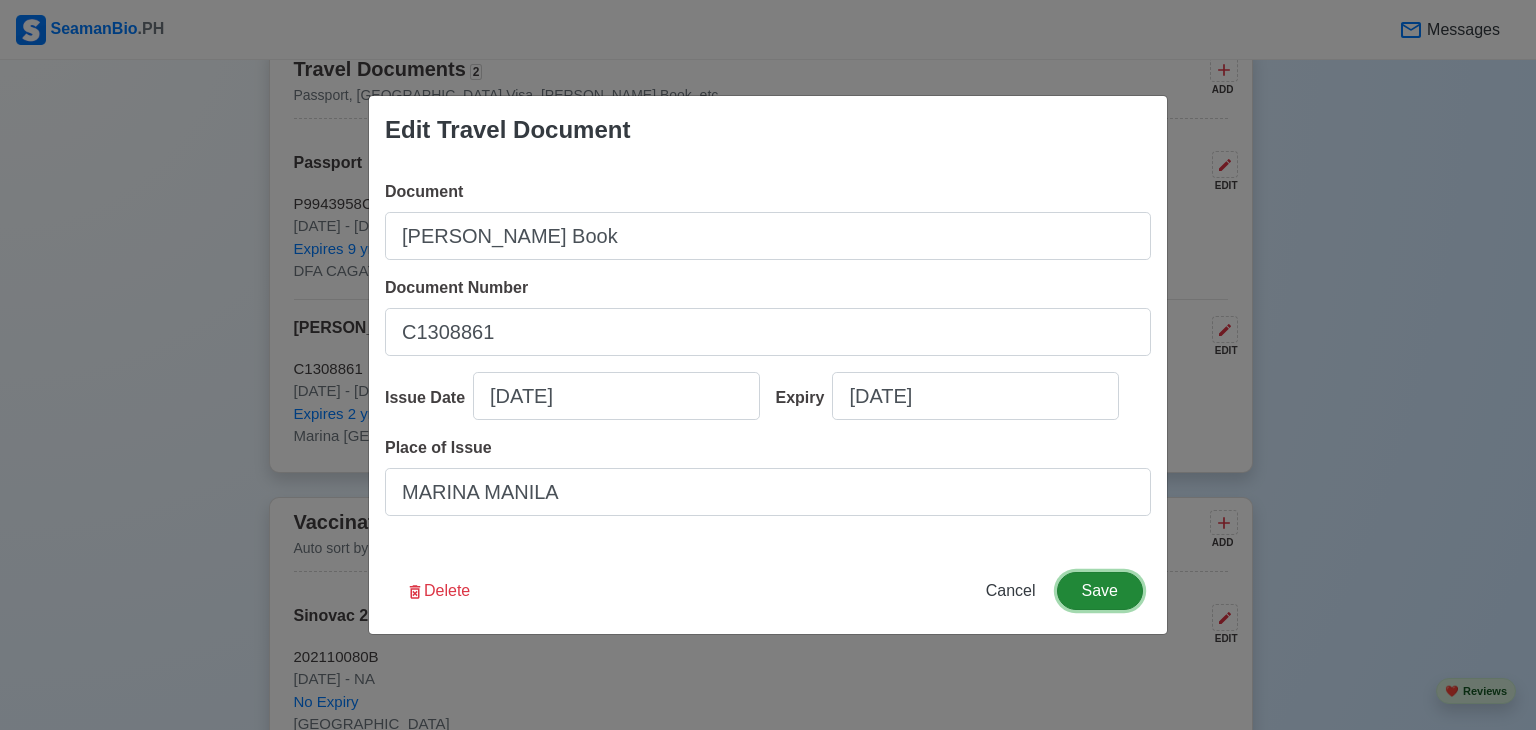 click on "Save" at bounding box center [1100, 591] 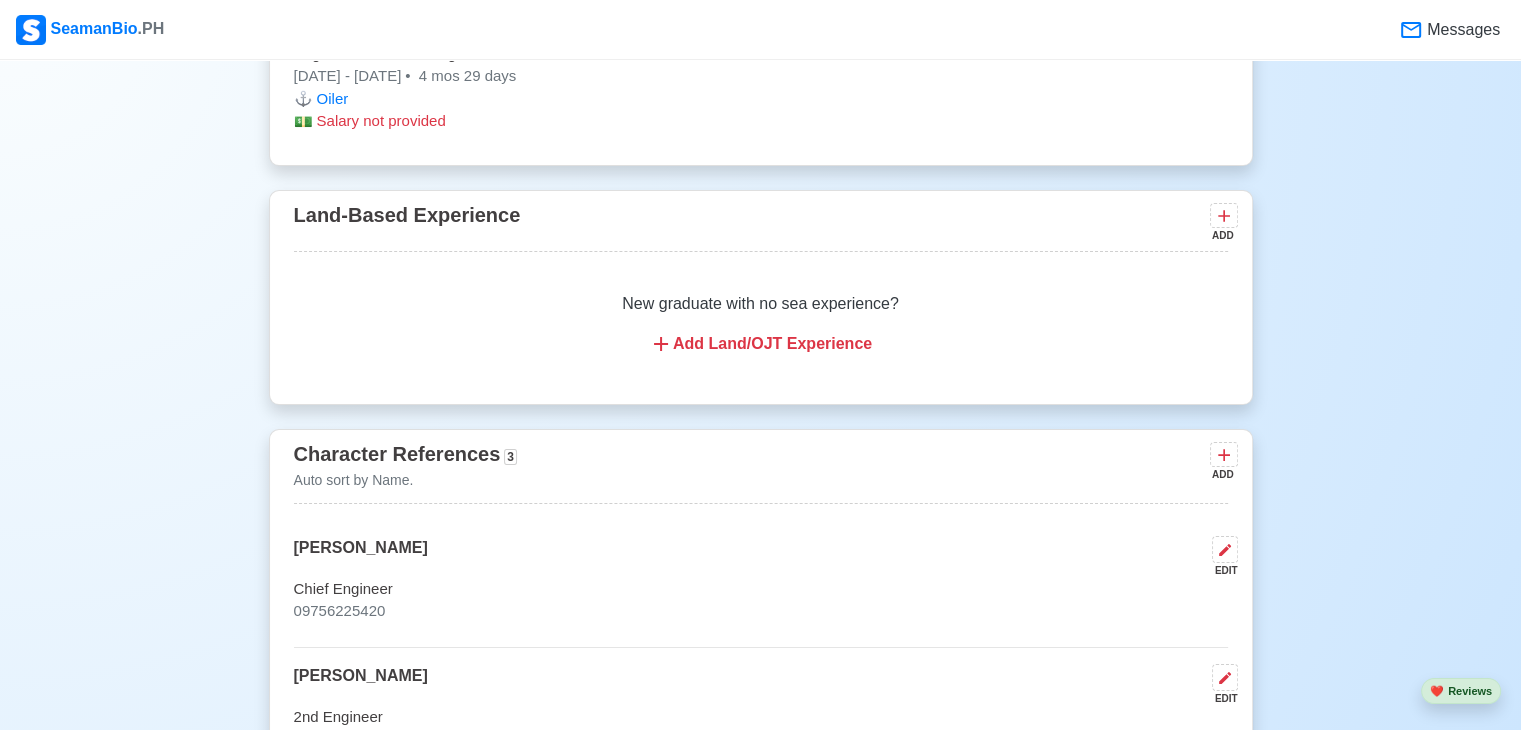 scroll, scrollTop: 6100, scrollLeft: 0, axis: vertical 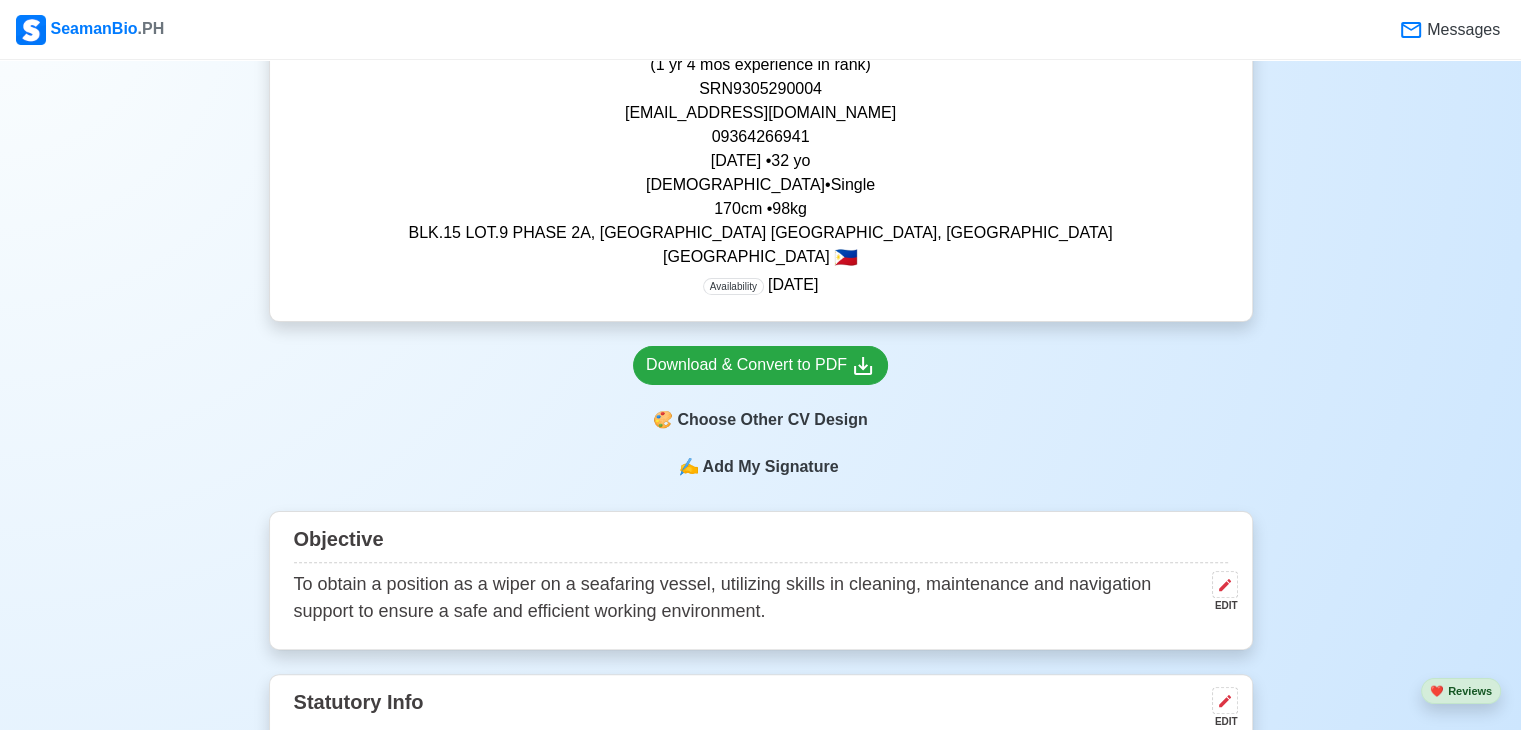 click on "Add My Signature" at bounding box center [770, 467] 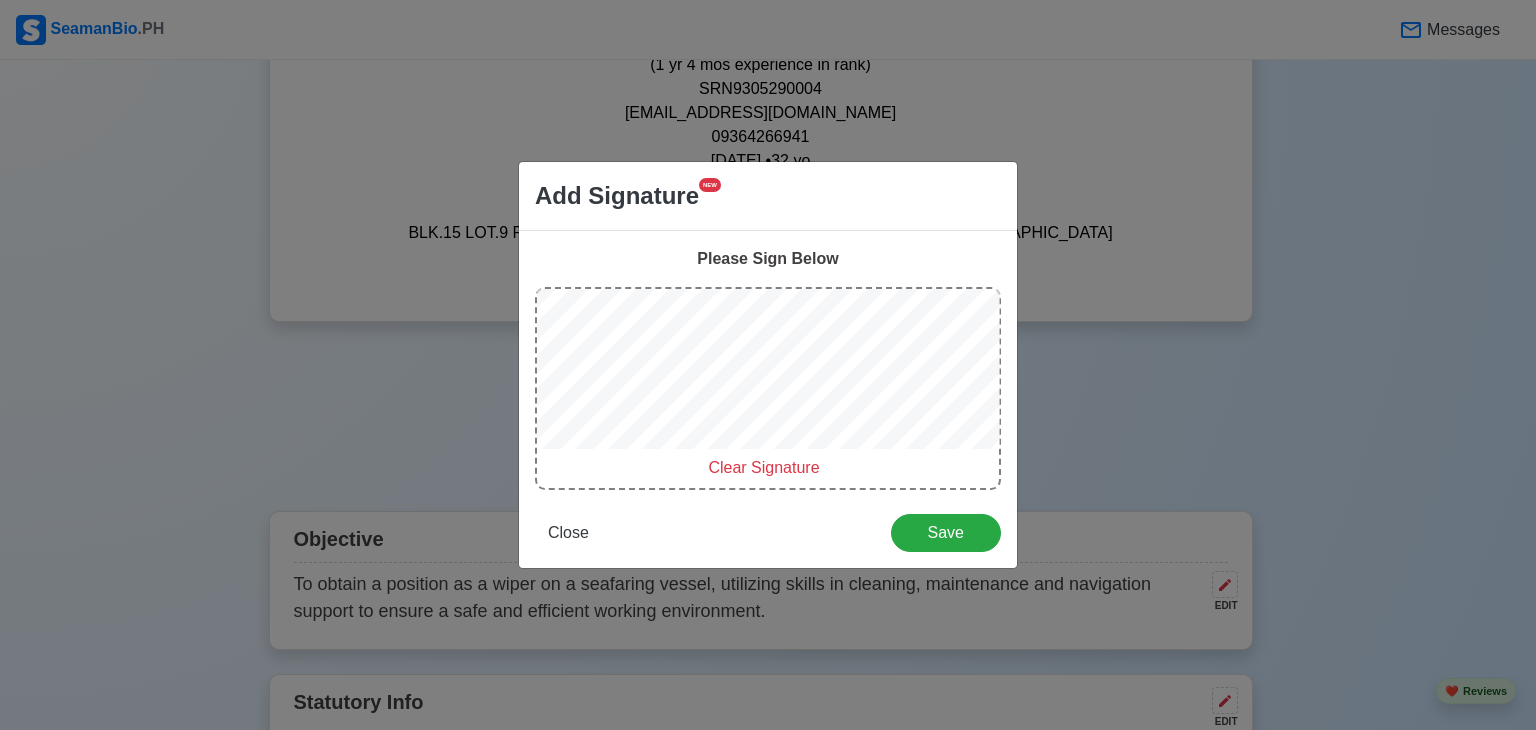 click on "Please Sign Below Clear Signature Close Save" at bounding box center [768, 399] 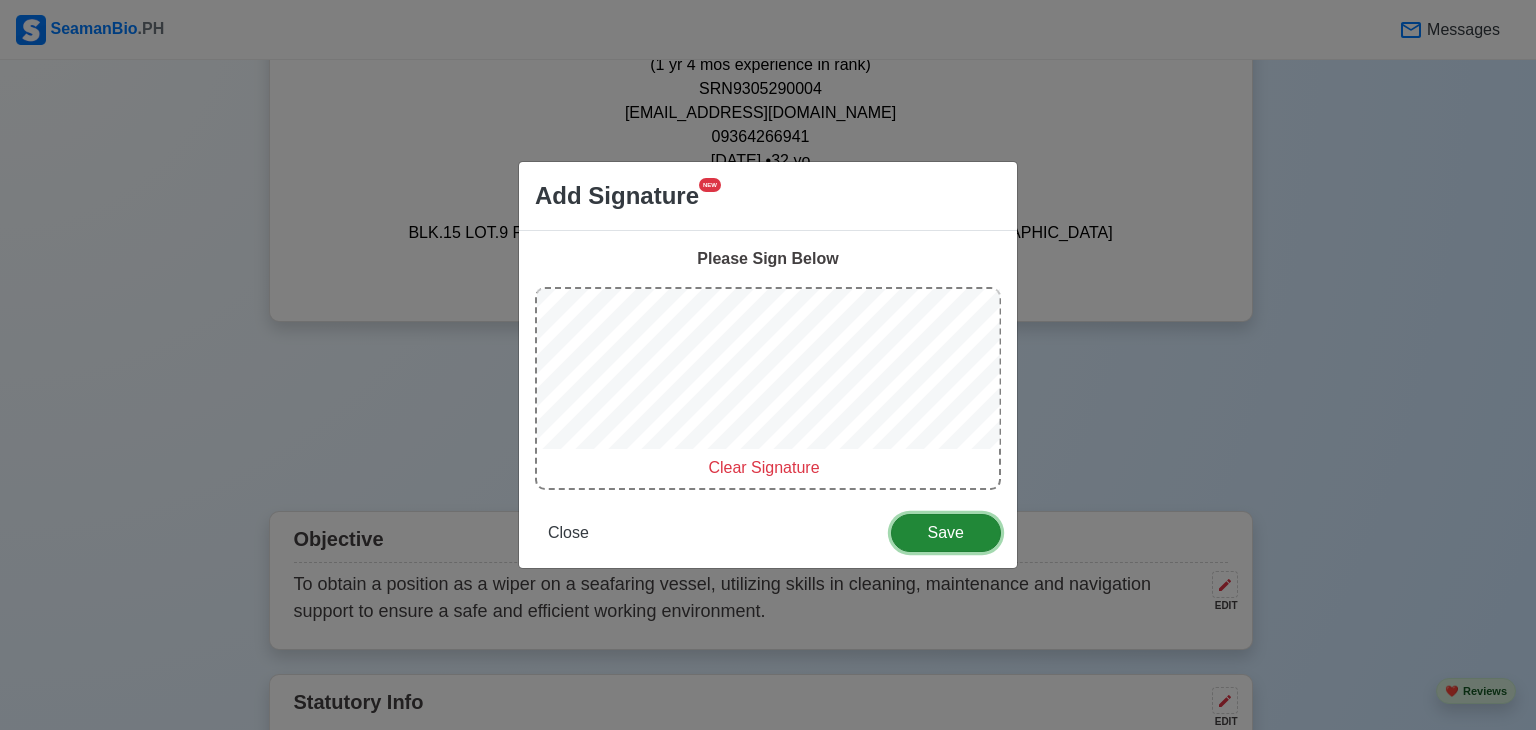 click on "Save" at bounding box center (946, 533) 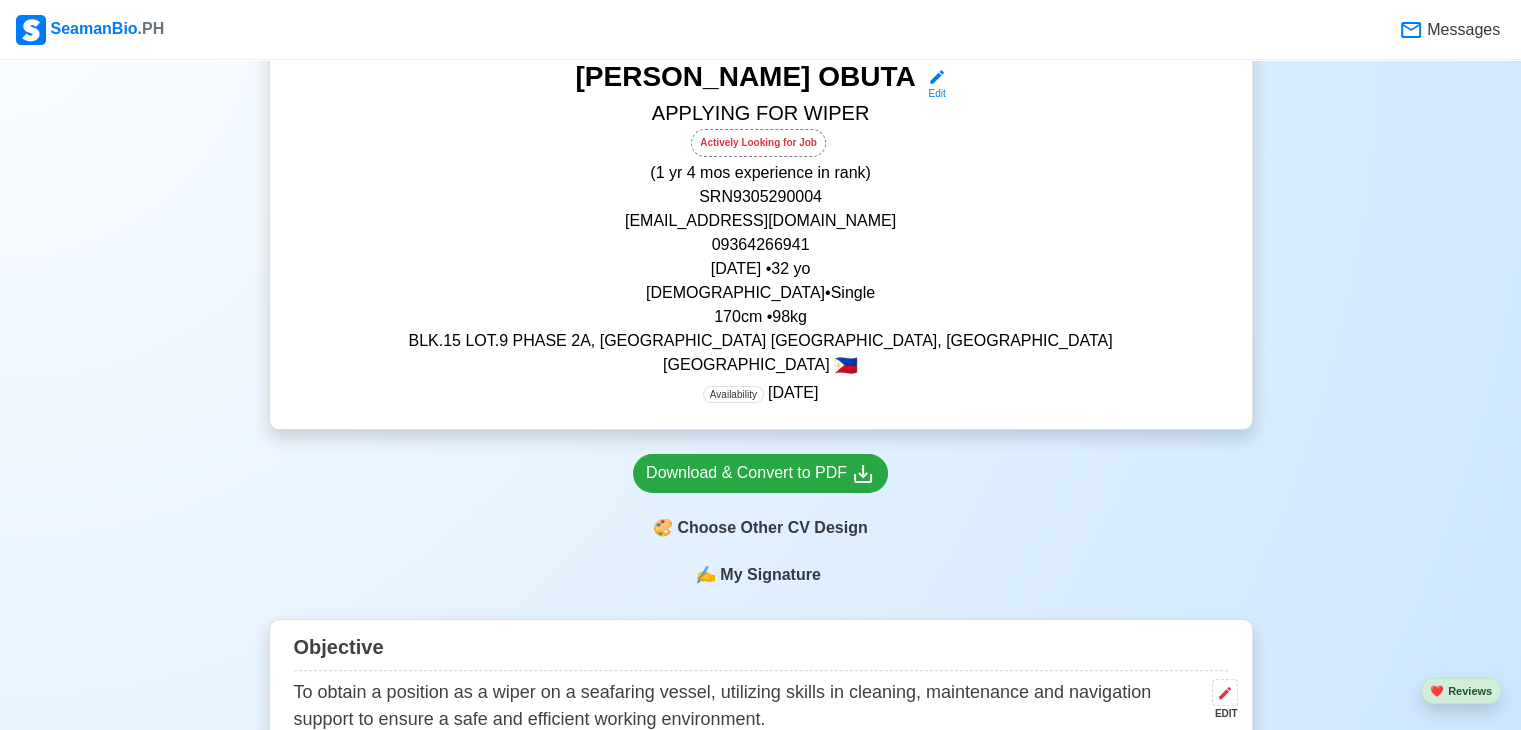 scroll, scrollTop: 300, scrollLeft: 0, axis: vertical 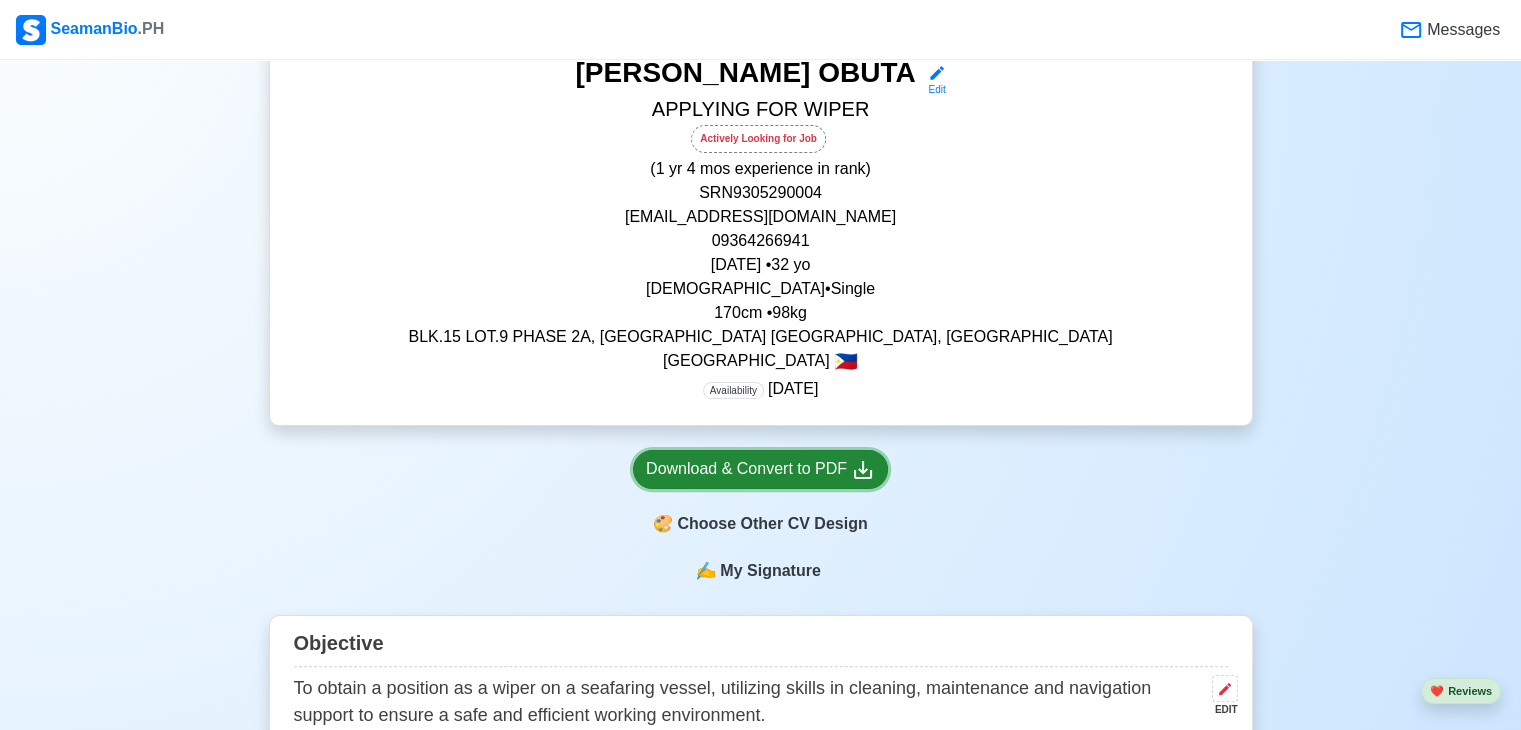 click on "Download & Convert to PDF" at bounding box center (760, 469) 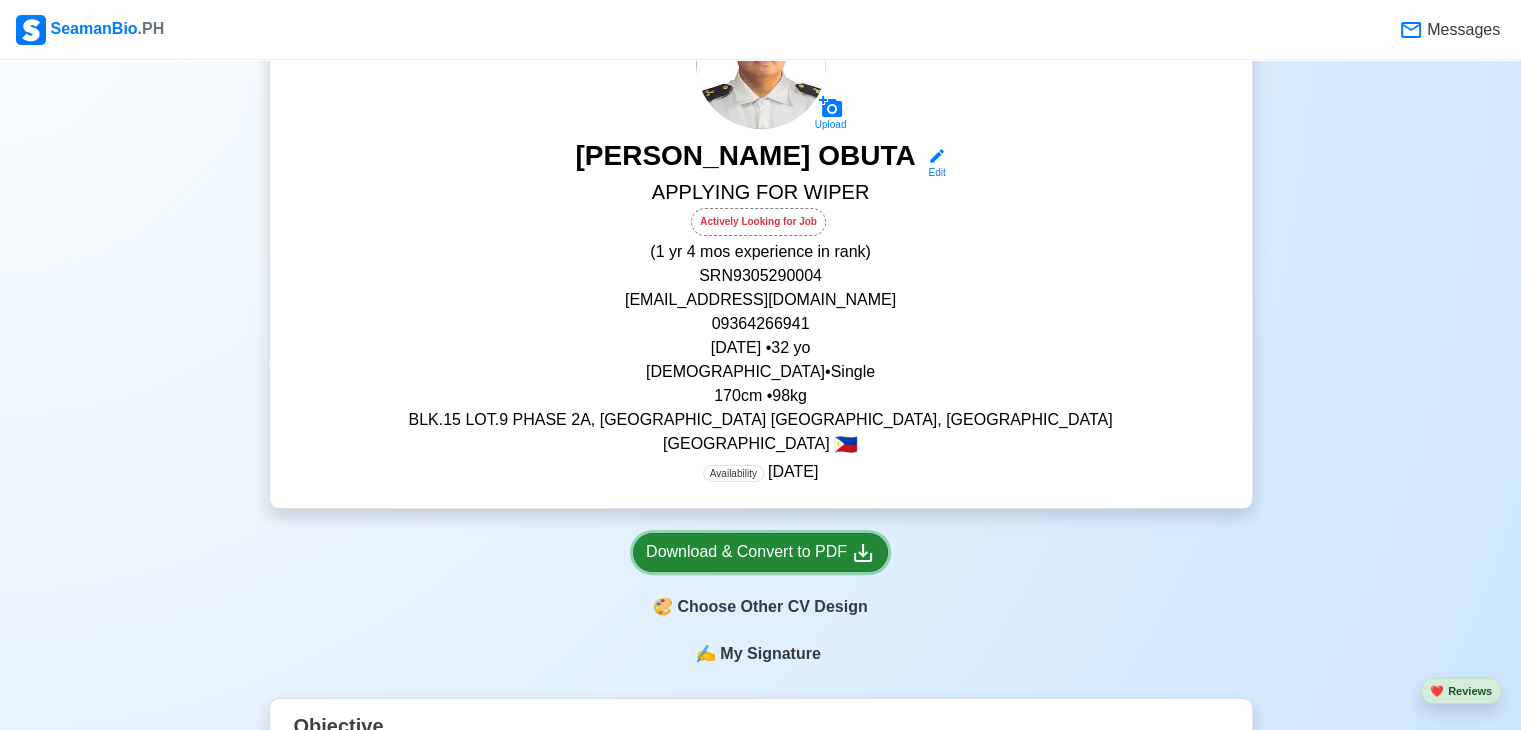 scroll, scrollTop: 0, scrollLeft: 0, axis: both 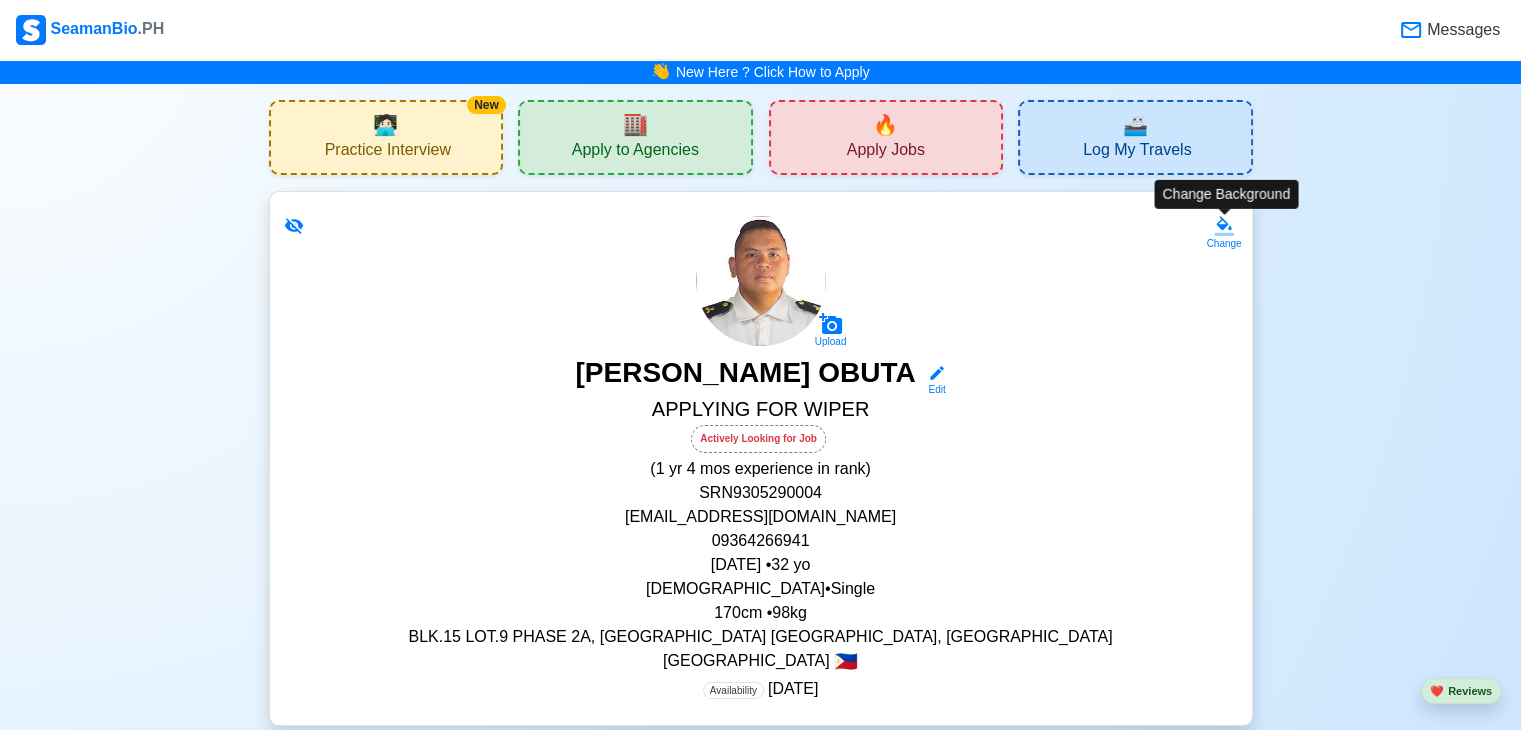 click 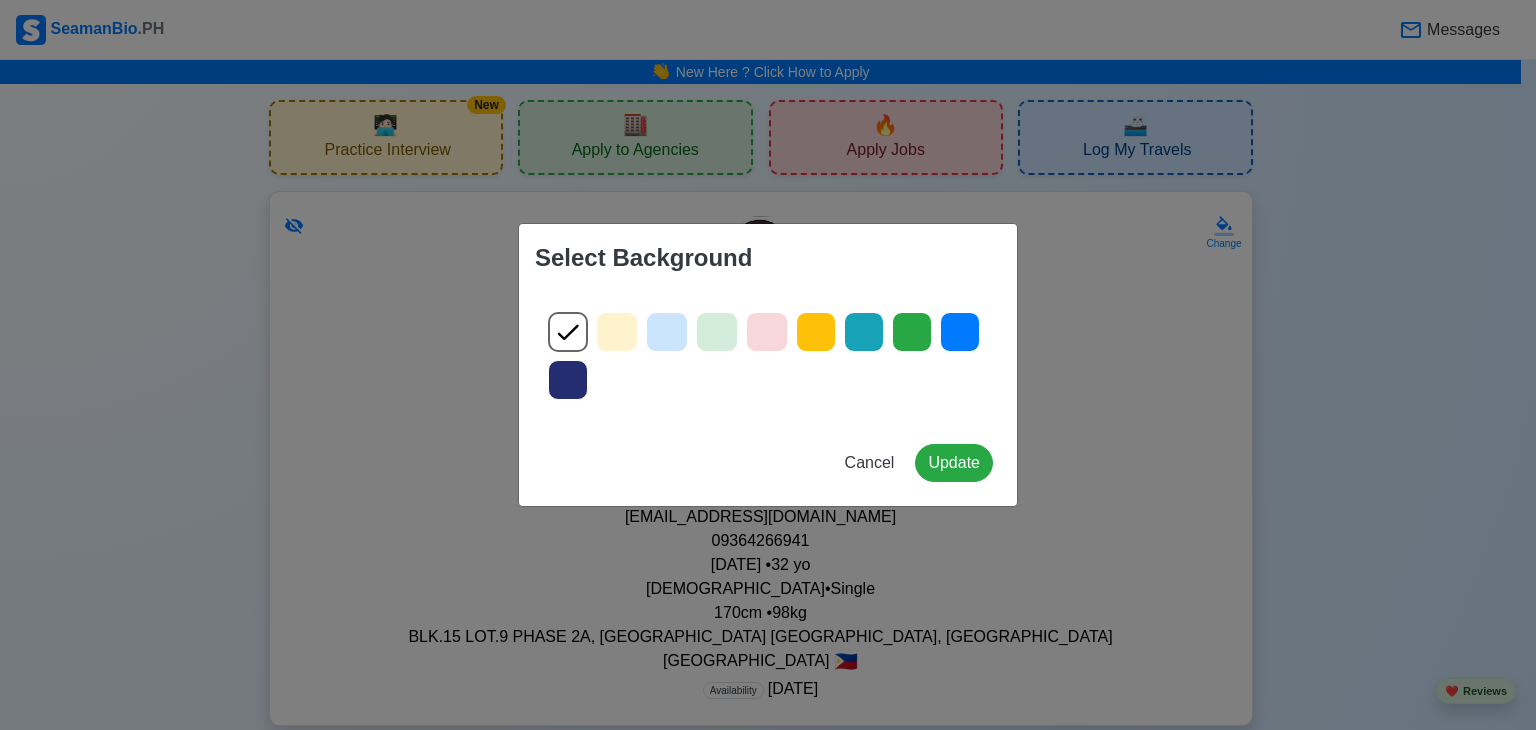 click 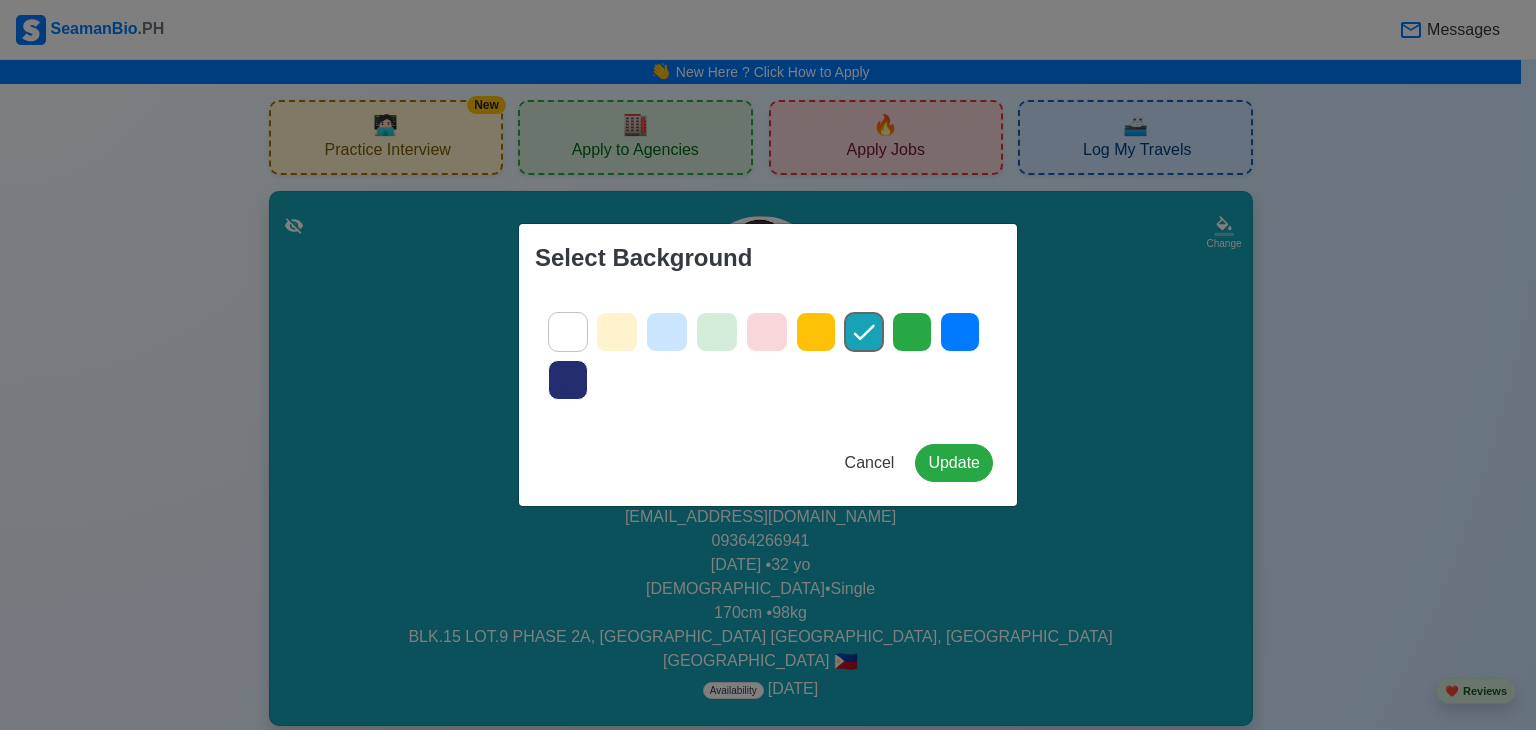 click 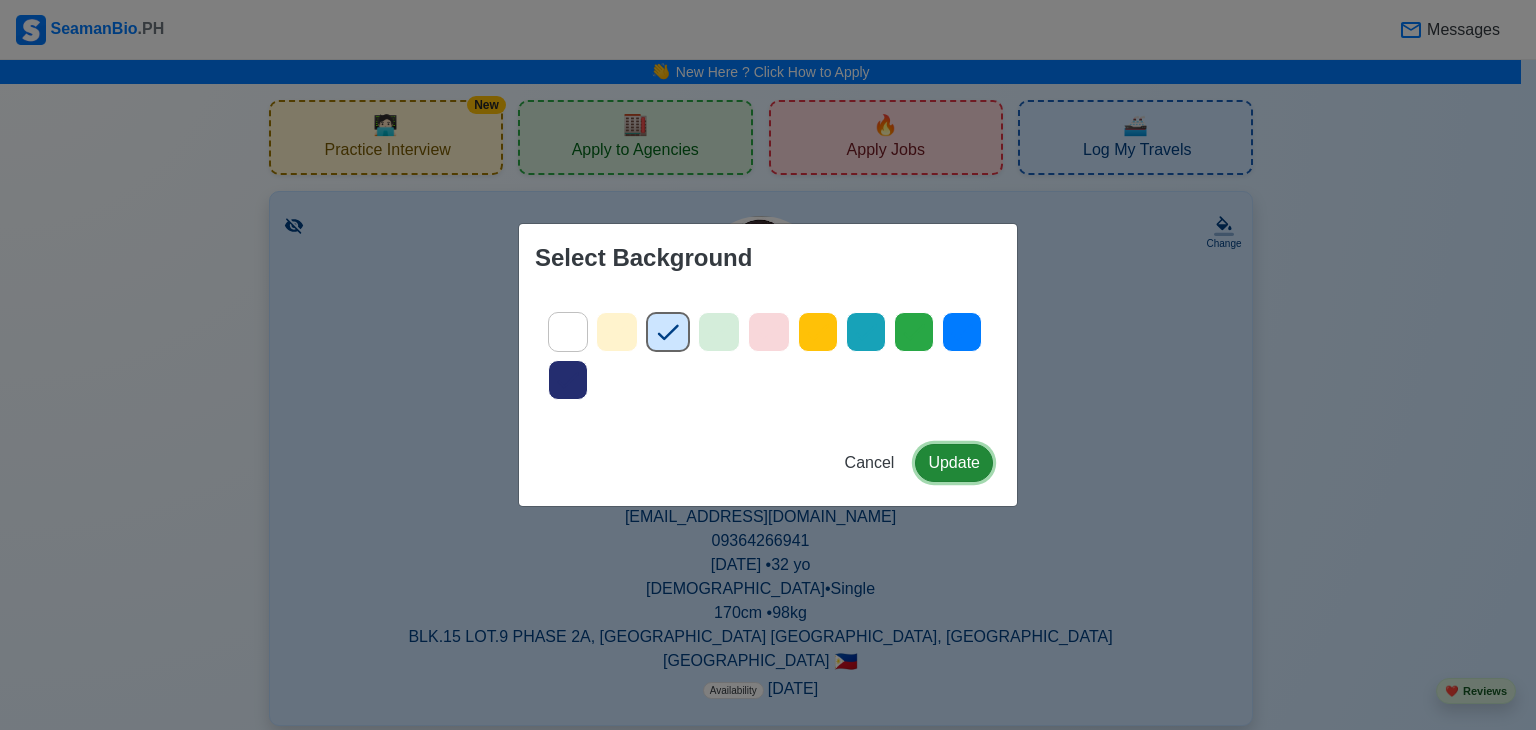 click on "Update" at bounding box center [954, 463] 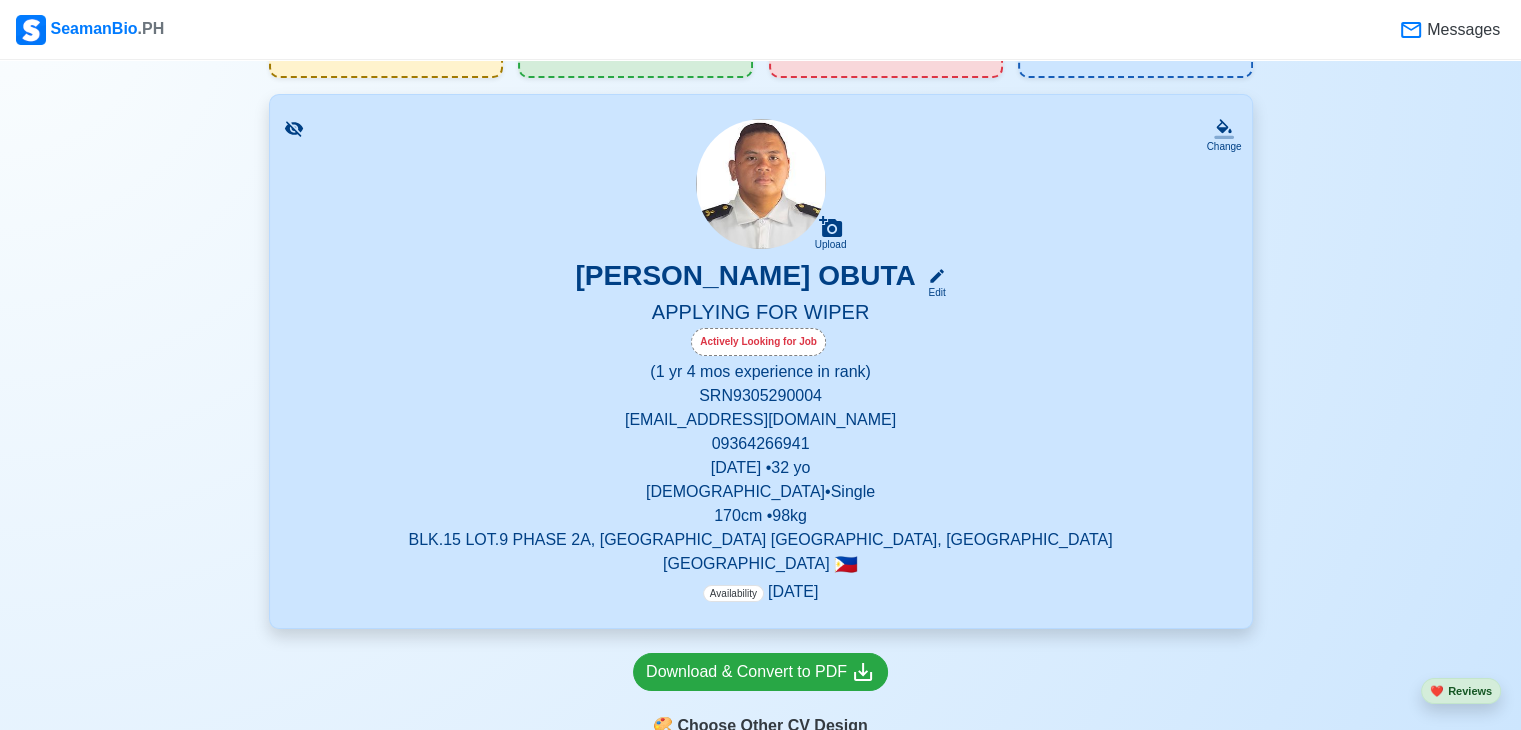 scroll, scrollTop: 500, scrollLeft: 0, axis: vertical 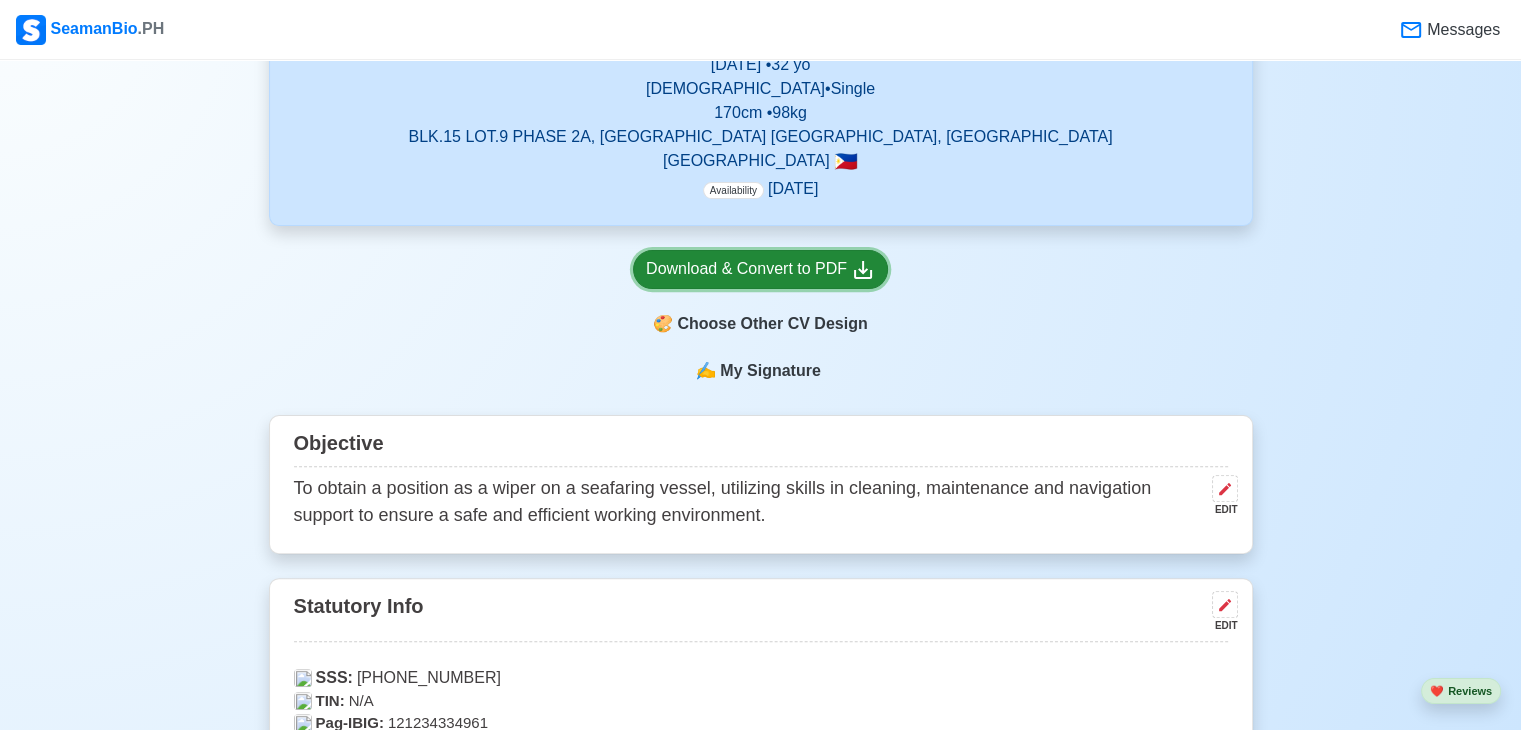 click on "Download & Convert to PDF" at bounding box center (760, 269) 